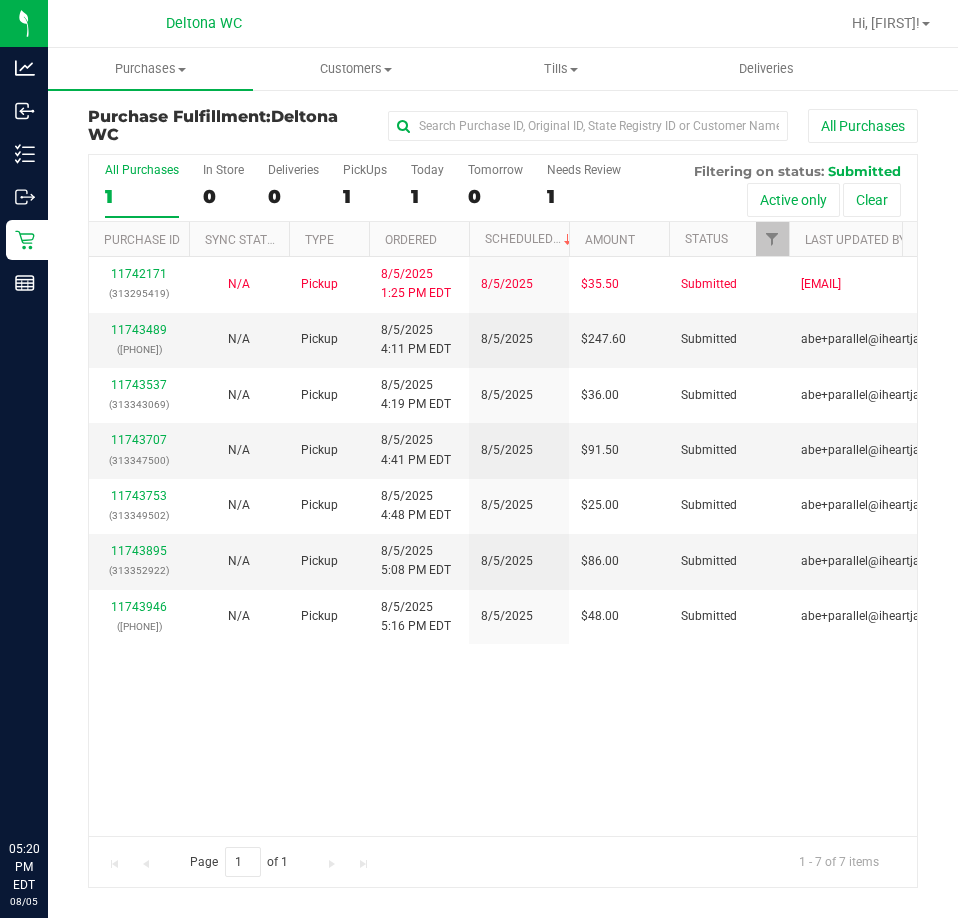 scroll, scrollTop: 0, scrollLeft: 0, axis: both 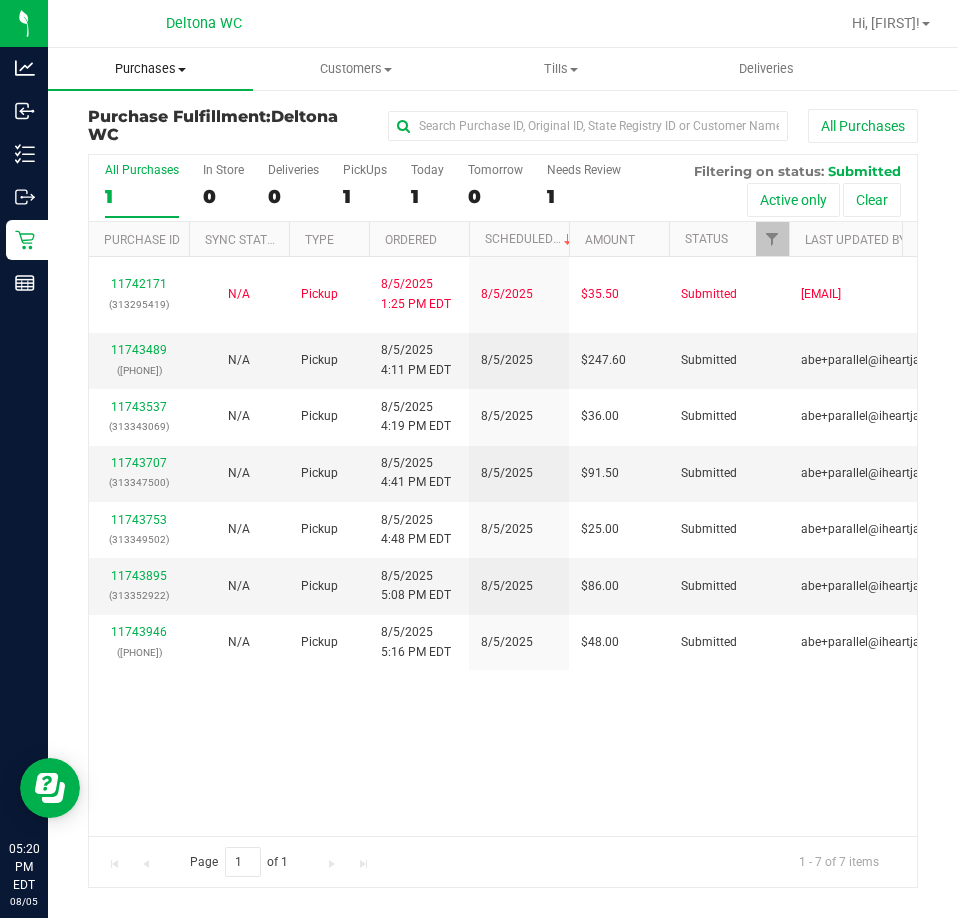 click on "Purchases" at bounding box center [150, 69] 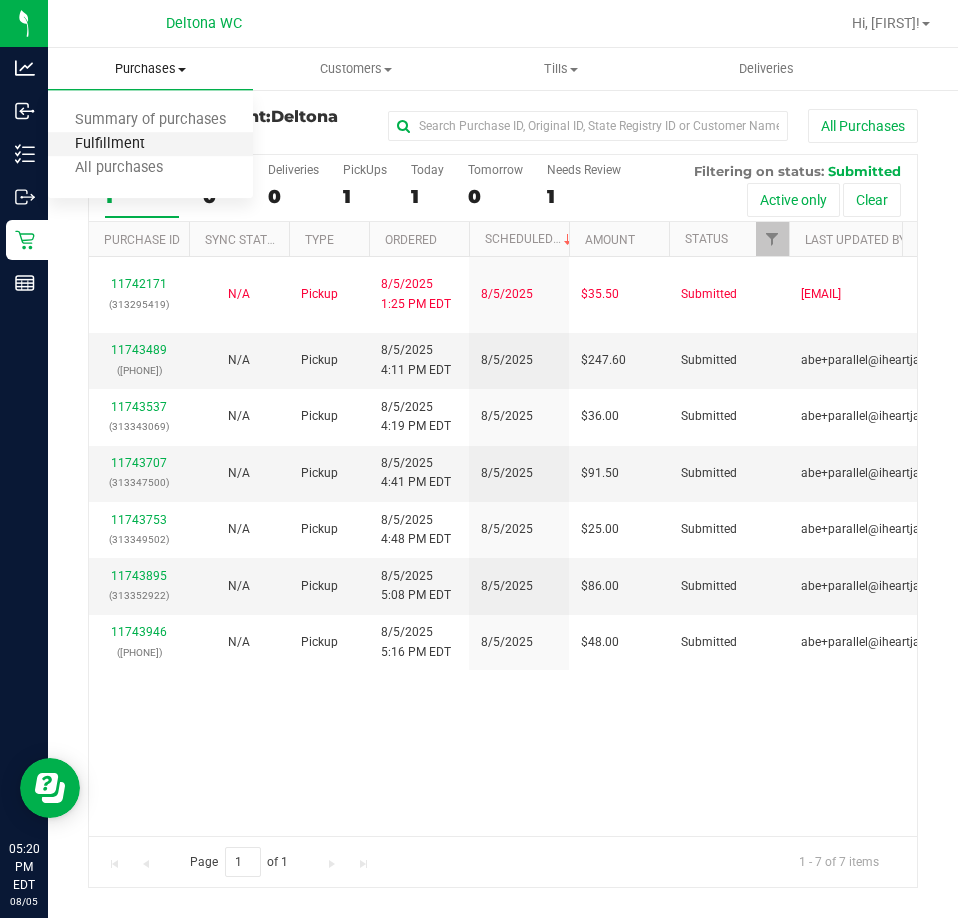 click on "Fulfillment" at bounding box center [110, 144] 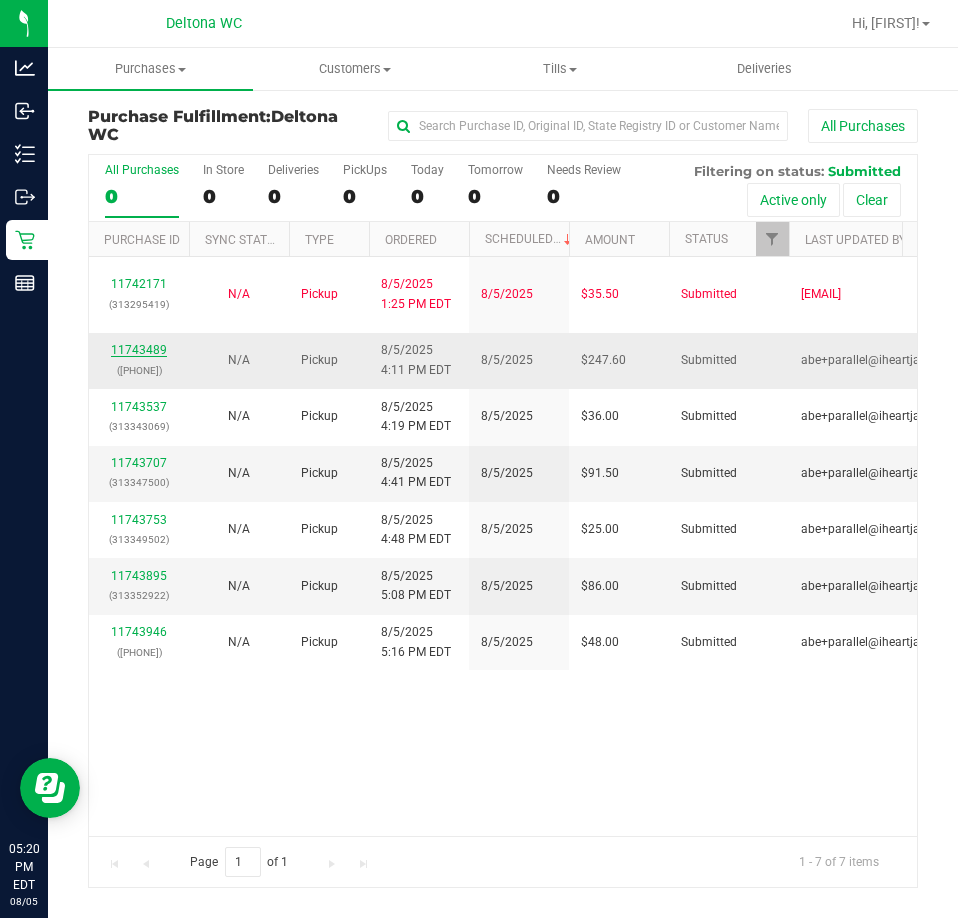 click on "11743489" at bounding box center (139, 350) 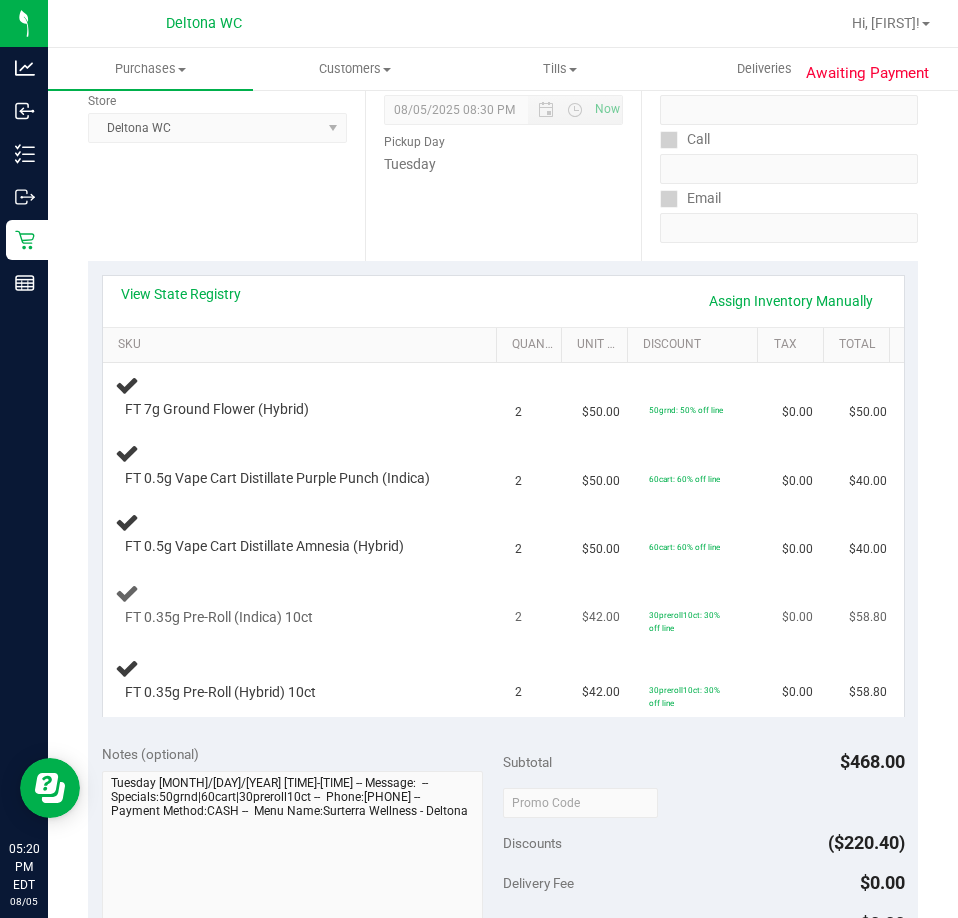 scroll, scrollTop: 293, scrollLeft: 0, axis: vertical 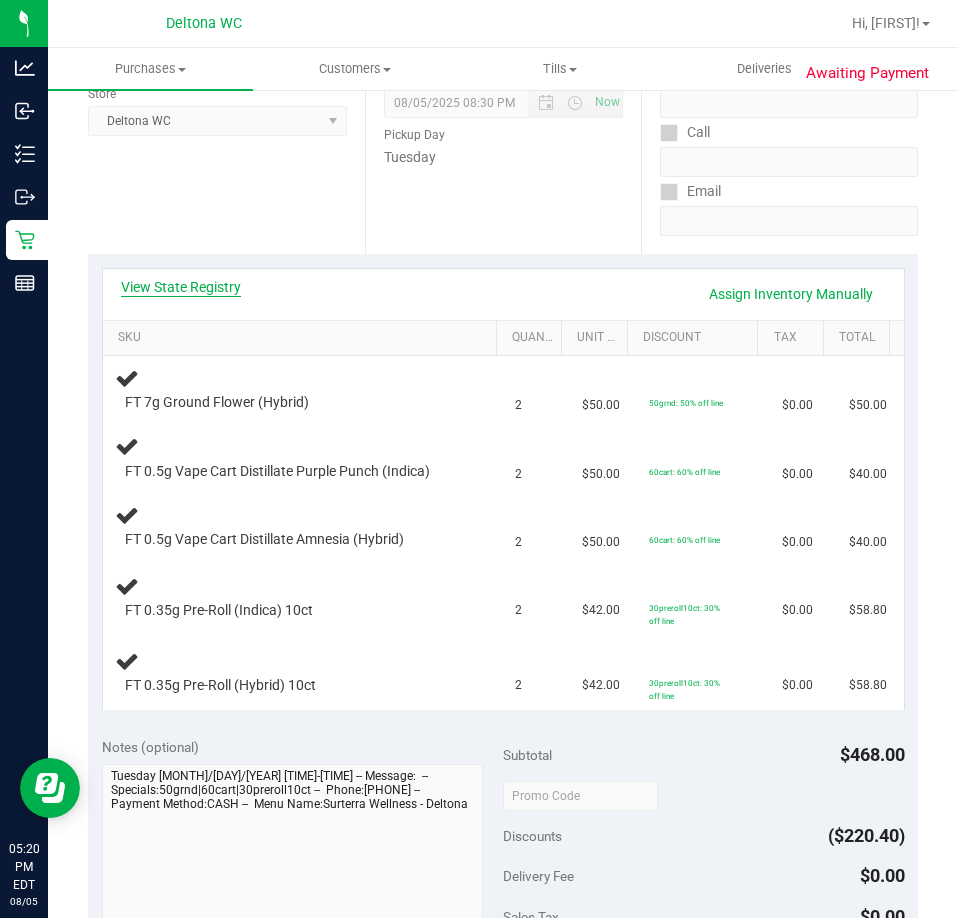 click on "View State Registry" at bounding box center [181, 287] 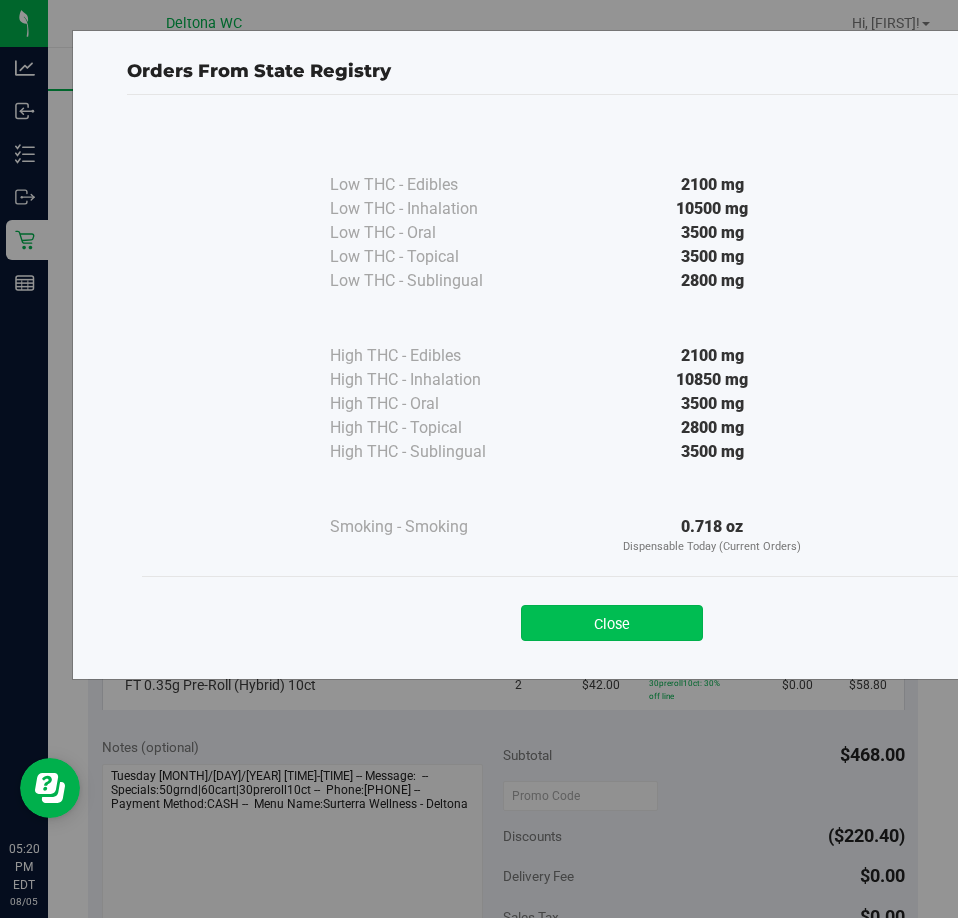 click on "Close" at bounding box center (612, 623) 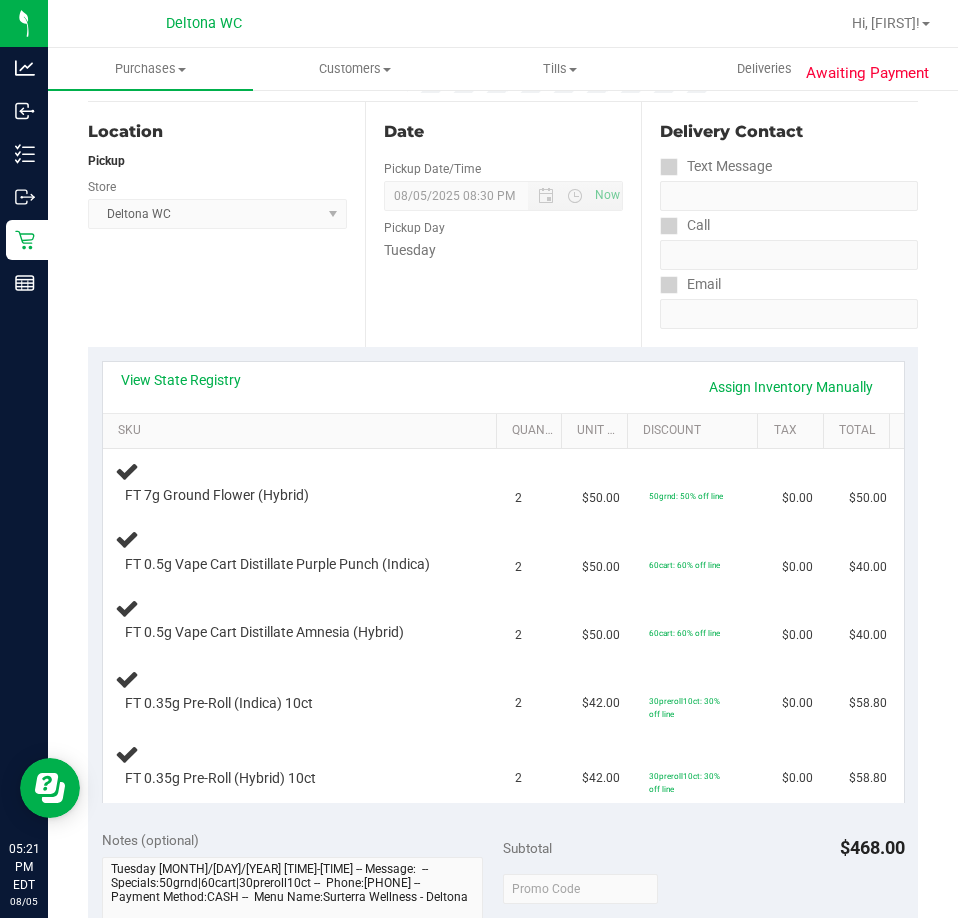 scroll, scrollTop: 0, scrollLeft: 0, axis: both 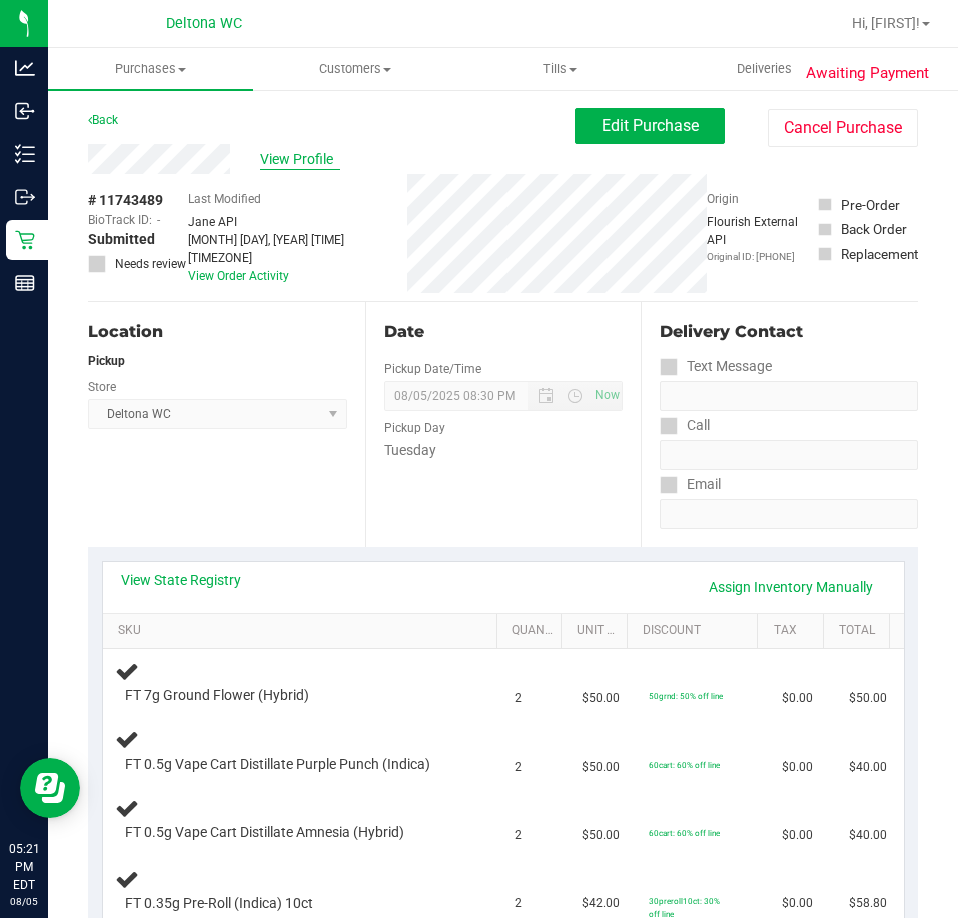 click on "View Profile" at bounding box center (300, 159) 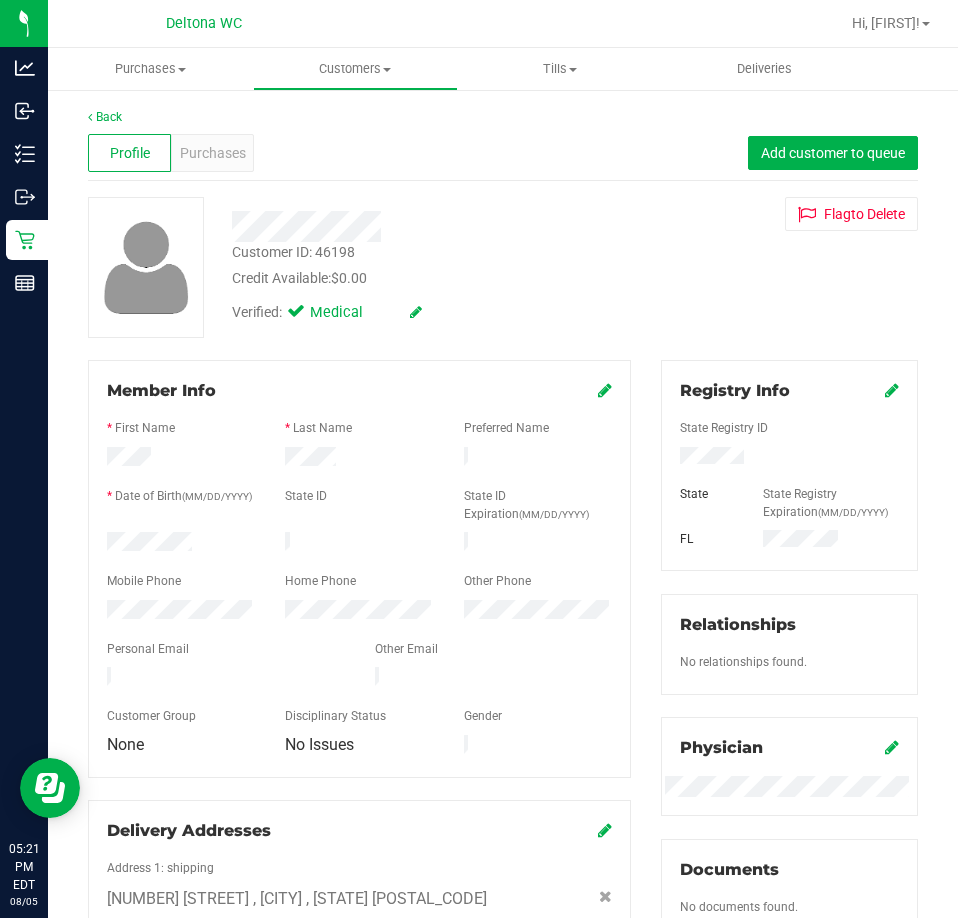 click on "Customer ID: 46198" at bounding box center [293, 252] 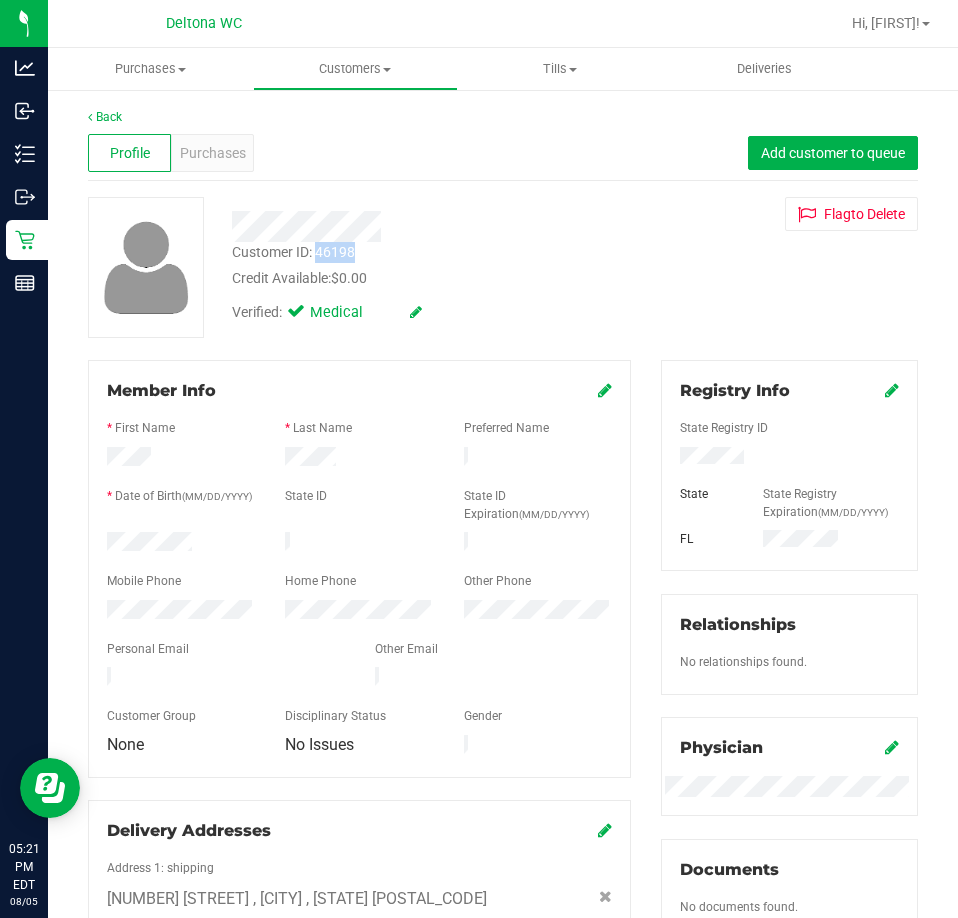 click on "Customer ID: 46198" at bounding box center (293, 252) 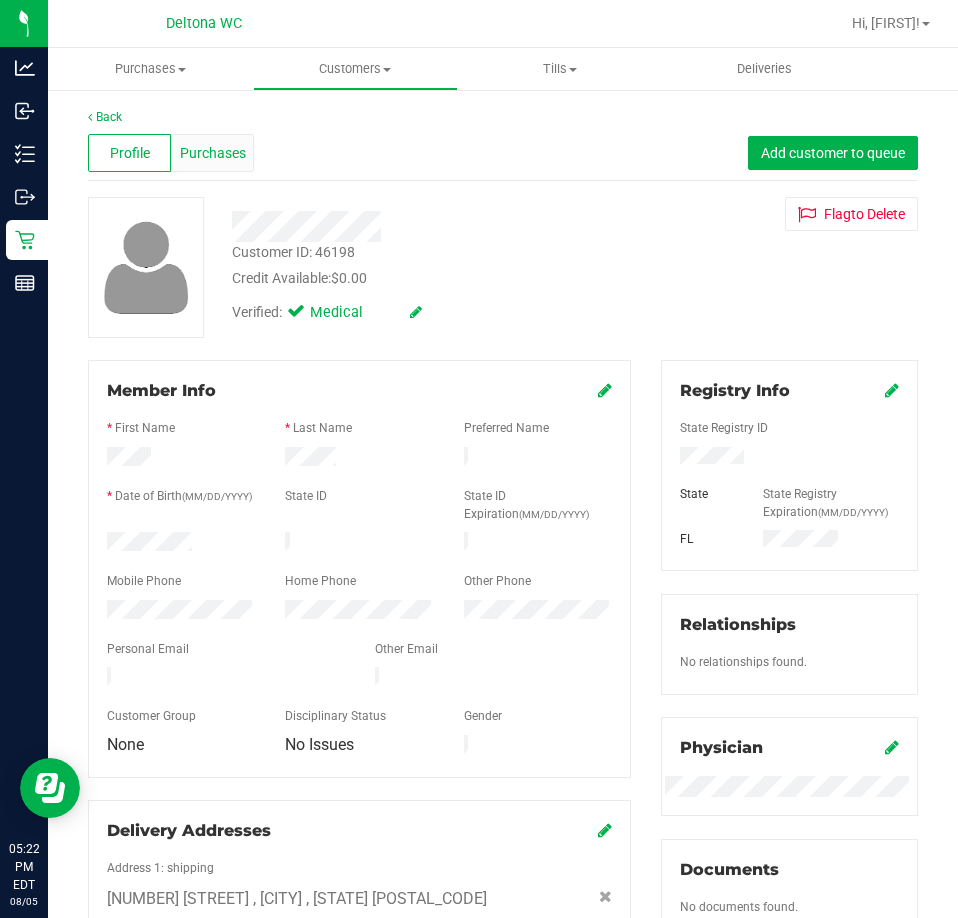 click on "Purchases" at bounding box center (213, 153) 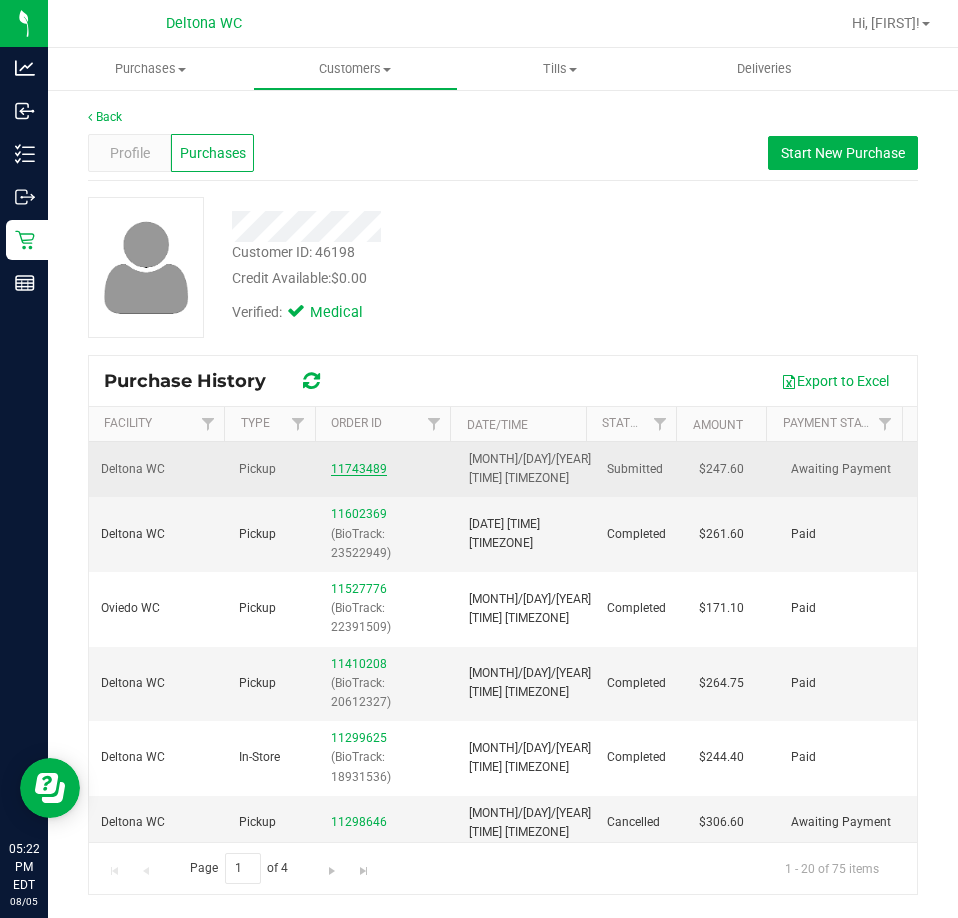 click on "11743489" at bounding box center [359, 469] 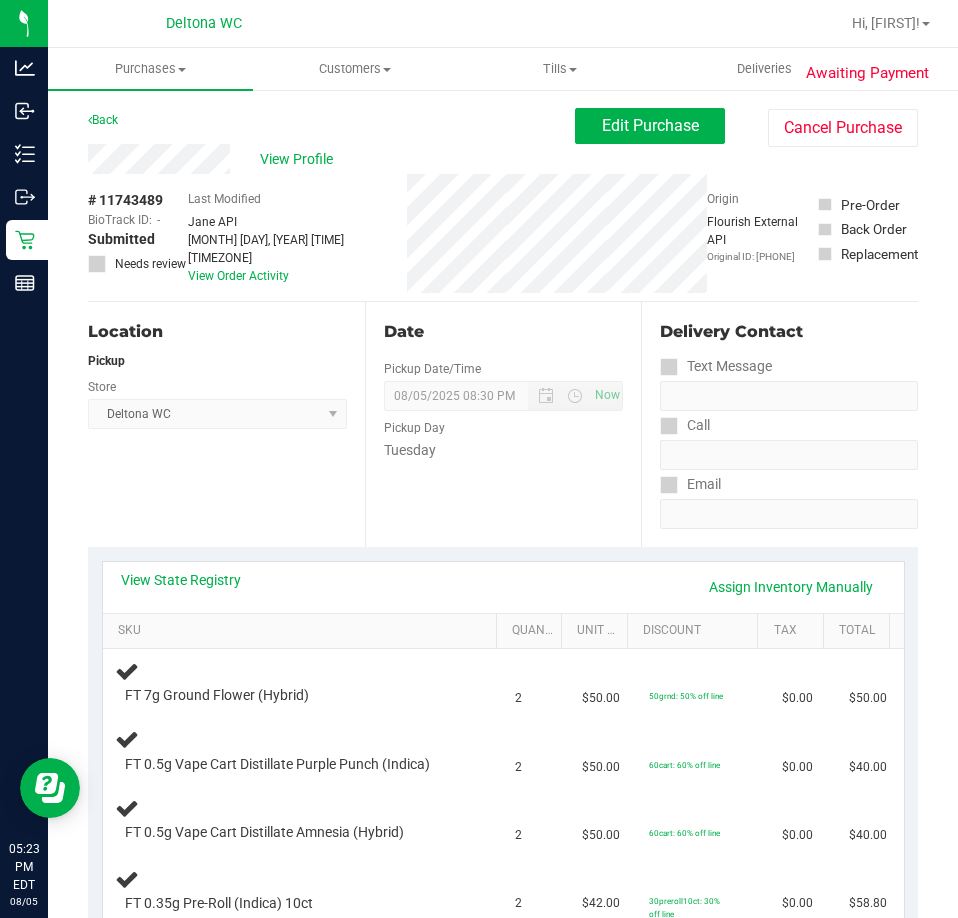 click on "Store" at bounding box center (217, 384) 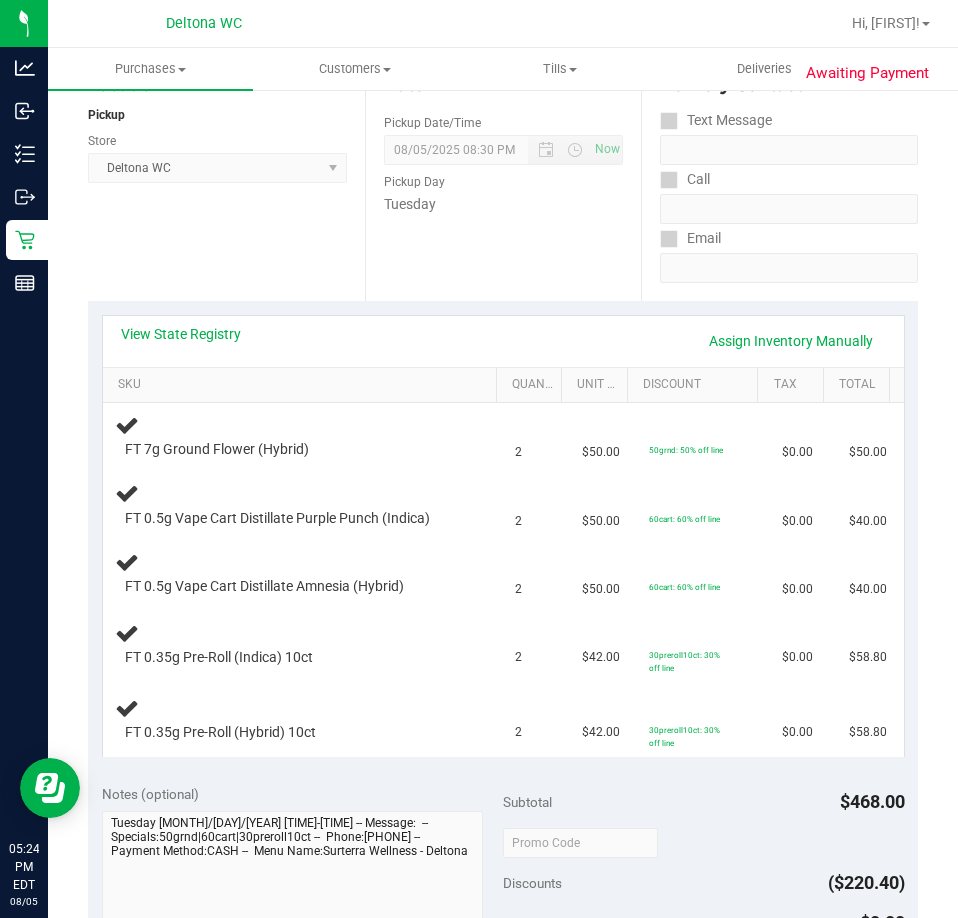 scroll, scrollTop: 200, scrollLeft: 0, axis: vertical 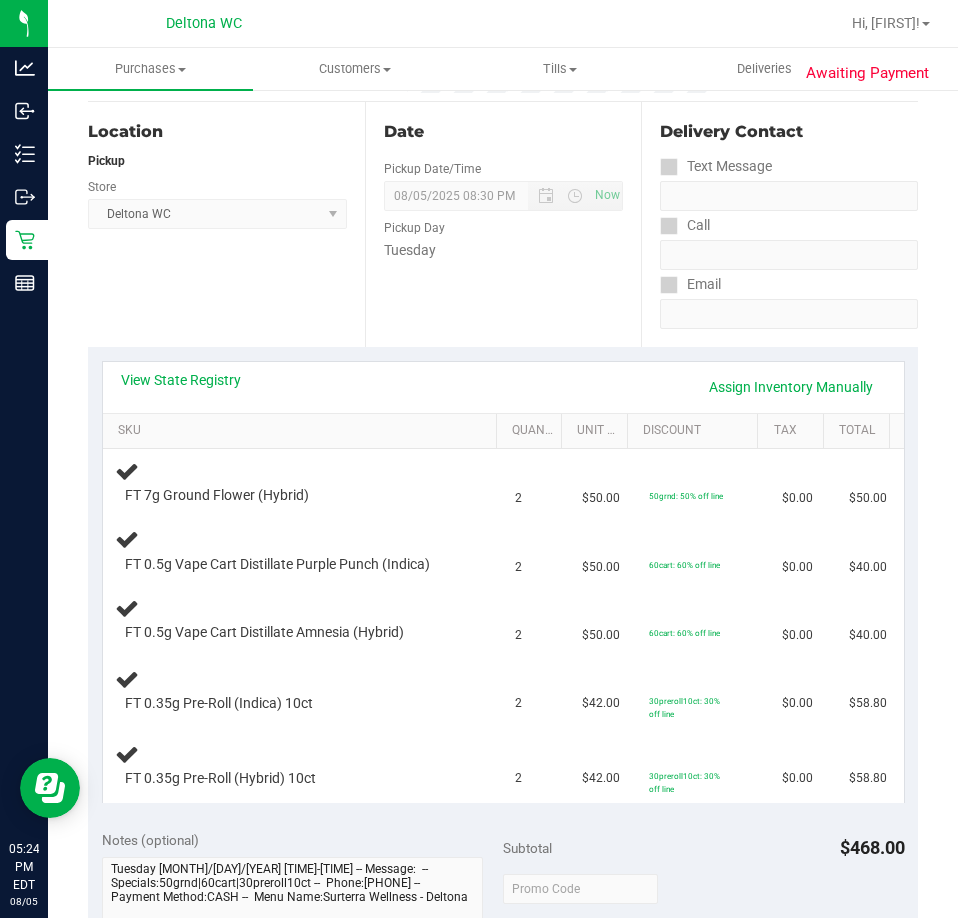 click on "View State Registry
Assign Inventory Manually" at bounding box center (503, 387) 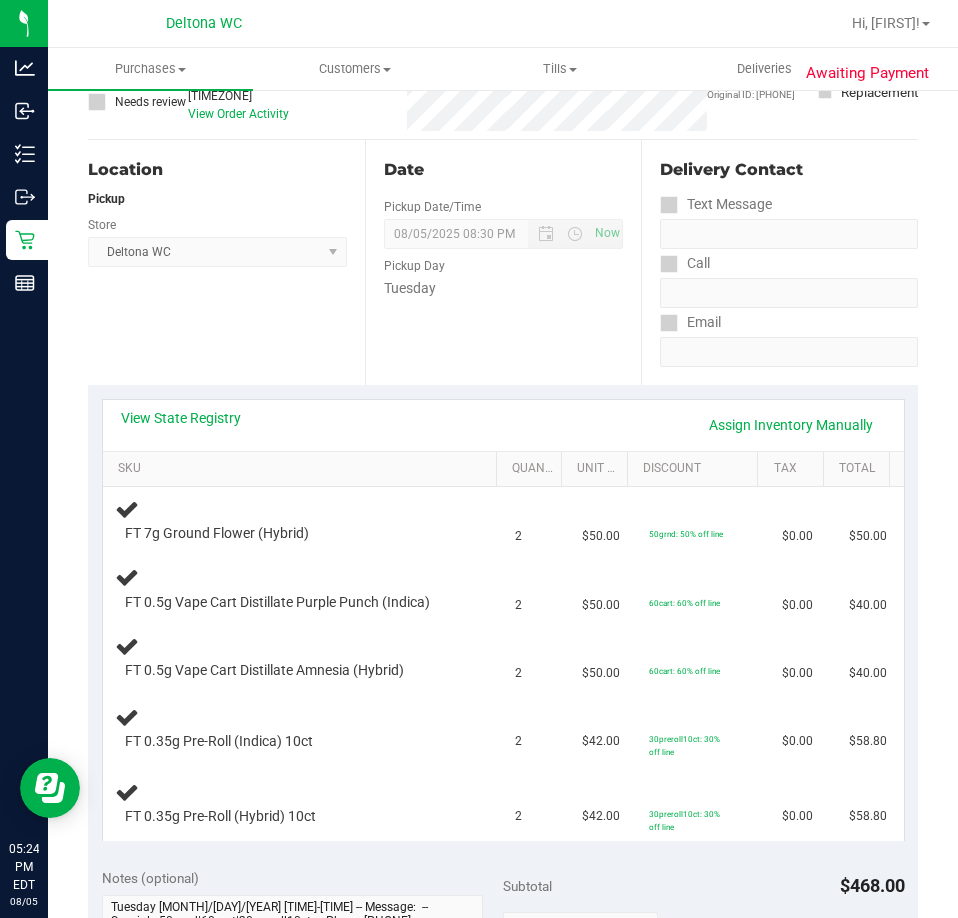 scroll, scrollTop: 163, scrollLeft: 0, axis: vertical 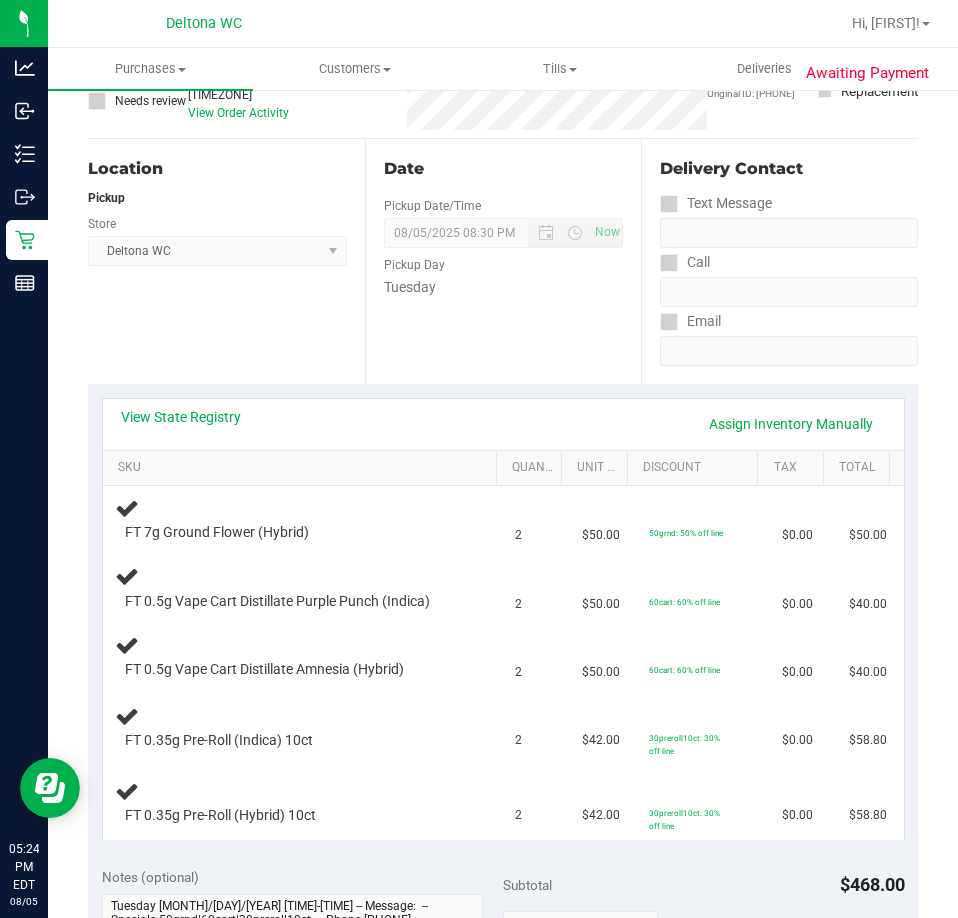 click on "Pickup Day" at bounding box center [504, 262] 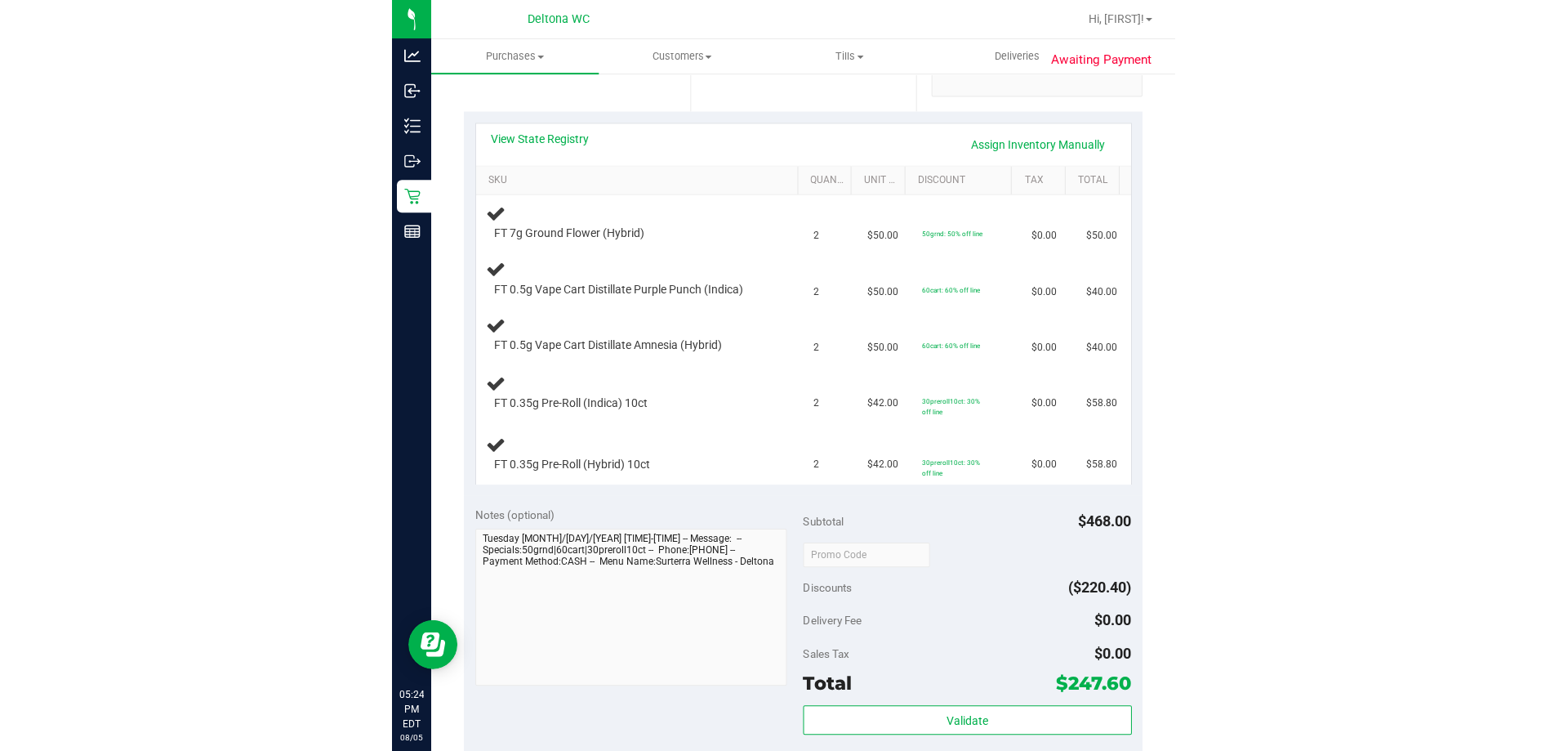 scroll, scrollTop: 334, scrollLeft: 0, axis: vertical 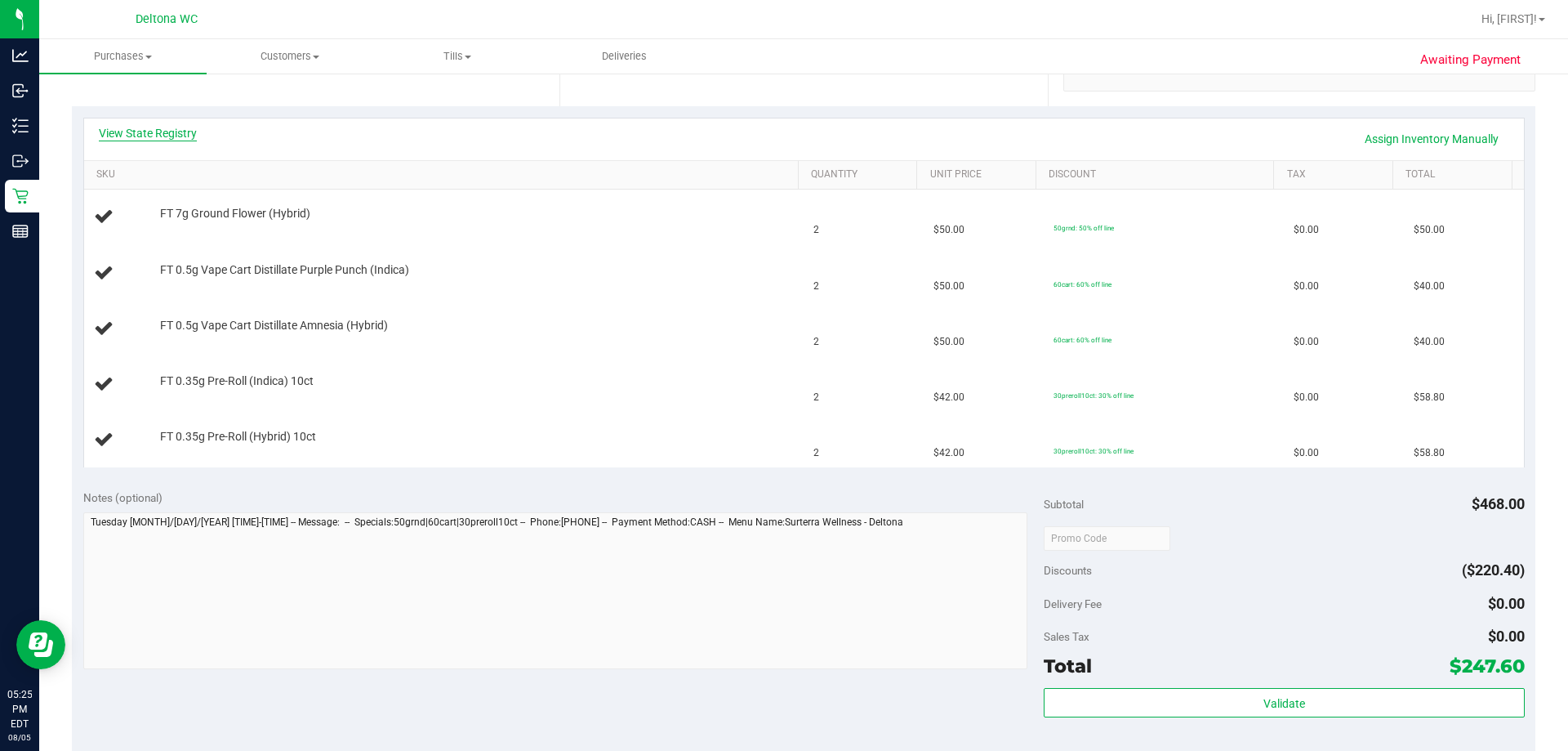 click on "View State Registry" at bounding box center (148, 133) 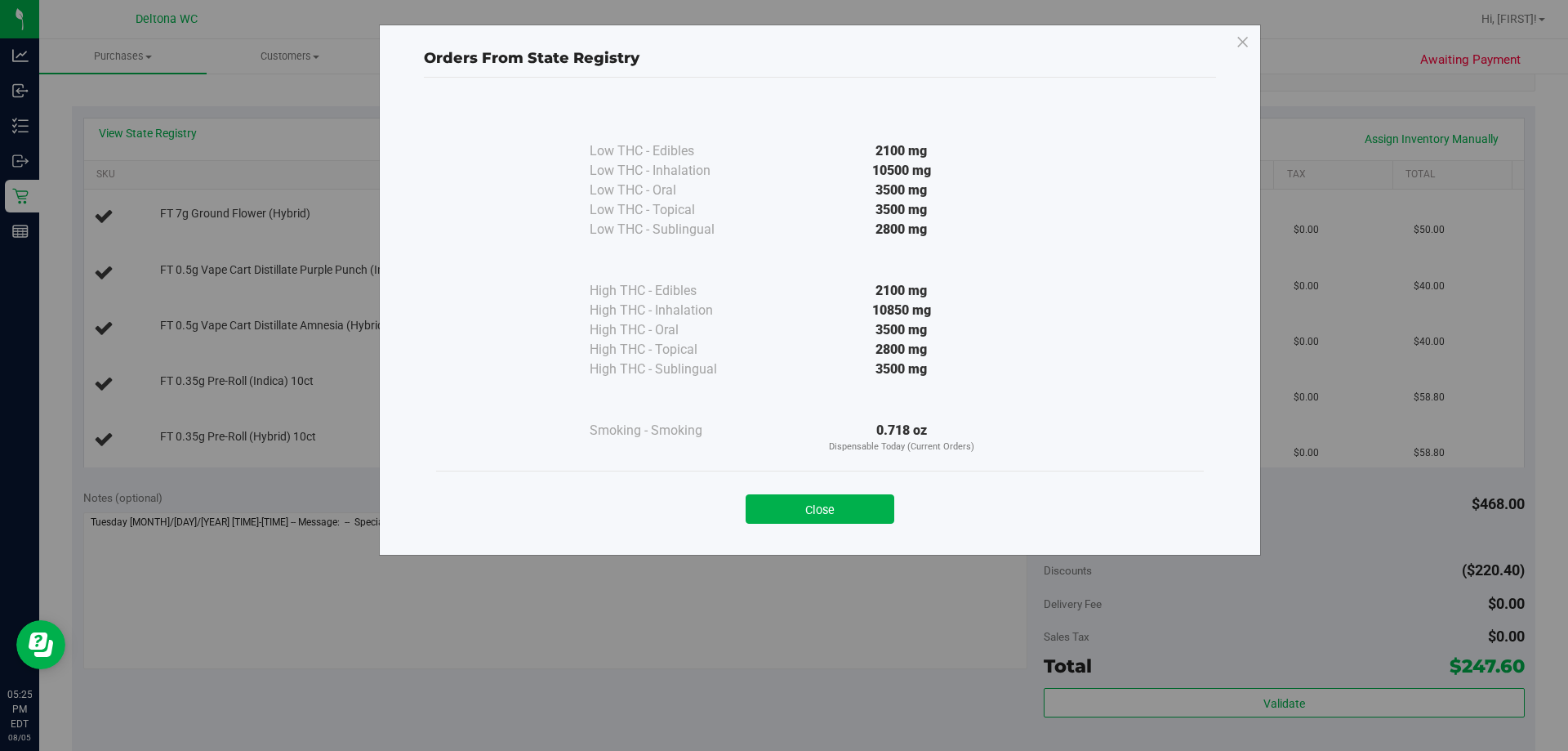 click on "Orders From State Registry
Low THC - Edibles
2100 mg" at bounding box center [790, 375] 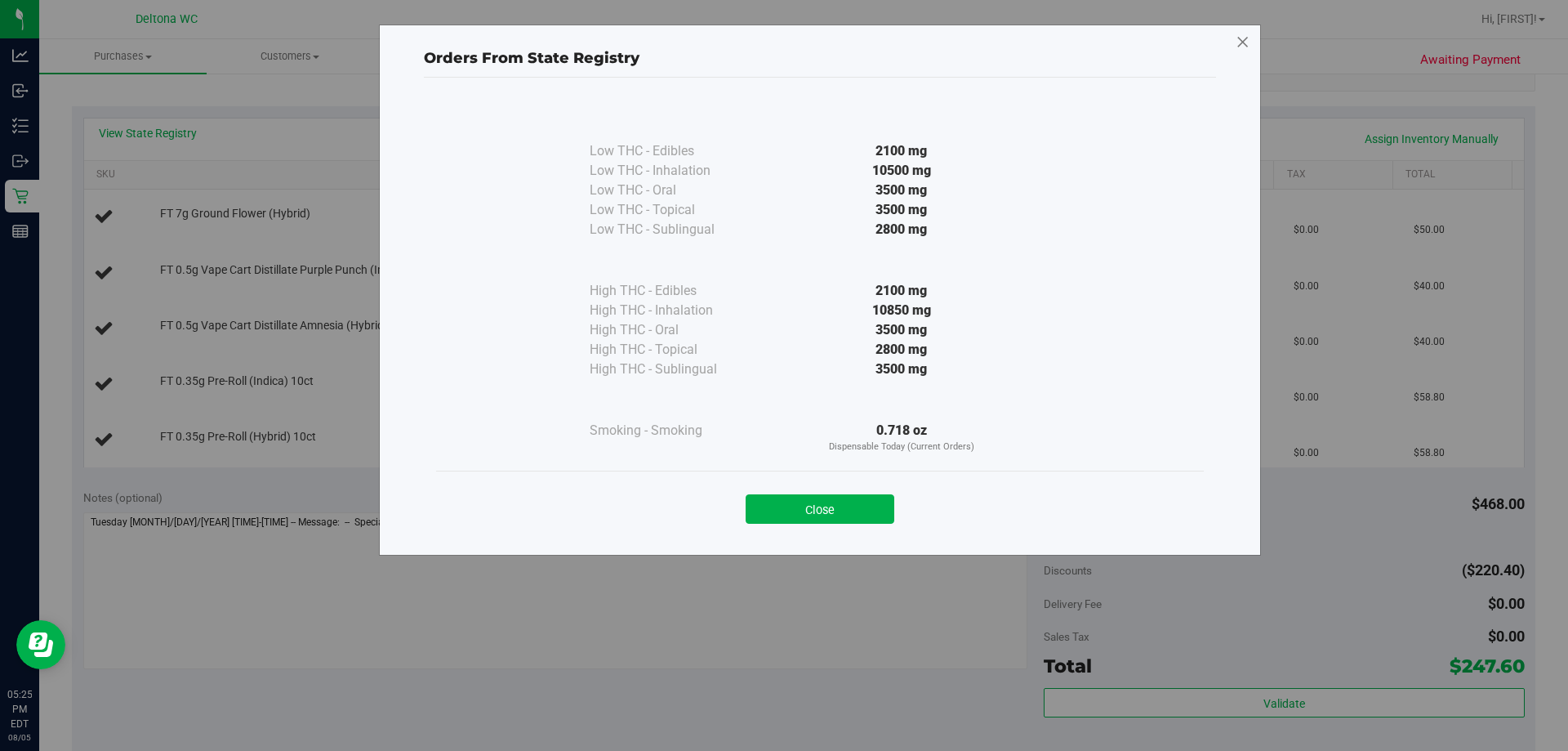 click at bounding box center [1243, 42] 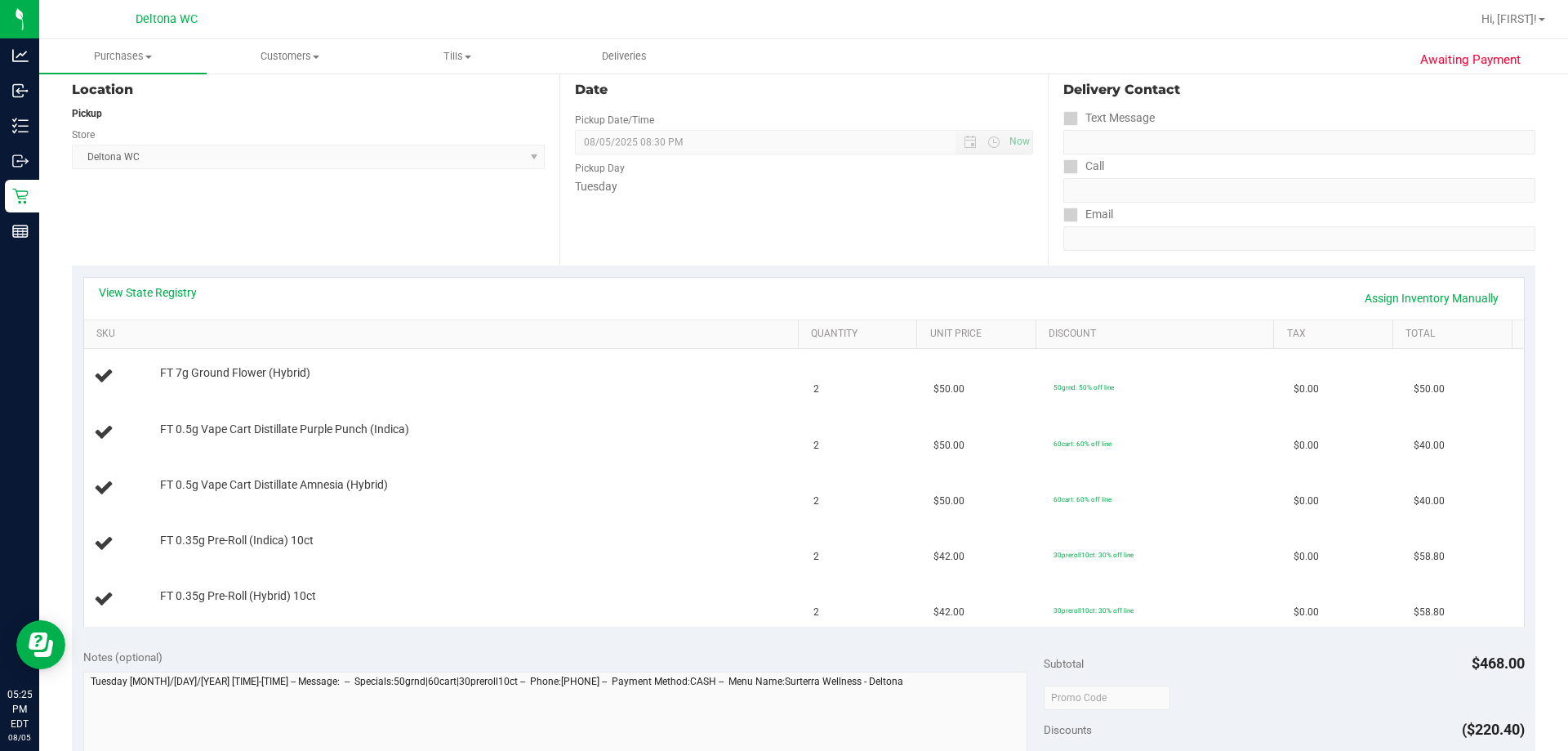 scroll, scrollTop: 0, scrollLeft: 0, axis: both 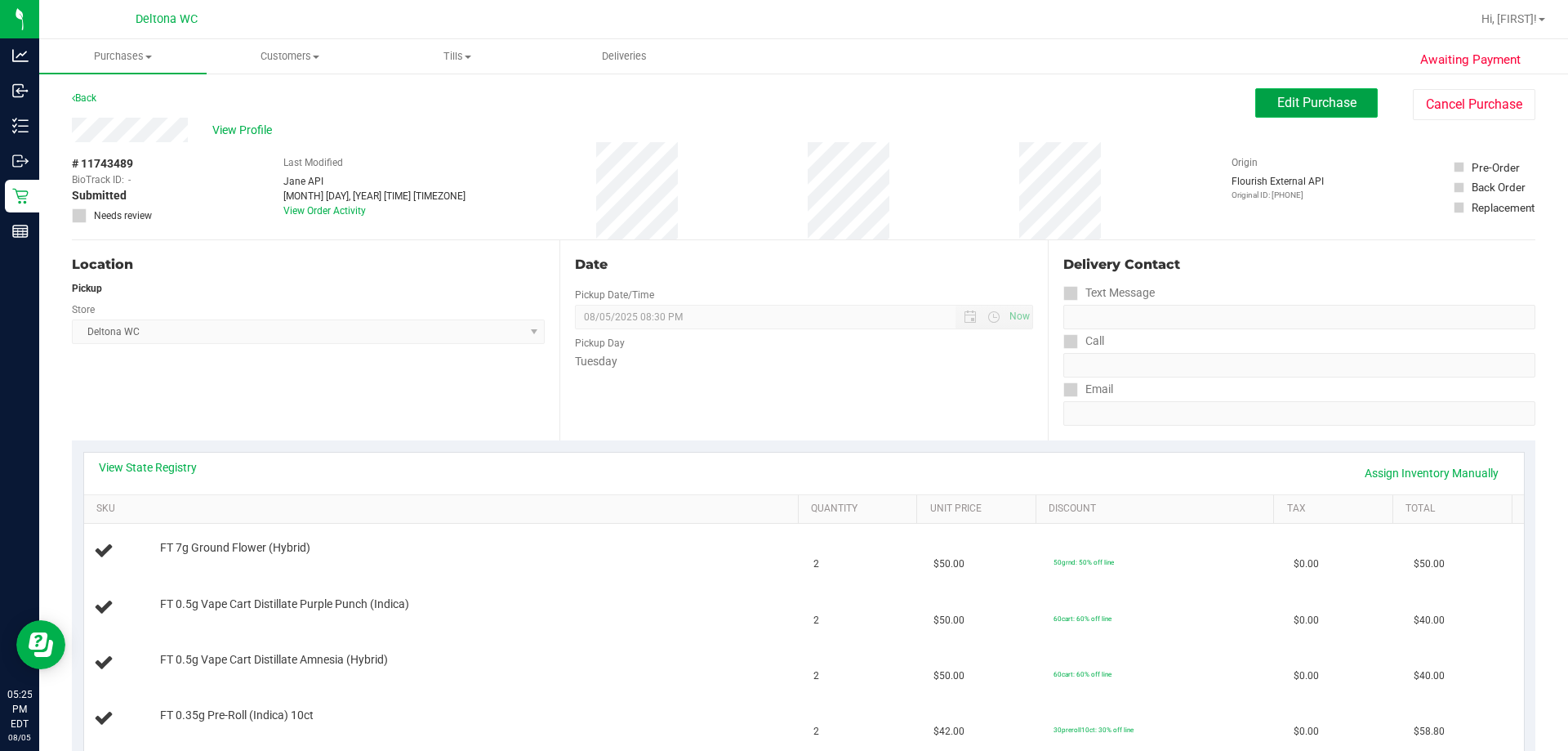 click on "Edit Purchase" at bounding box center (1316, 103) 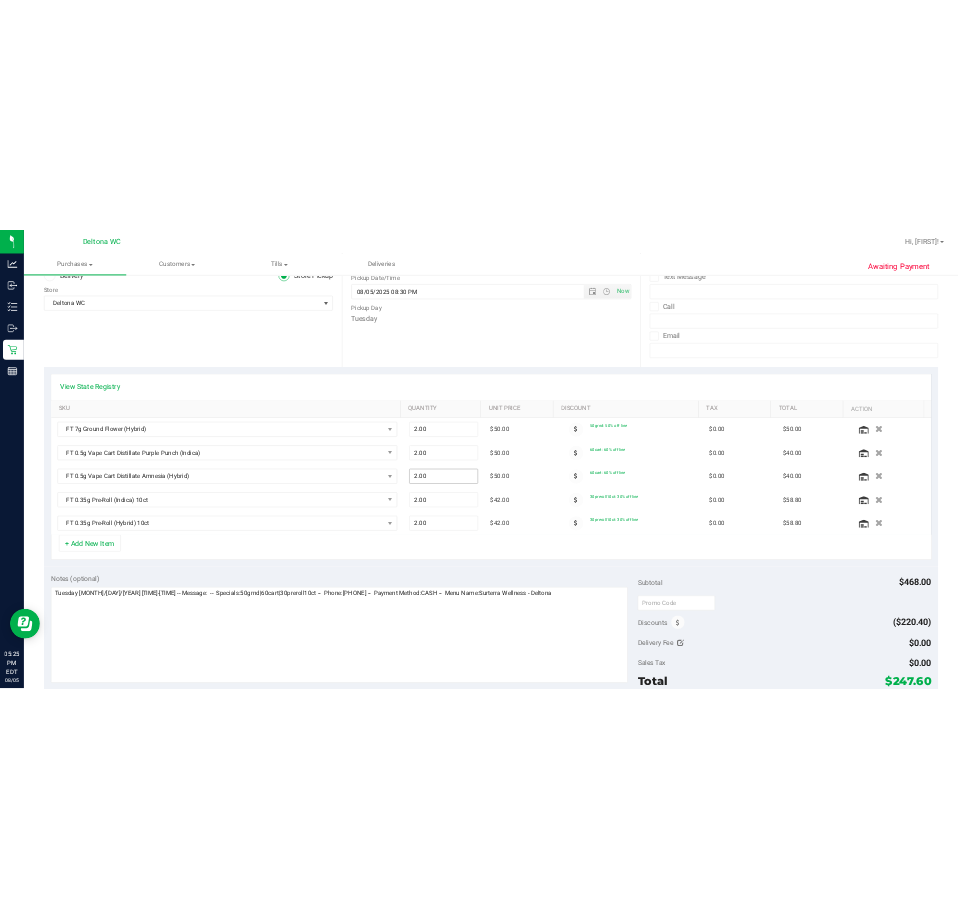 scroll, scrollTop: 300, scrollLeft: 0, axis: vertical 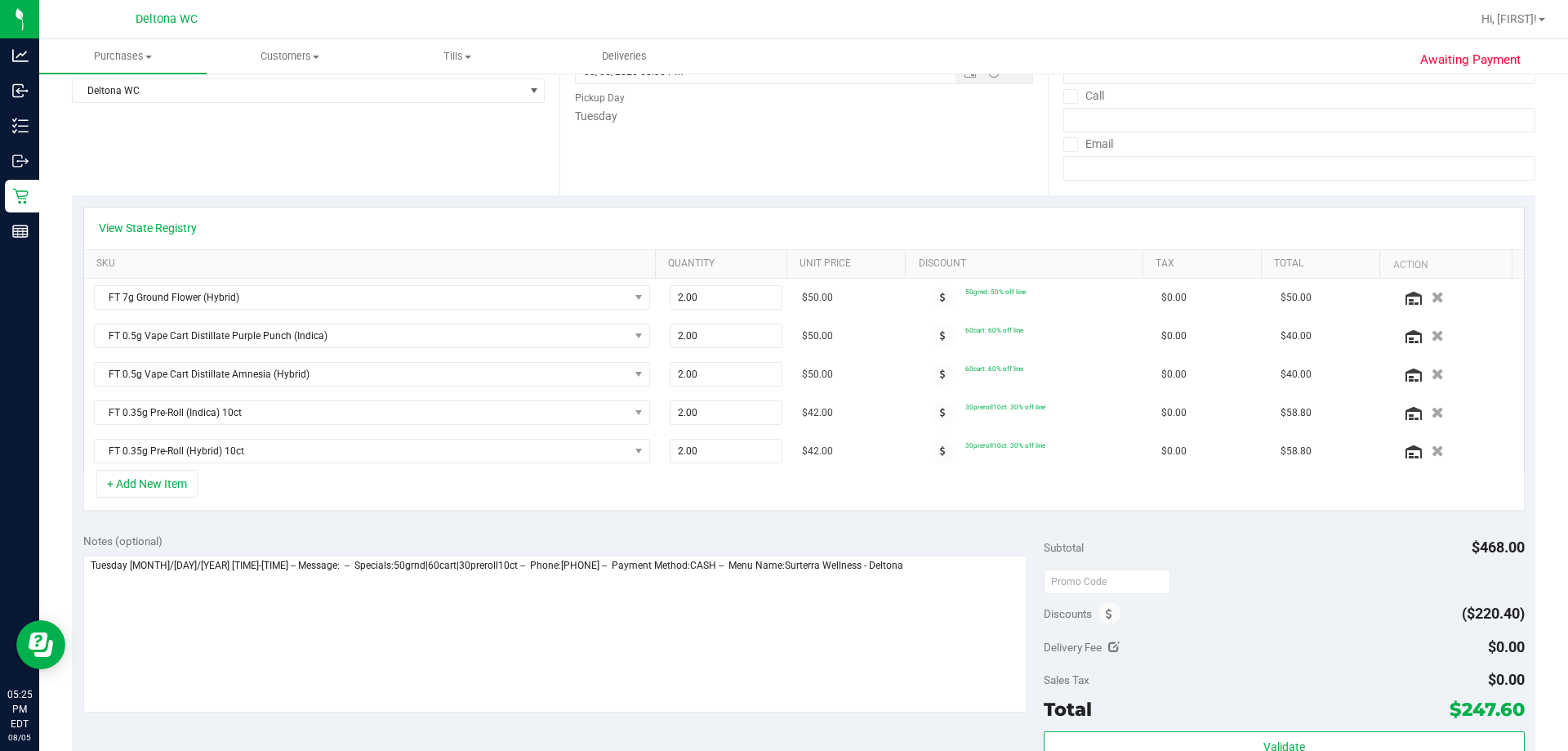 click on "View State Registry
SKU Quantity Unit Price Discount Tax Total Action
FT 7g Ground Flower (Hybrid)
2.00 2
$50.00
50grnd:
50%
off
line
$0.00
$50.00
FT 0.5g Vape Cart Distillate Purple Punch (Indica)
2.00 2
$50.00
60cart:
60%
off
line" at bounding box center [804, 359] 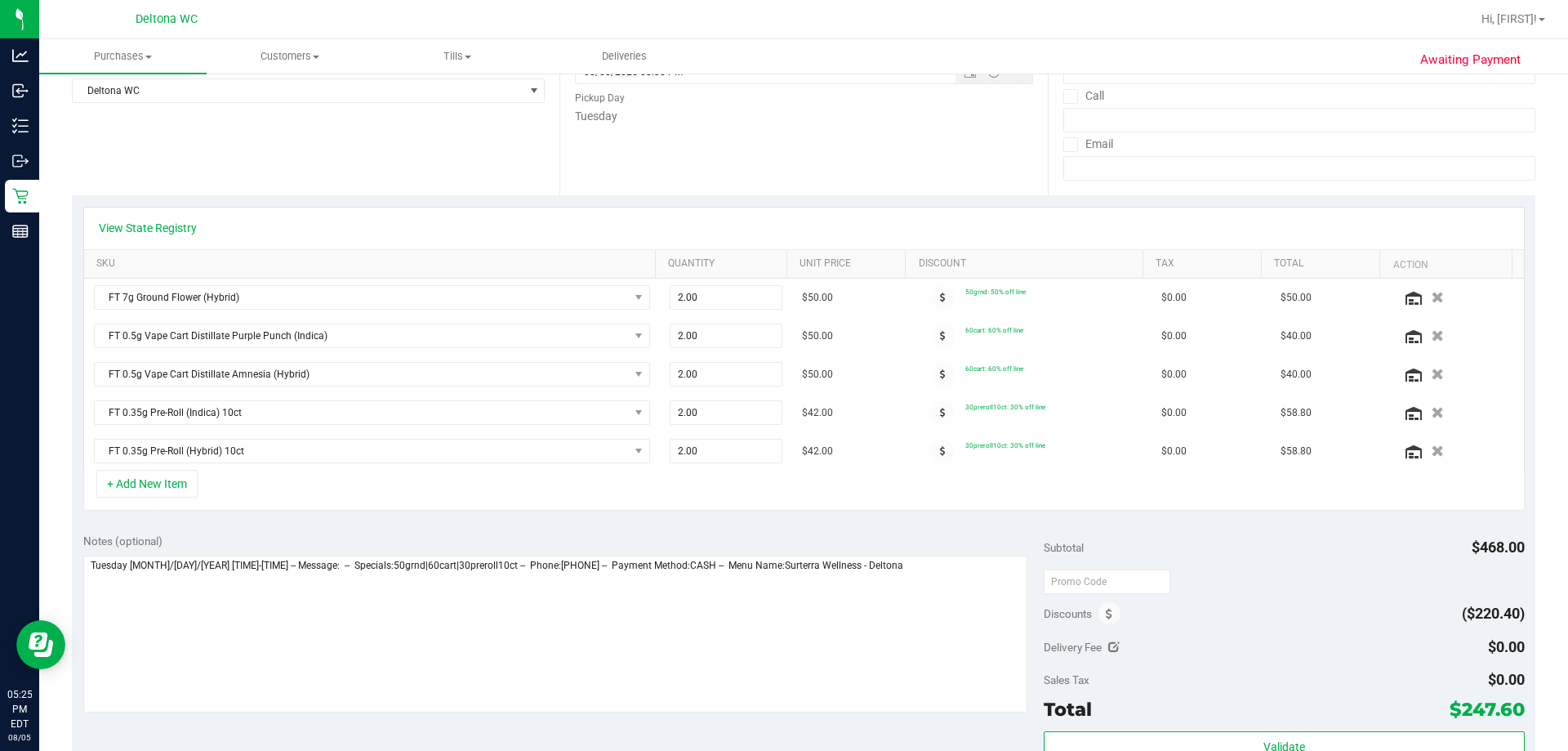 click on "View State Registry" at bounding box center (804, 228) 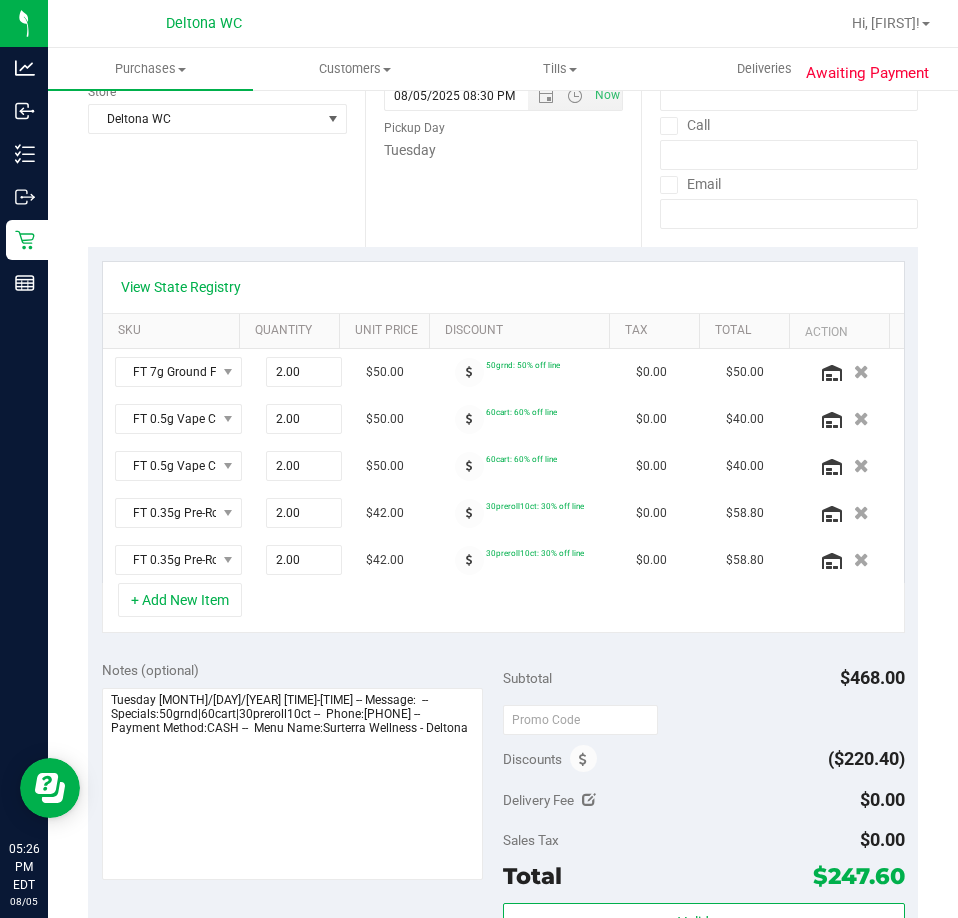click on "Date
Pickup Date/Time
08/05/2025
Now
08/05/2025 08:30 PM
Now
Pickup Day
Tuesday" at bounding box center (503, 124) 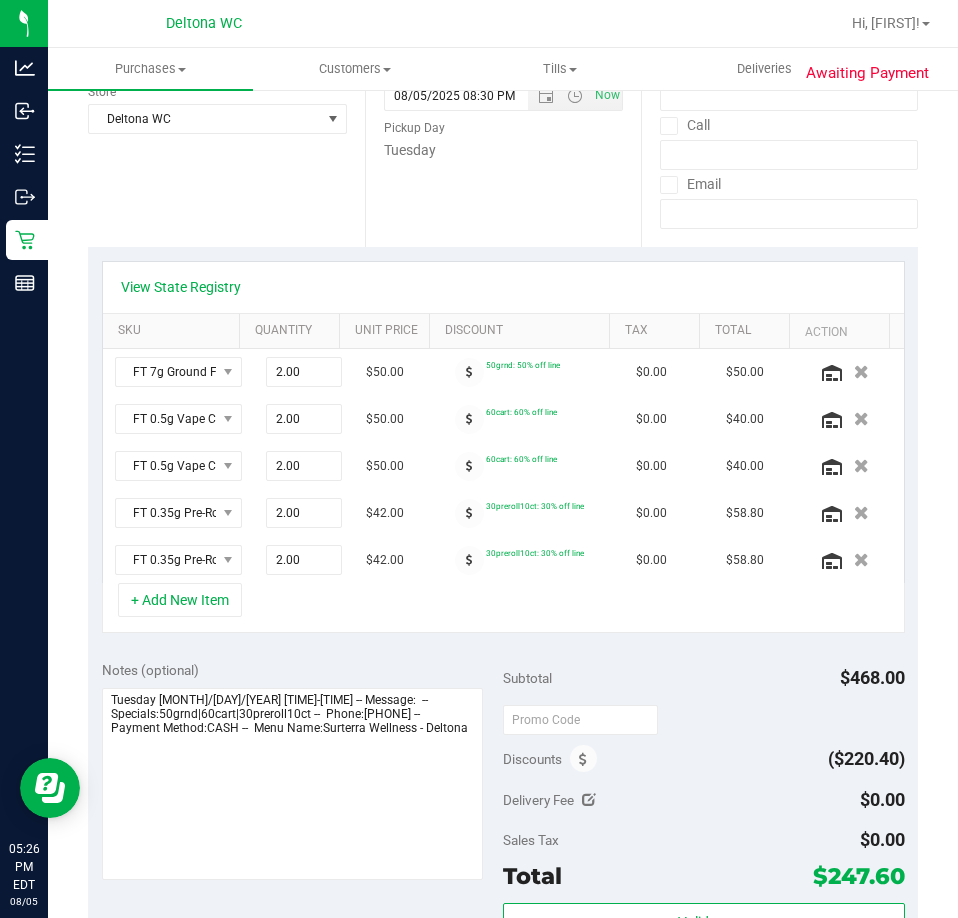 click on "View State Registry" at bounding box center (503, 287) 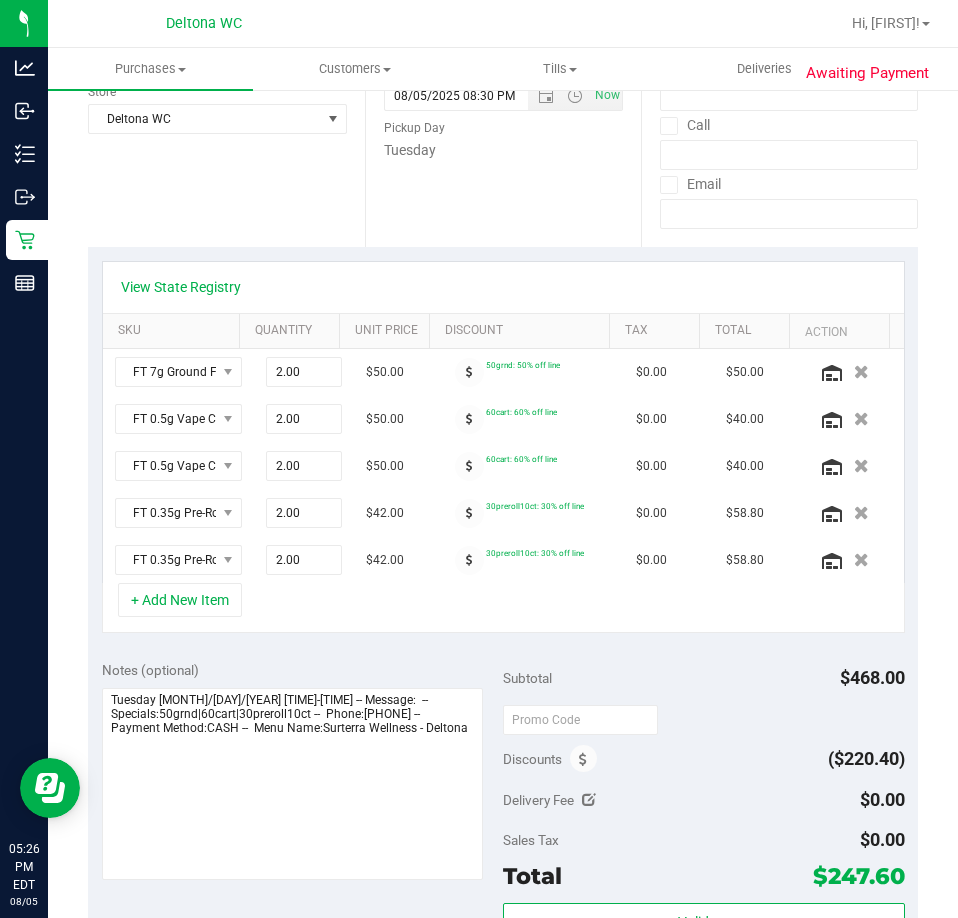 click on "View State Registry" at bounding box center [503, 287] 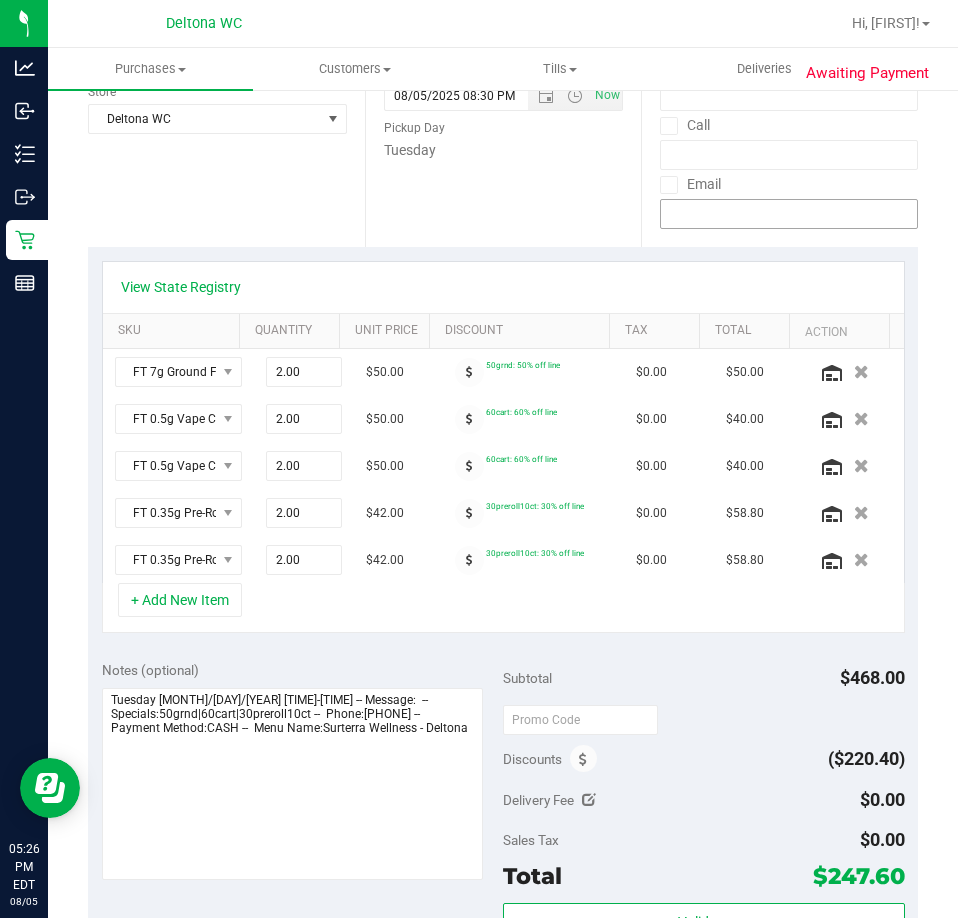 scroll, scrollTop: 0, scrollLeft: 0, axis: both 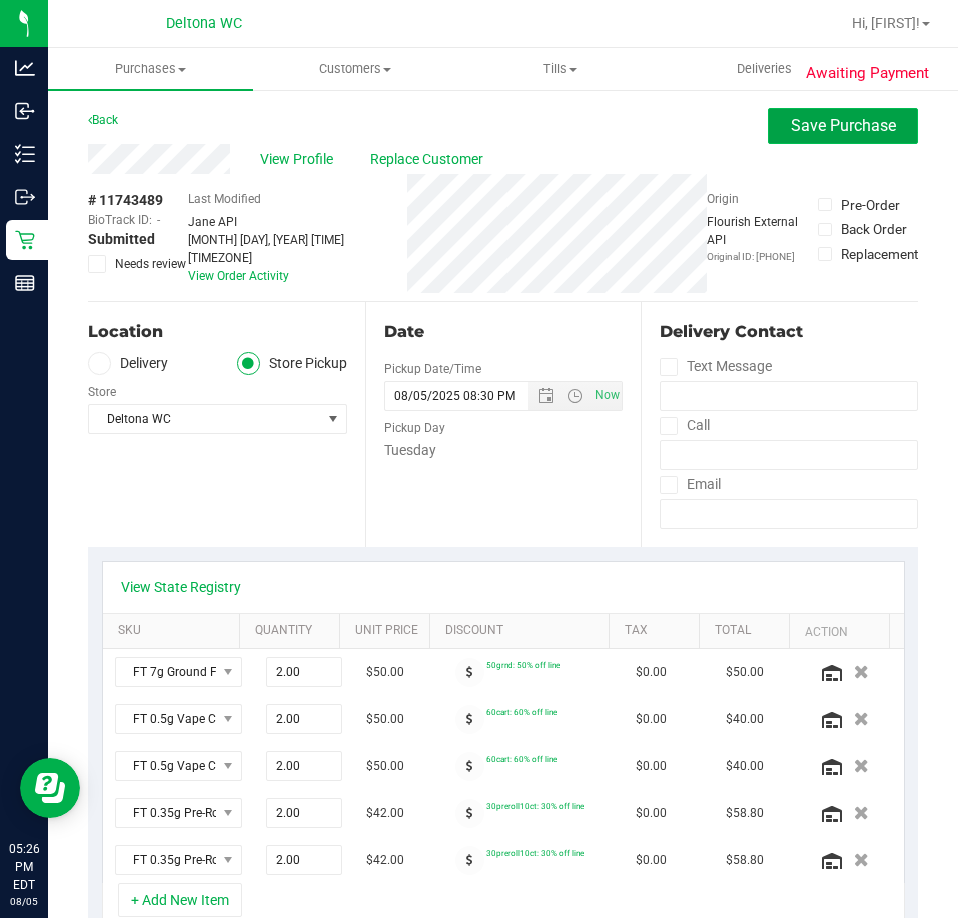 click on "Save Purchase" at bounding box center [843, 125] 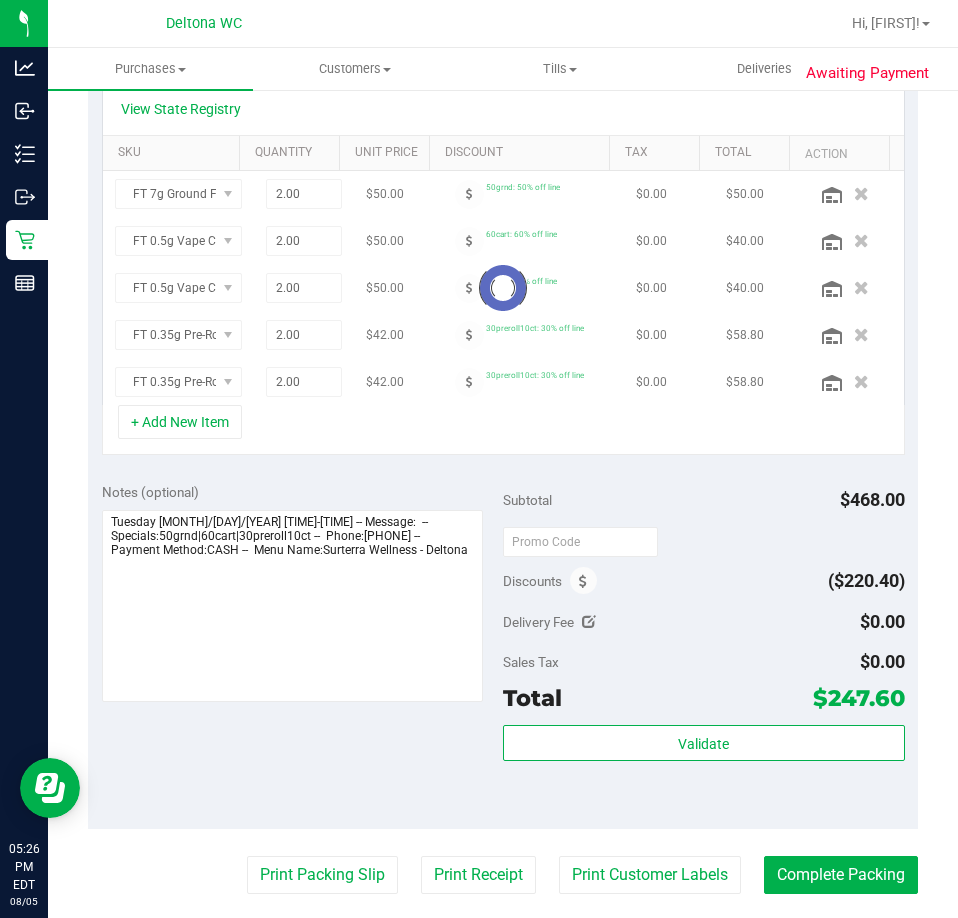scroll, scrollTop: 700, scrollLeft: 0, axis: vertical 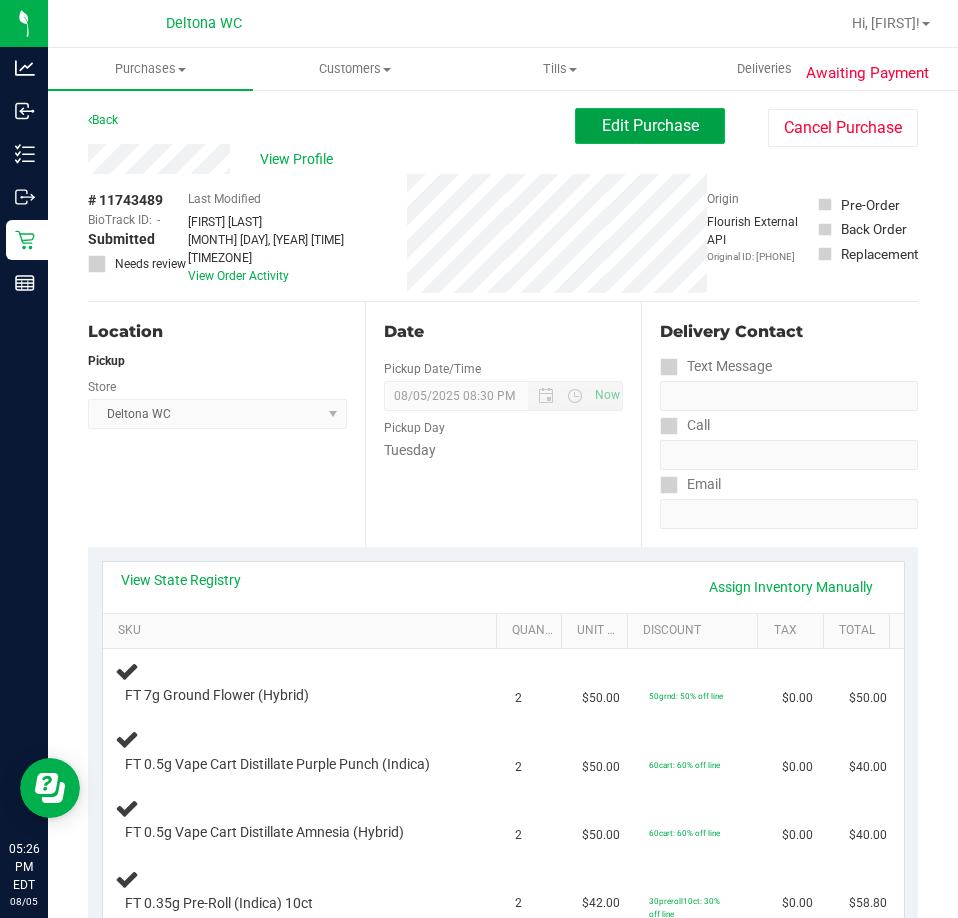 click on "Edit Purchase" at bounding box center [650, 125] 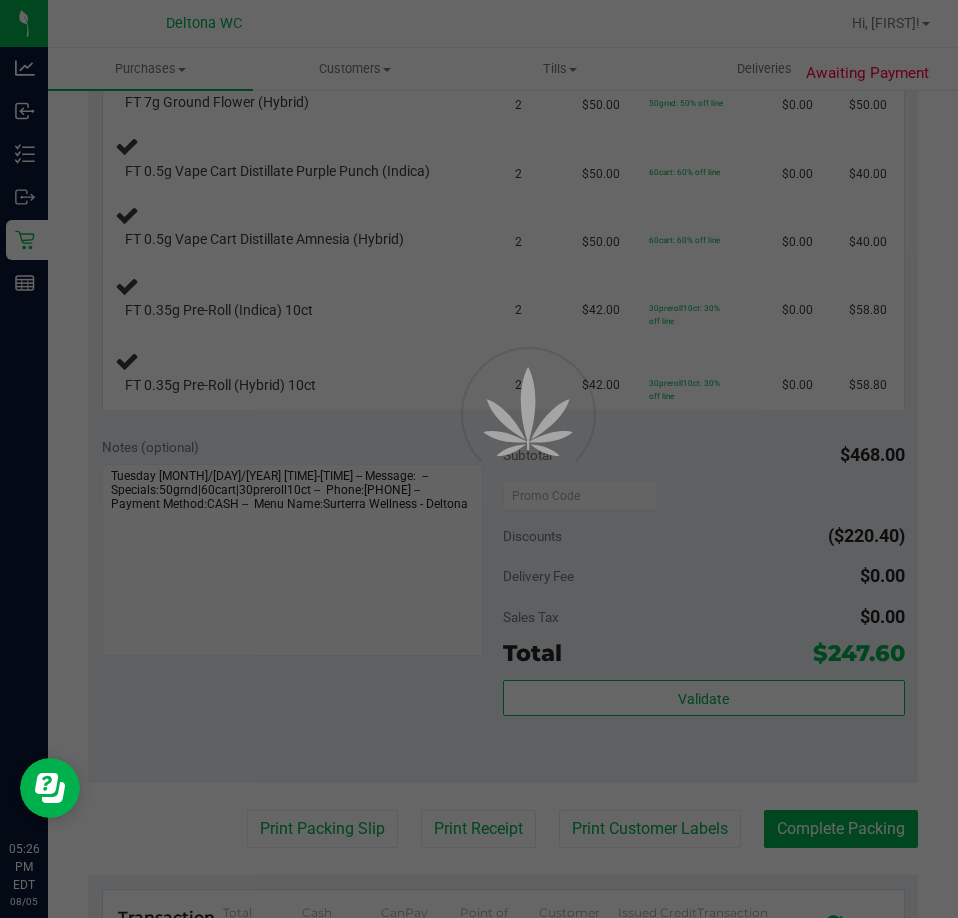 scroll, scrollTop: 600, scrollLeft: 0, axis: vertical 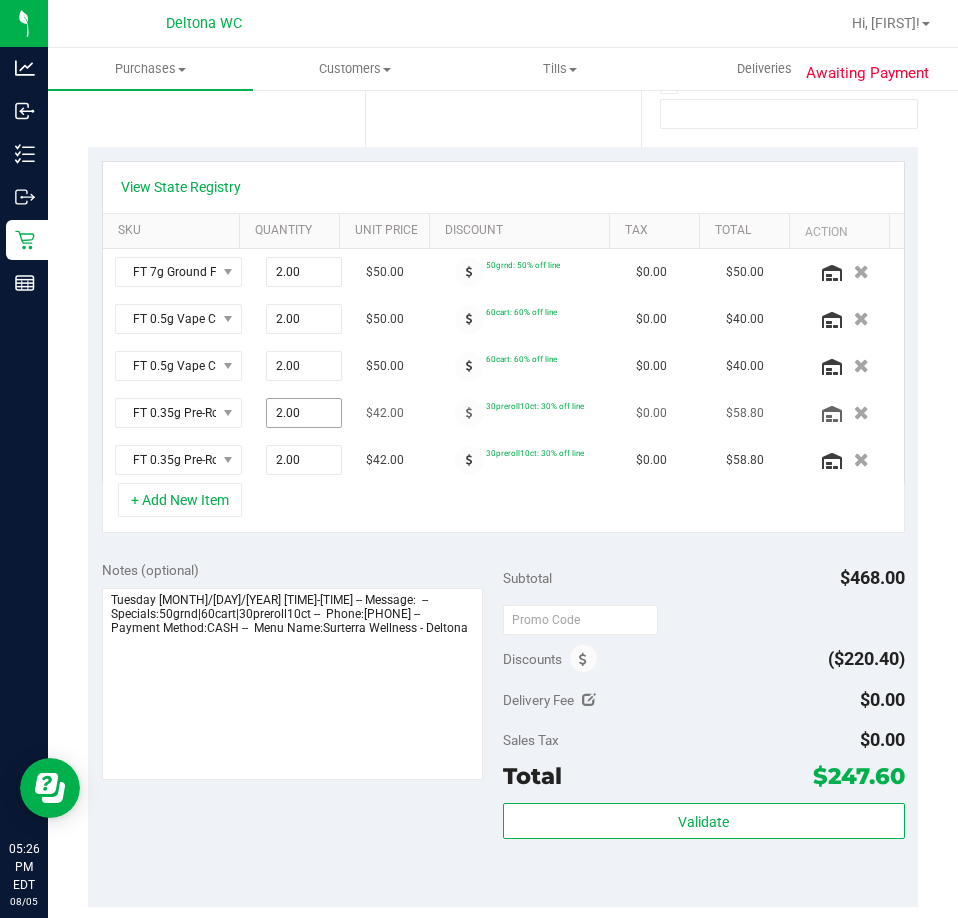 click on "2.00 2" at bounding box center (304, 413) 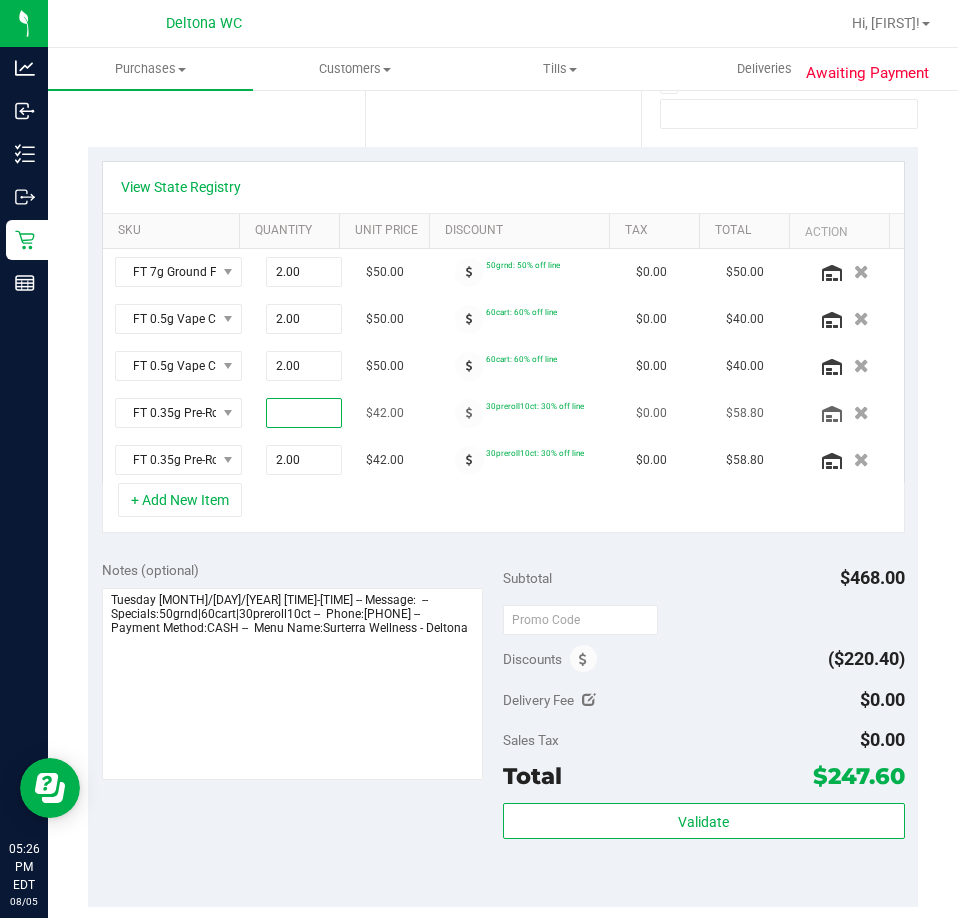 type on "1" 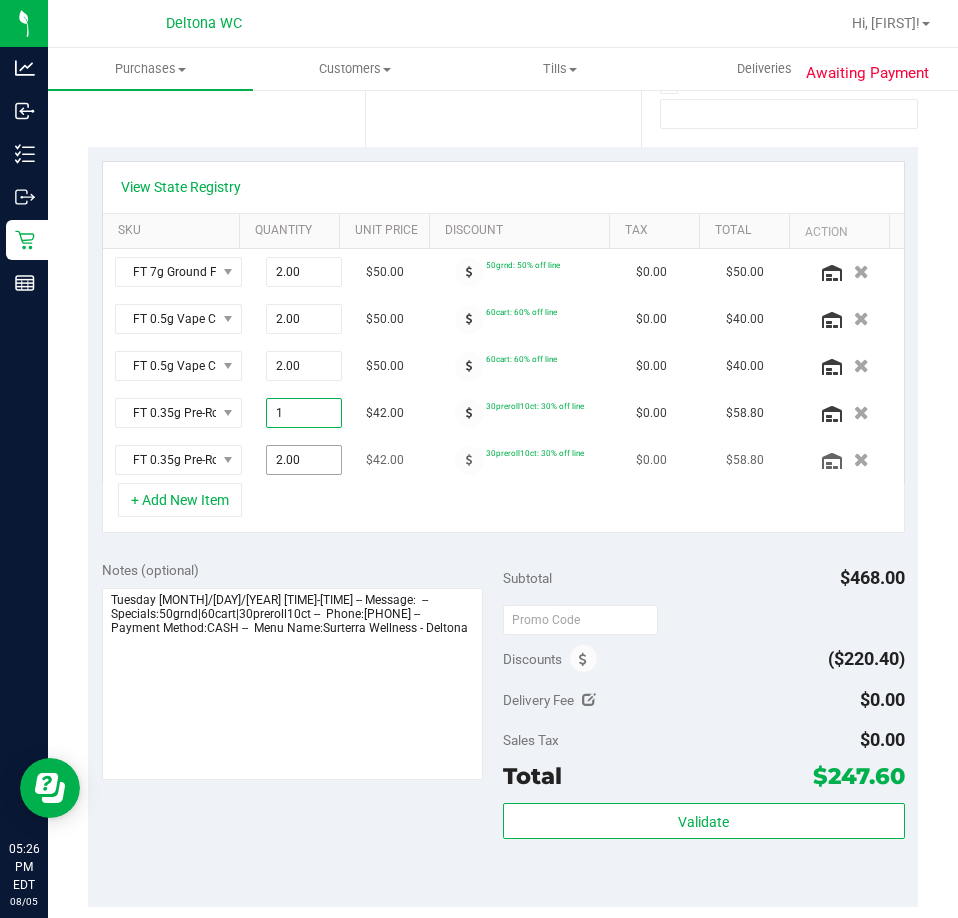 type on "1.00" 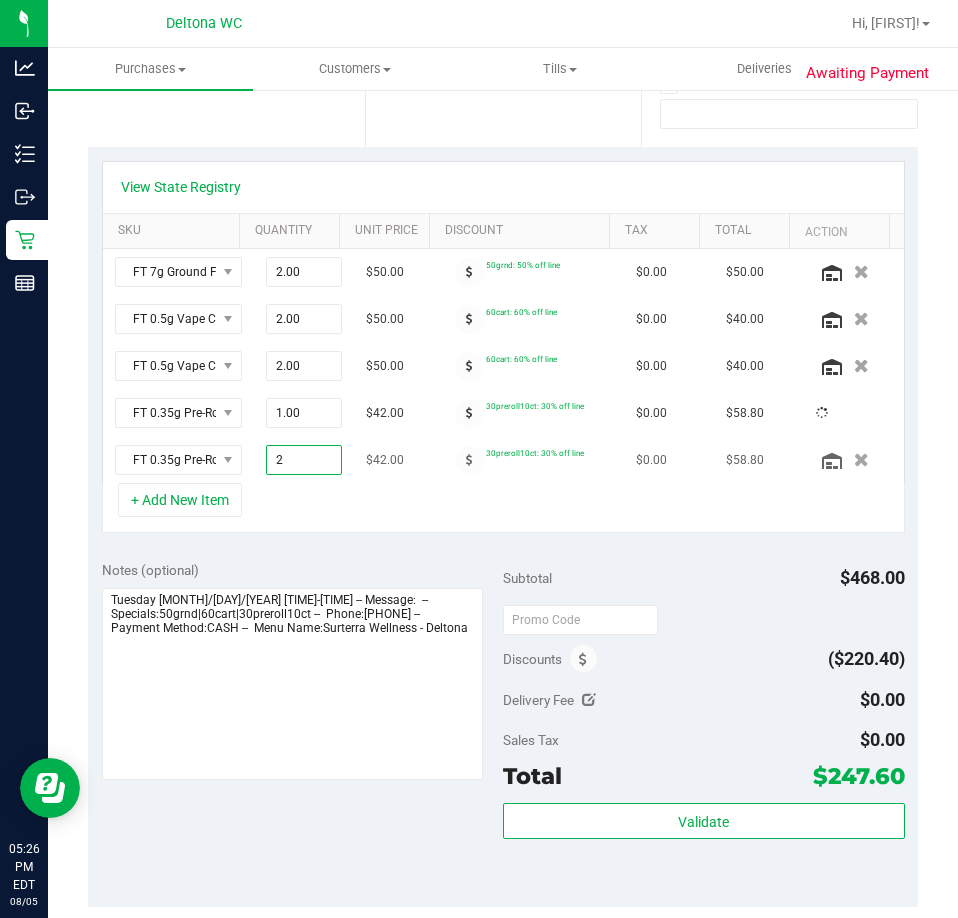 click on "2.00 2" at bounding box center (304, 460) 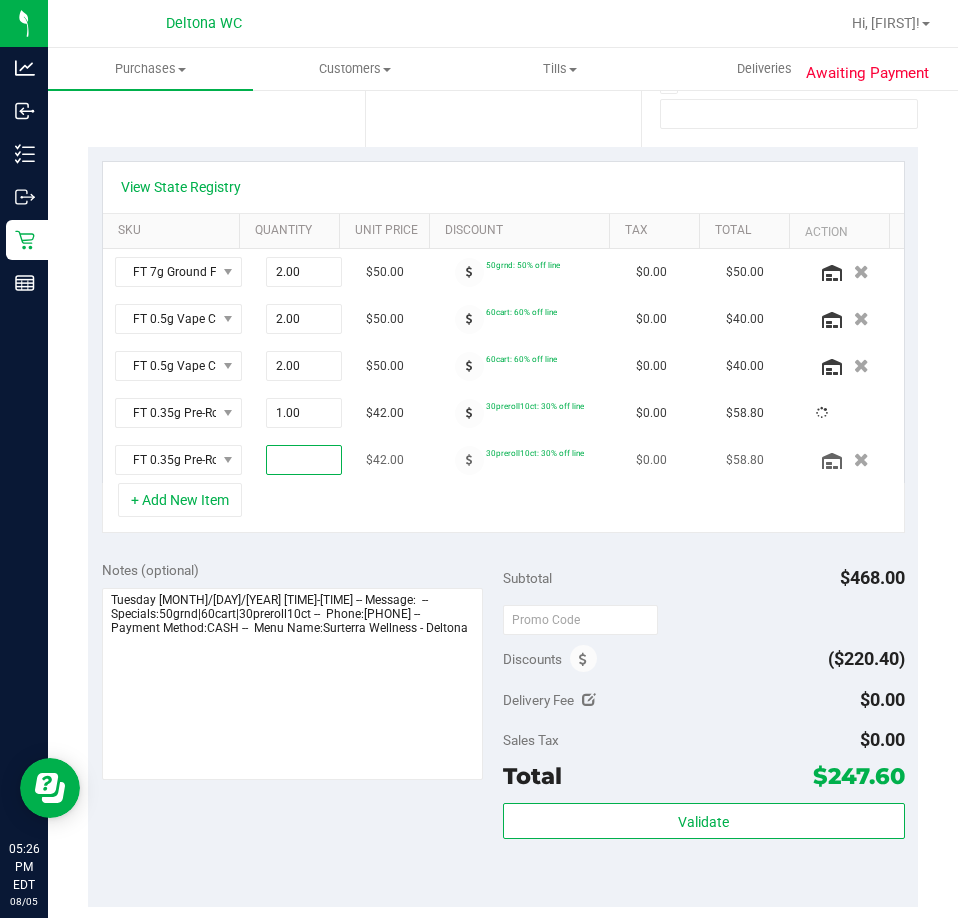 type on "1" 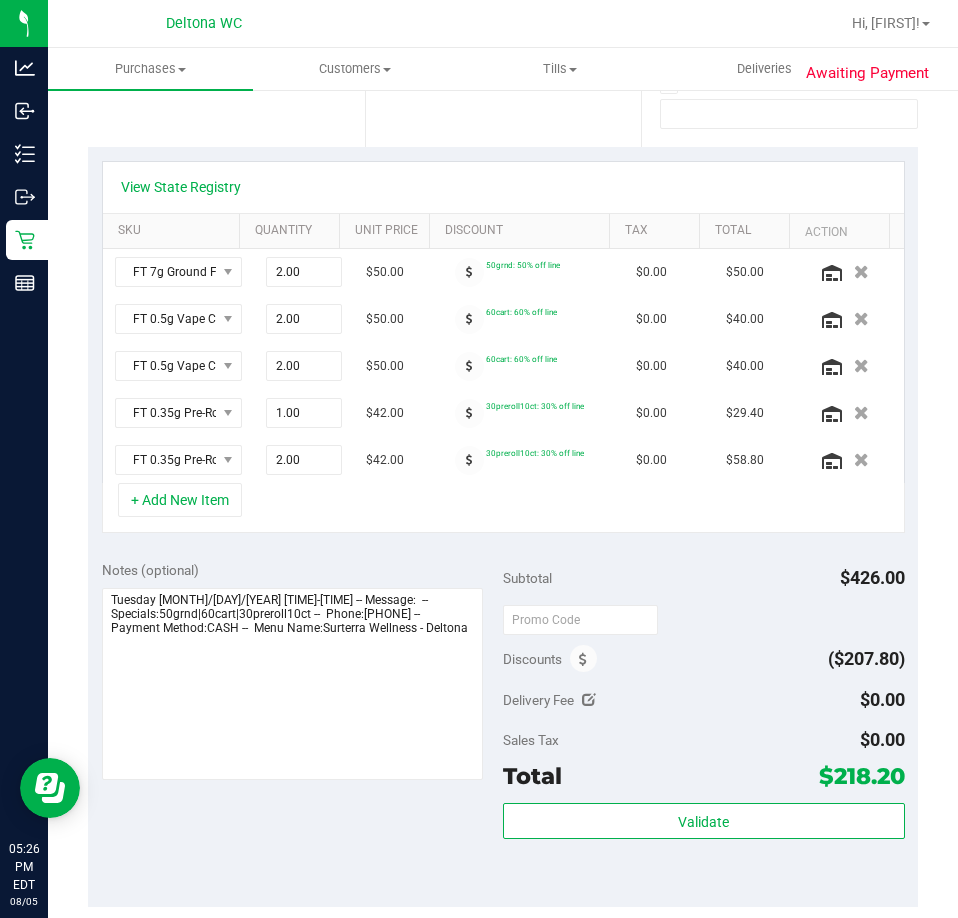 click on "+ Add New Item" at bounding box center (503, 508) 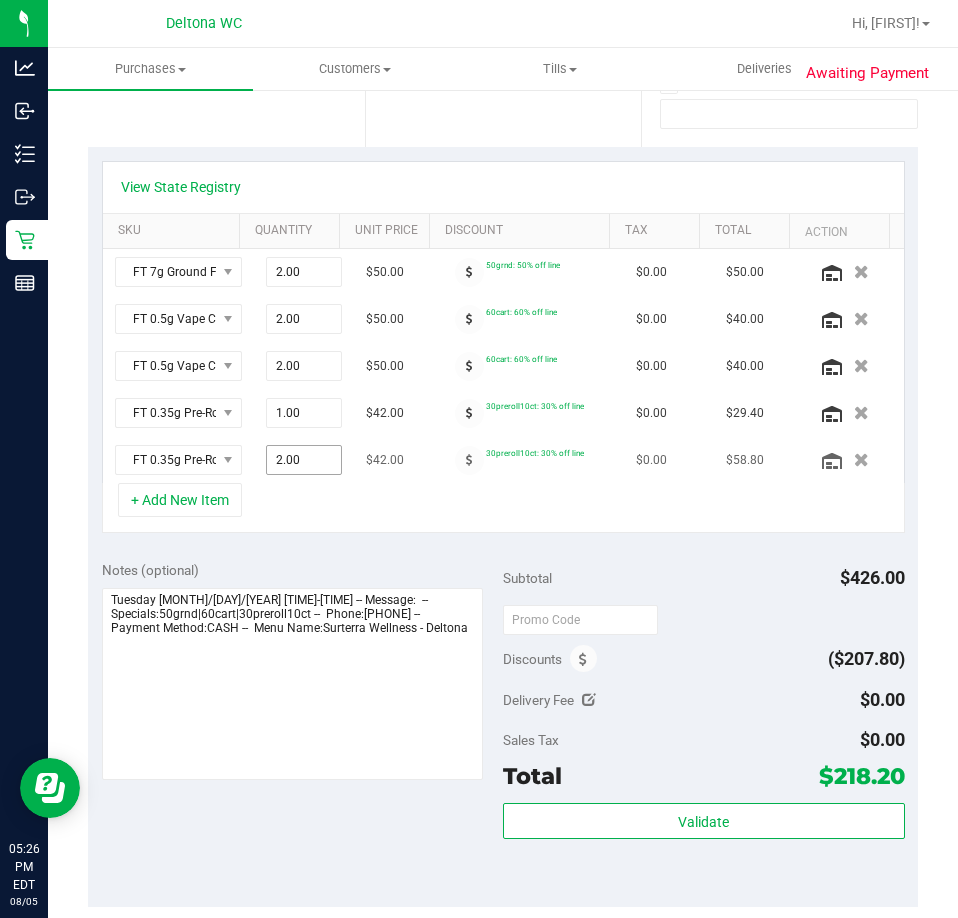 click on "2.00 2" at bounding box center (304, 460) 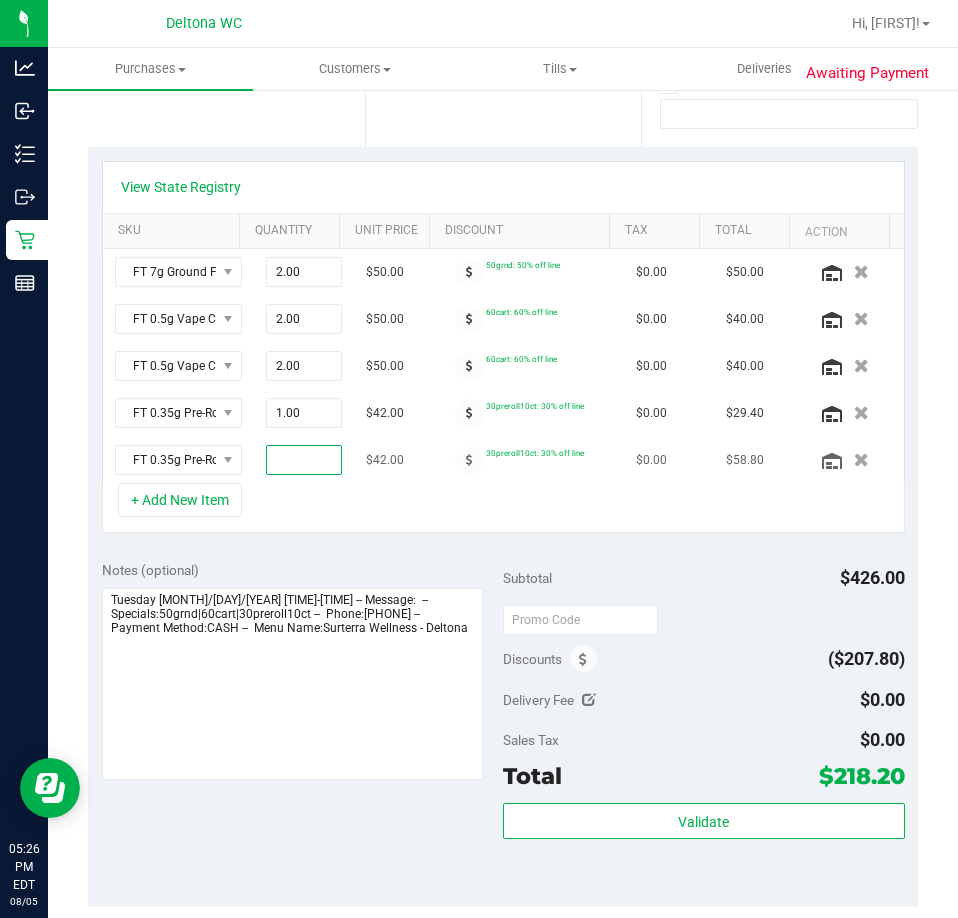 type on "1" 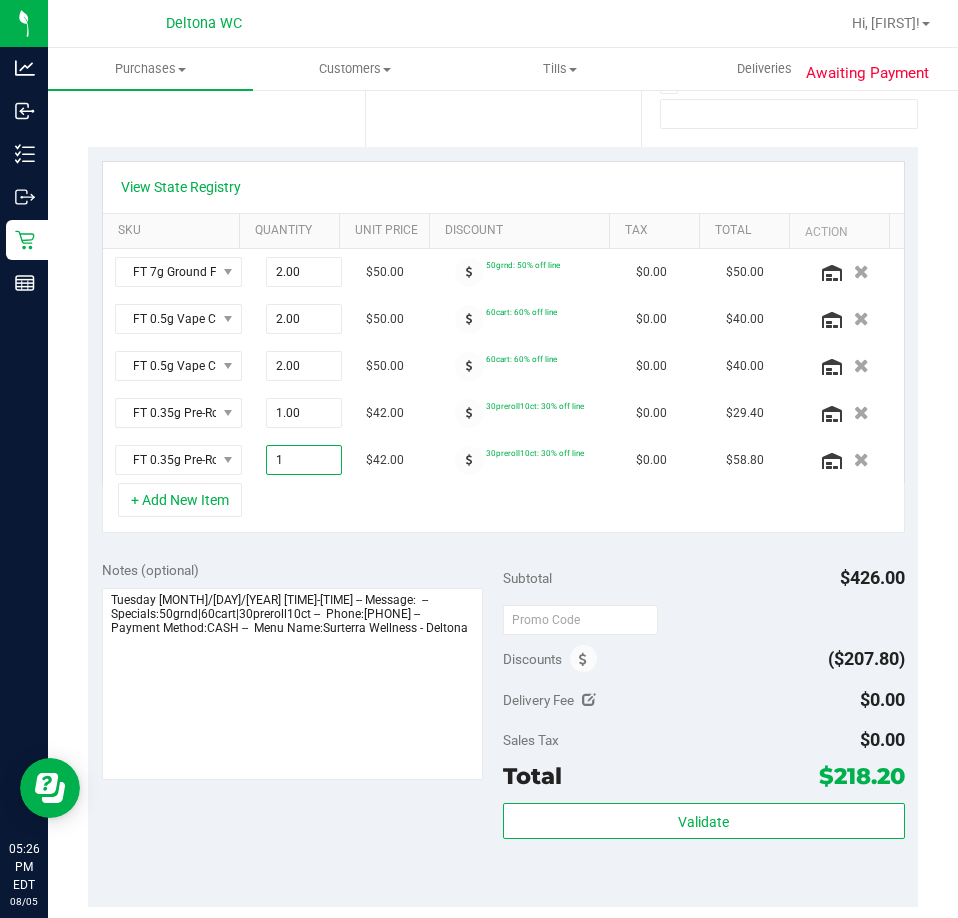 type on "1.00" 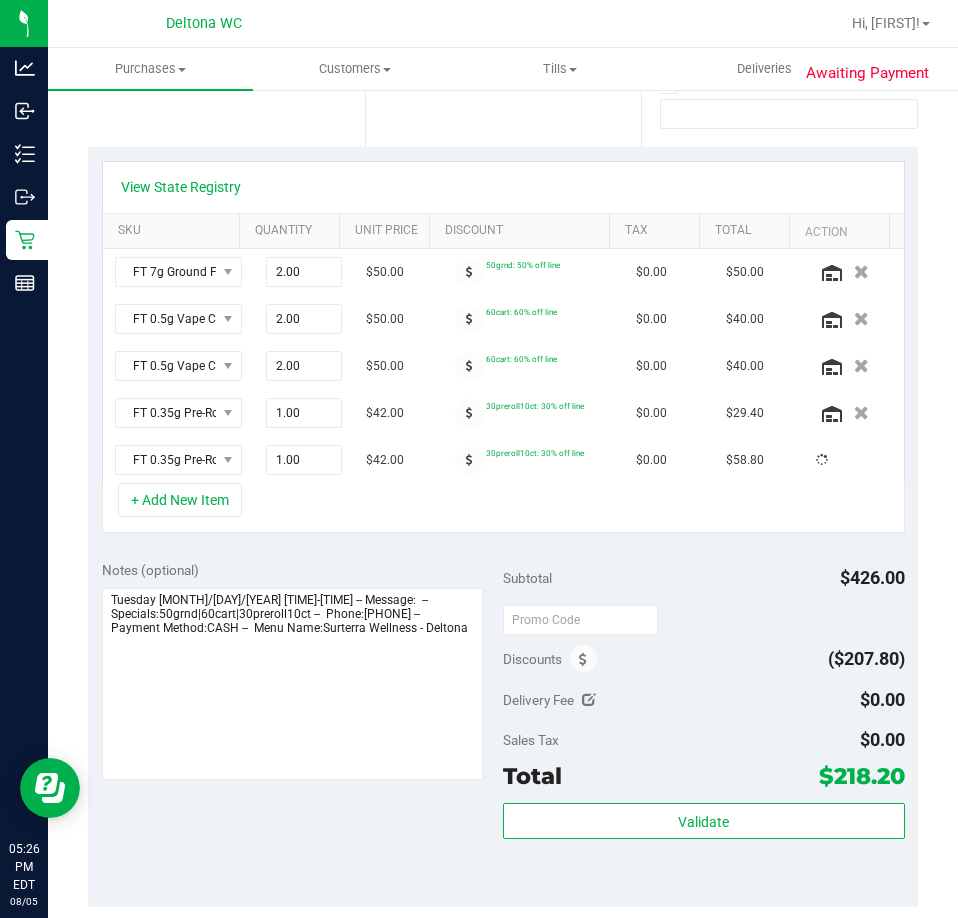 click on "View State Registry
SKU Quantity Unit Price Discount Tax Total Action
FT 7g Ground Flower (Hybrid)
2.00 2
$50.00
50grnd:
50%
off
line
$0.00
$50.00
FT 0.5g Vape Cart Distillate Purple Punch (Indica)
2.00 2
$50.00" at bounding box center [503, 347] 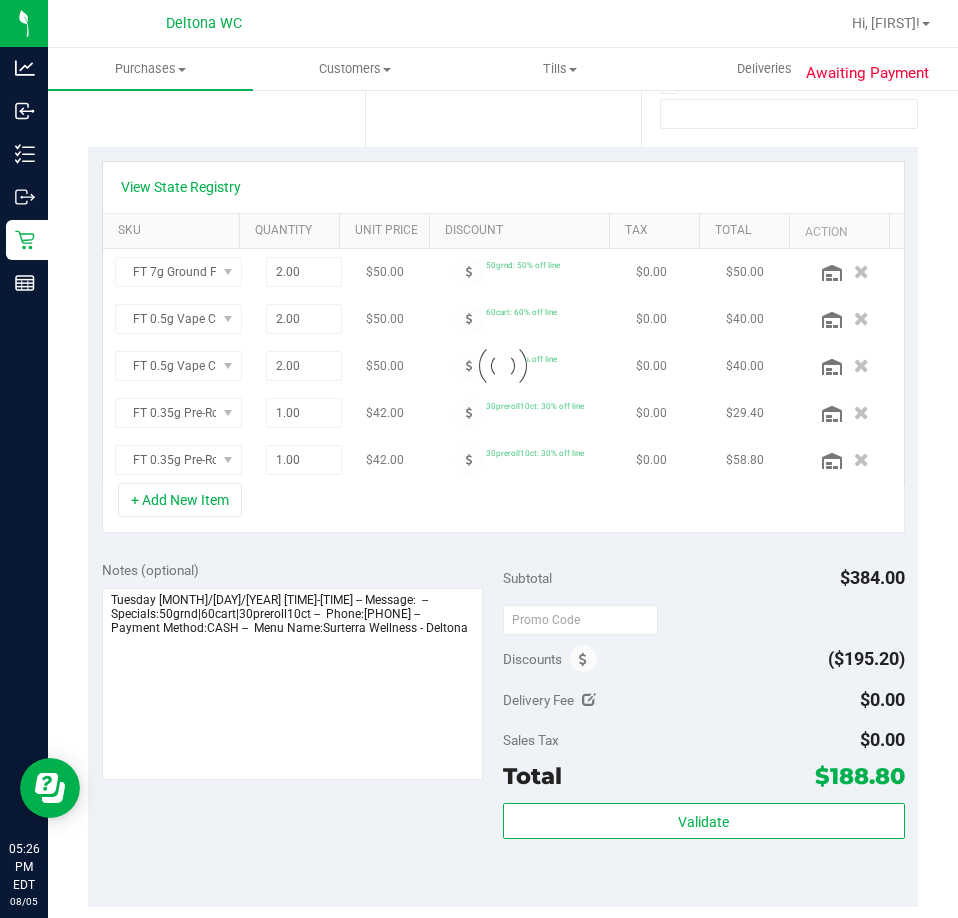 scroll, scrollTop: 0, scrollLeft: 0, axis: both 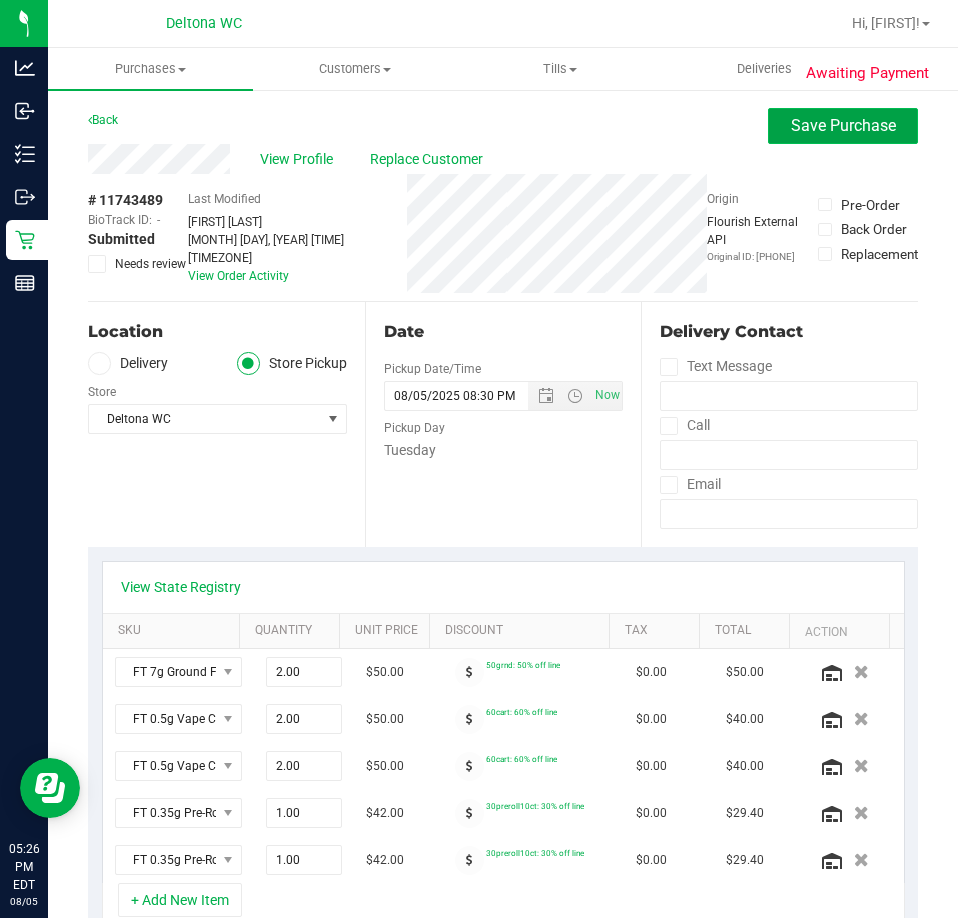 click on "Save Purchase" at bounding box center (843, 125) 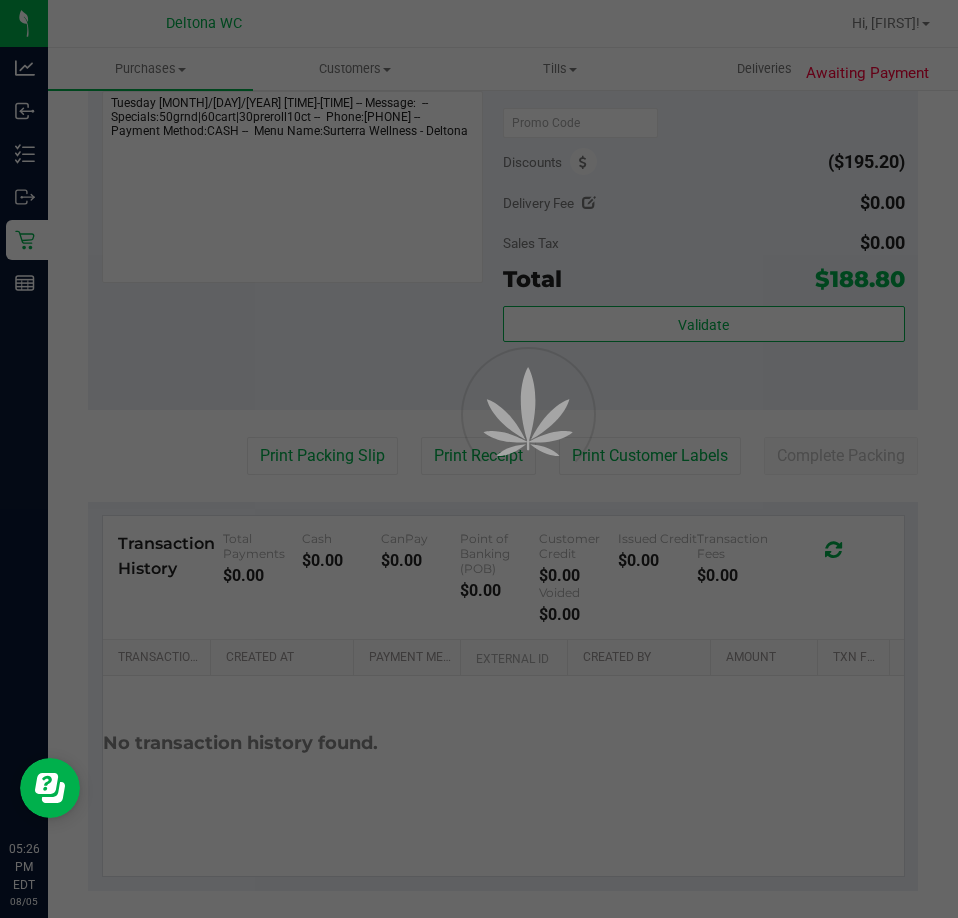 scroll, scrollTop: 902, scrollLeft: 0, axis: vertical 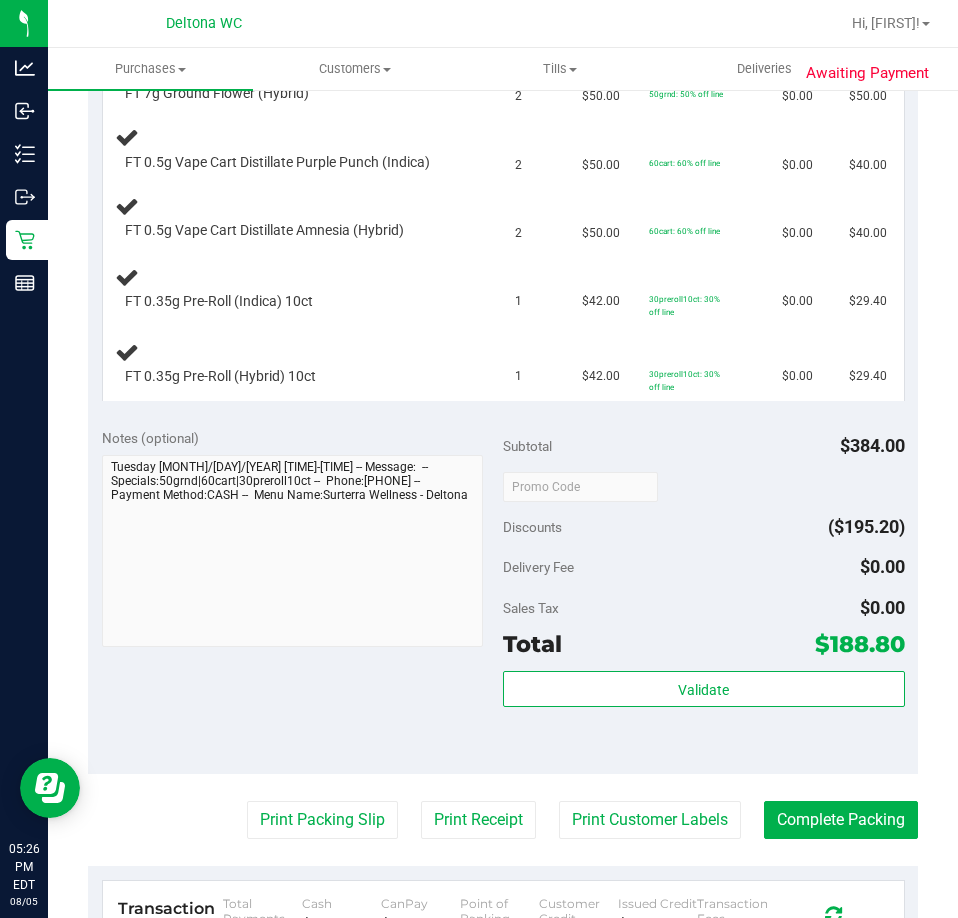 click on "Discounts
($195.20)" at bounding box center (704, 527) 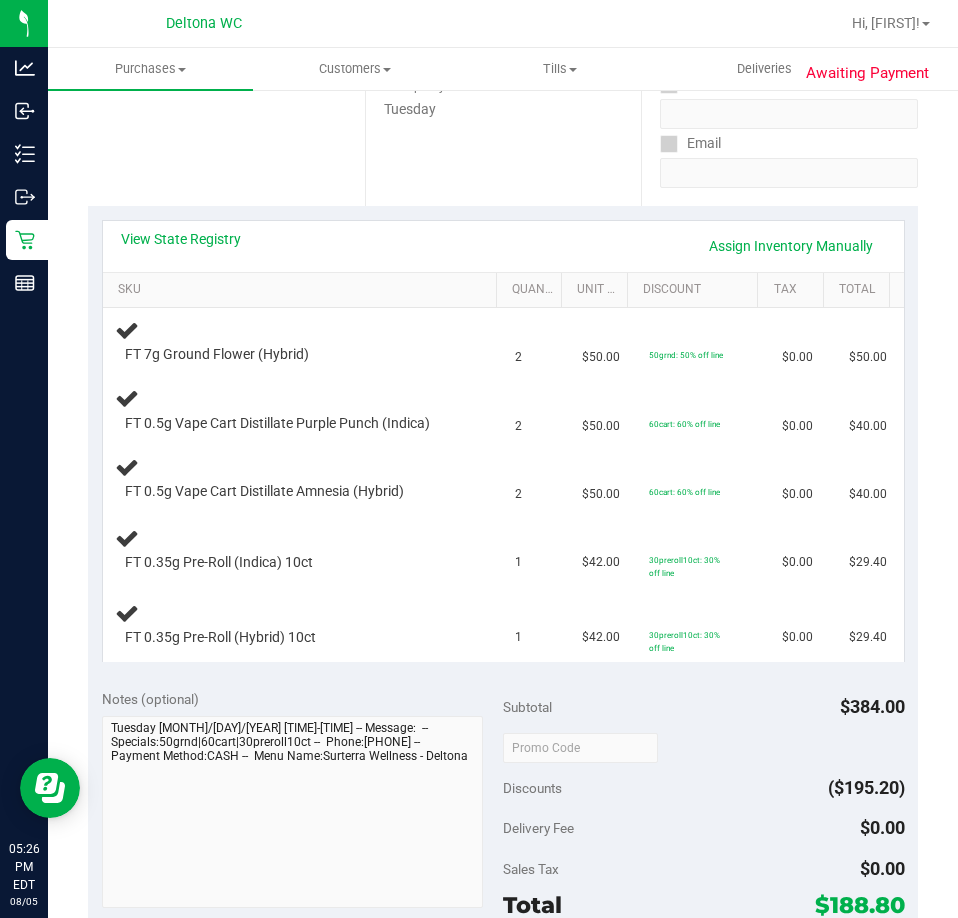 scroll, scrollTop: 344, scrollLeft: 0, axis: vertical 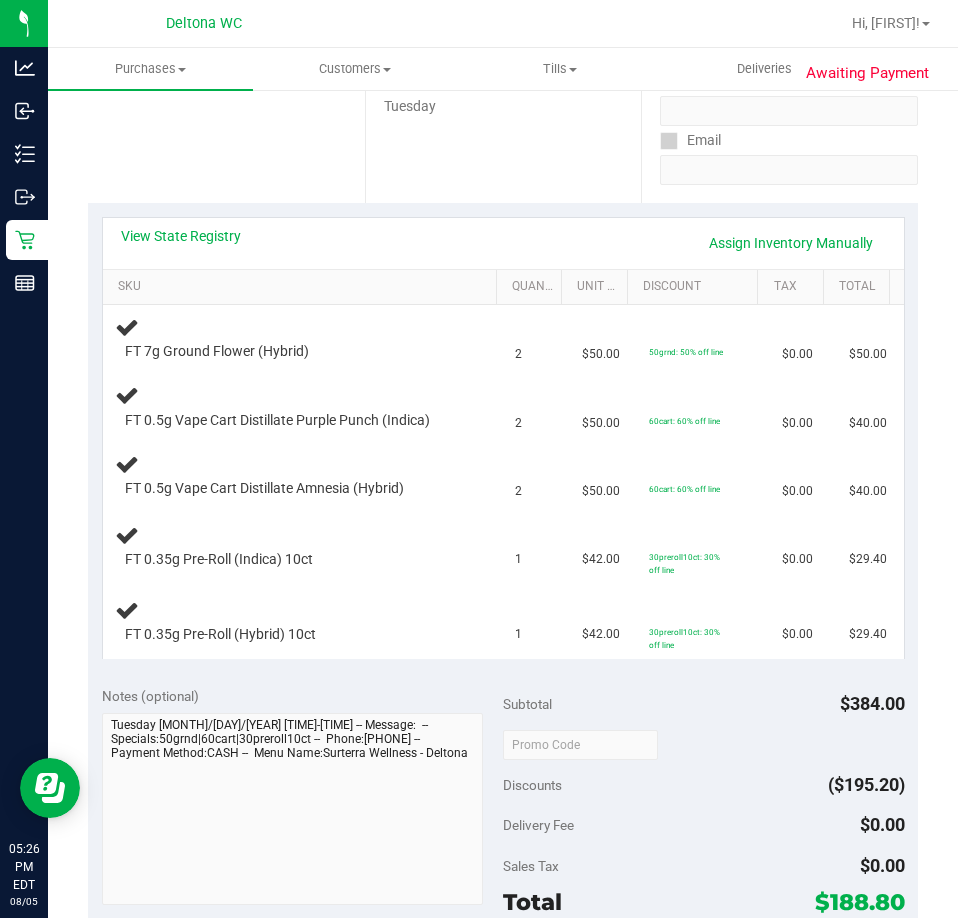 click on "Subtotal
$384.00" at bounding box center (704, 704) 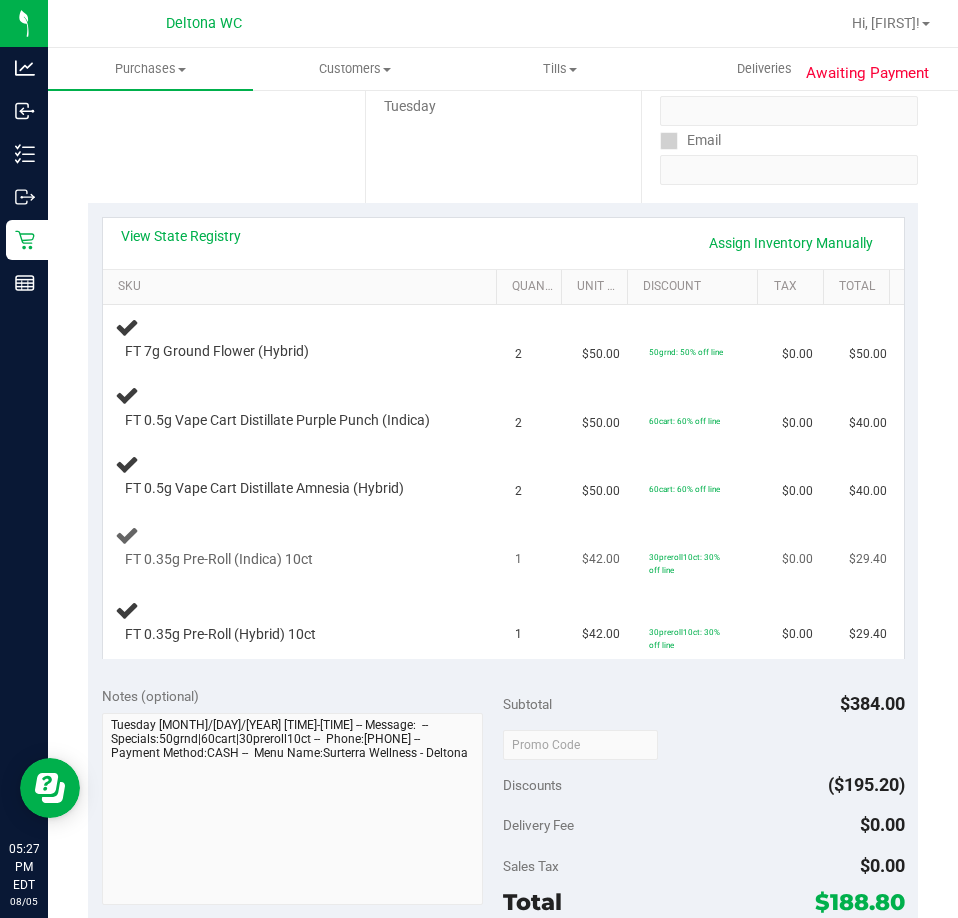 click on "30preroll10ct:
30%
off
line" at bounding box center [684, 563] 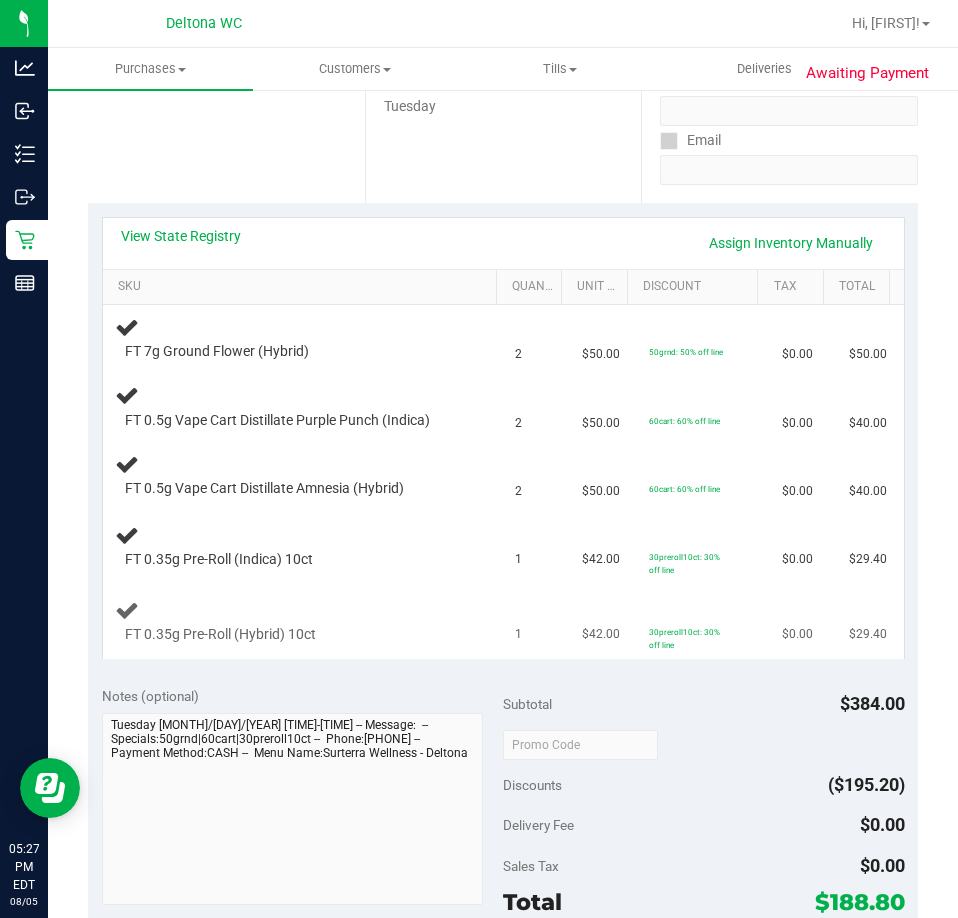 click on "30preroll10ct:
30%
off
line" at bounding box center (703, 622) 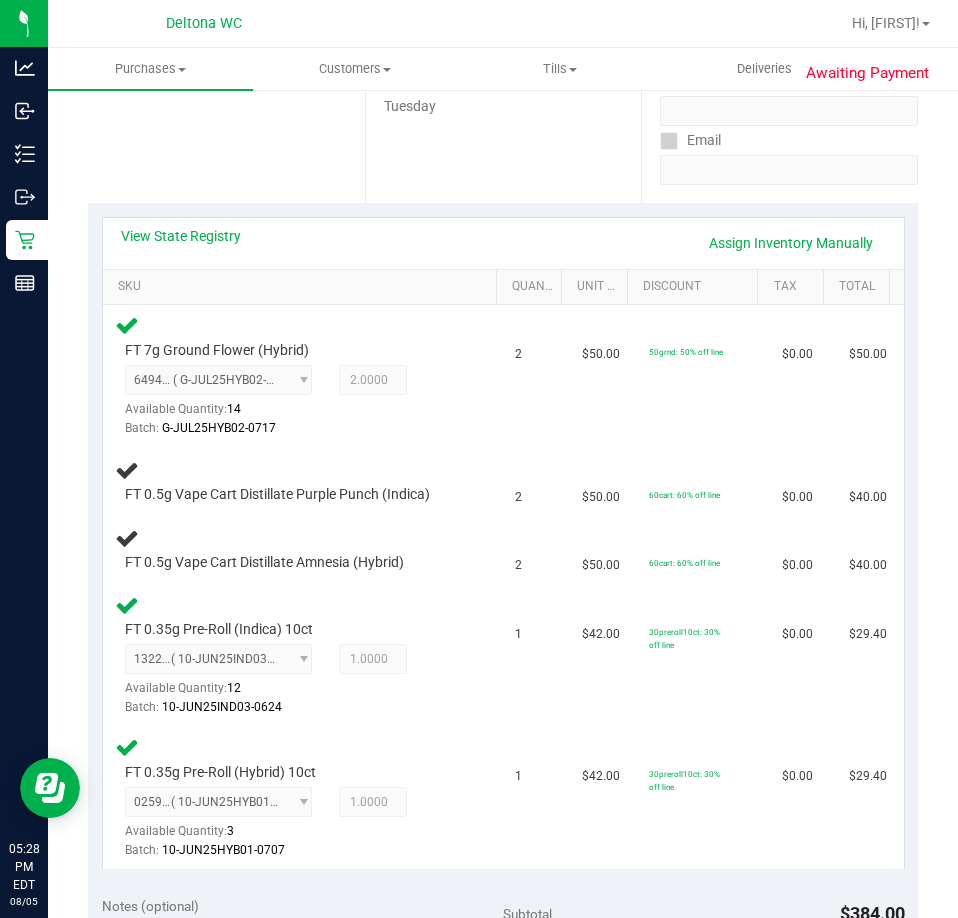scroll, scrollTop: 496, scrollLeft: 0, axis: vertical 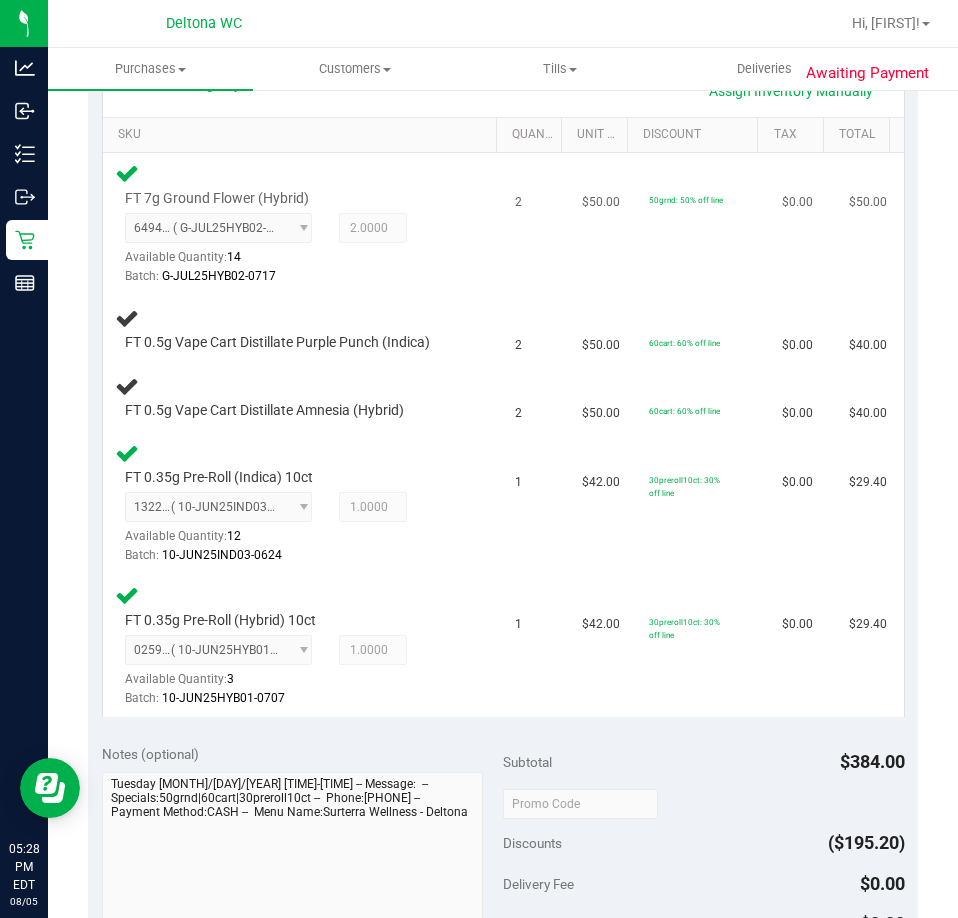 click on "50grnd:
50%
off
line" at bounding box center (703, 224) 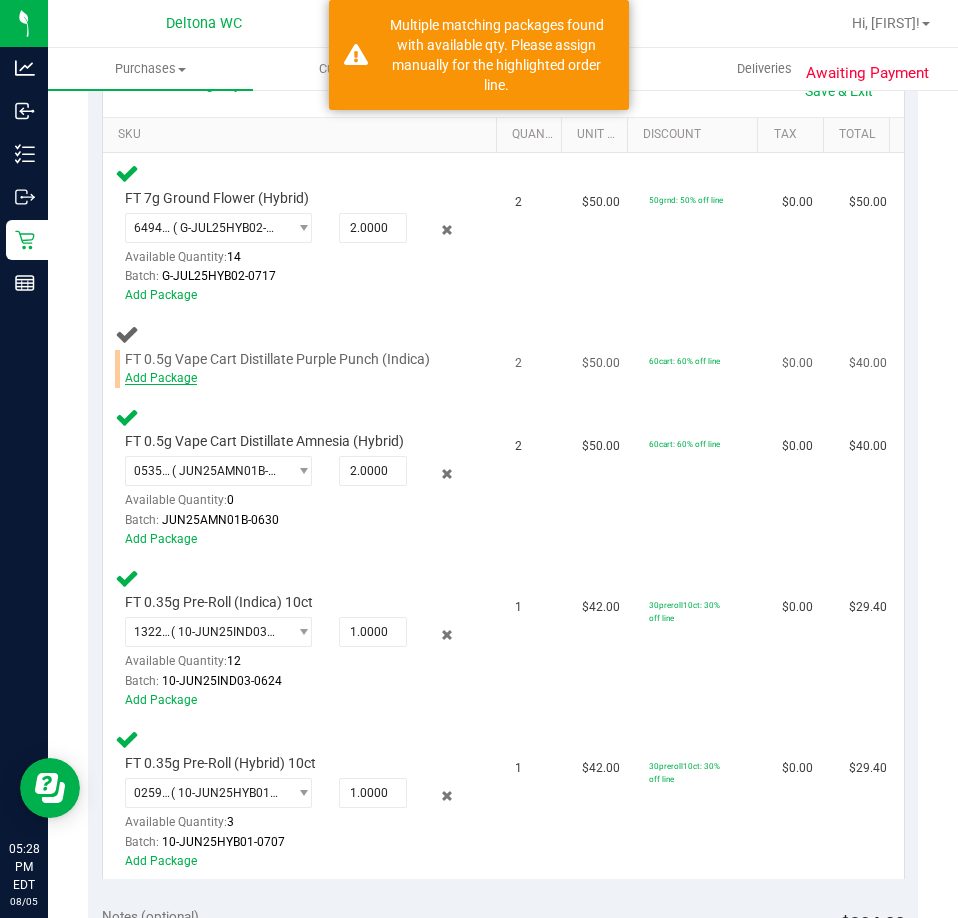 click on "Add Package" at bounding box center (161, 378) 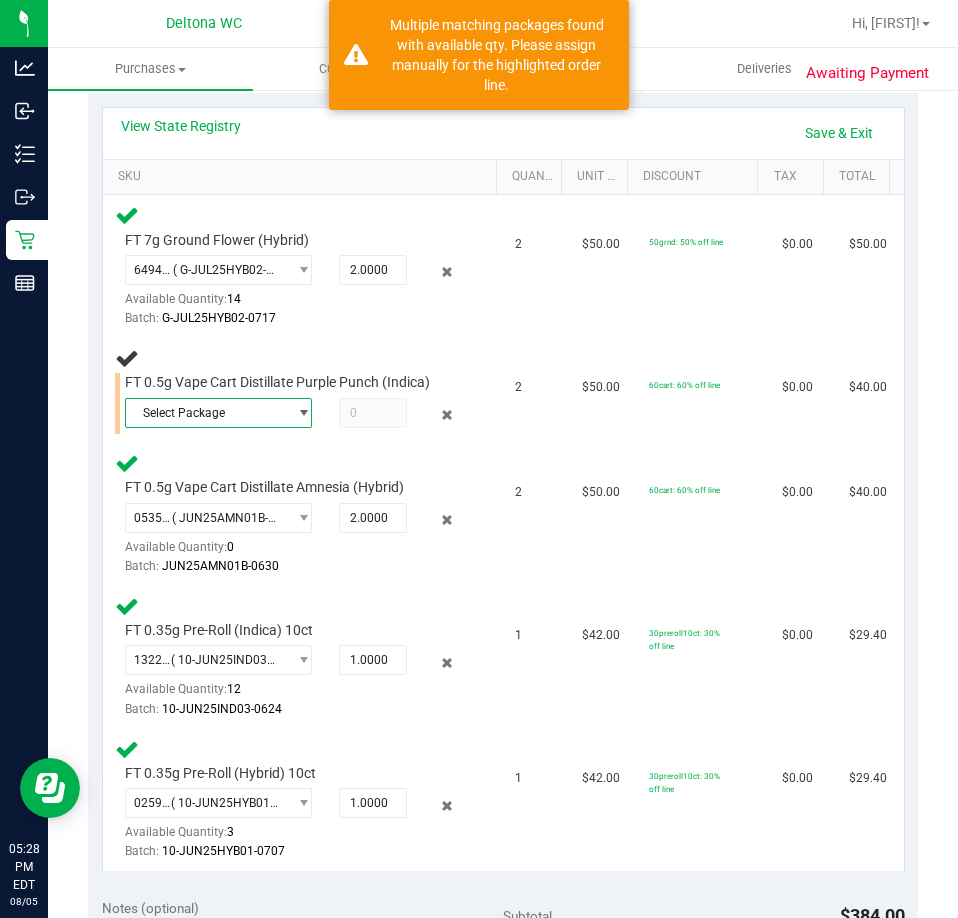 scroll, scrollTop: 426, scrollLeft: 0, axis: vertical 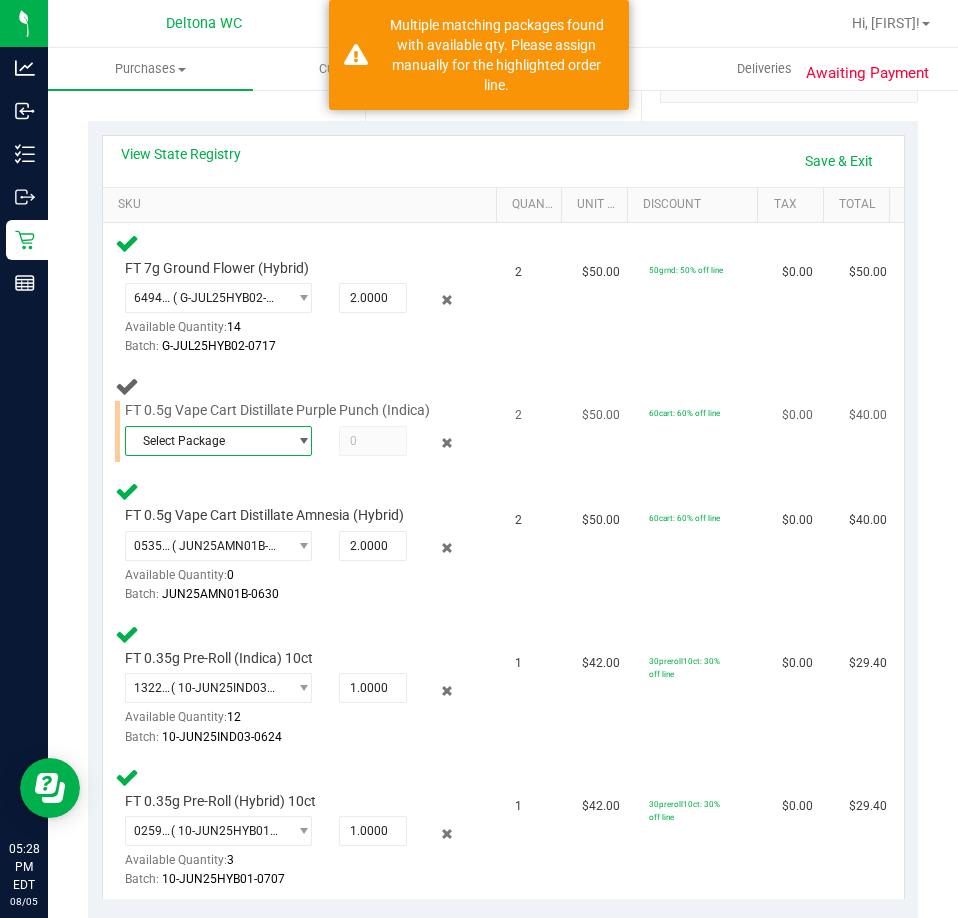 click on "Select Package" at bounding box center (206, 441) 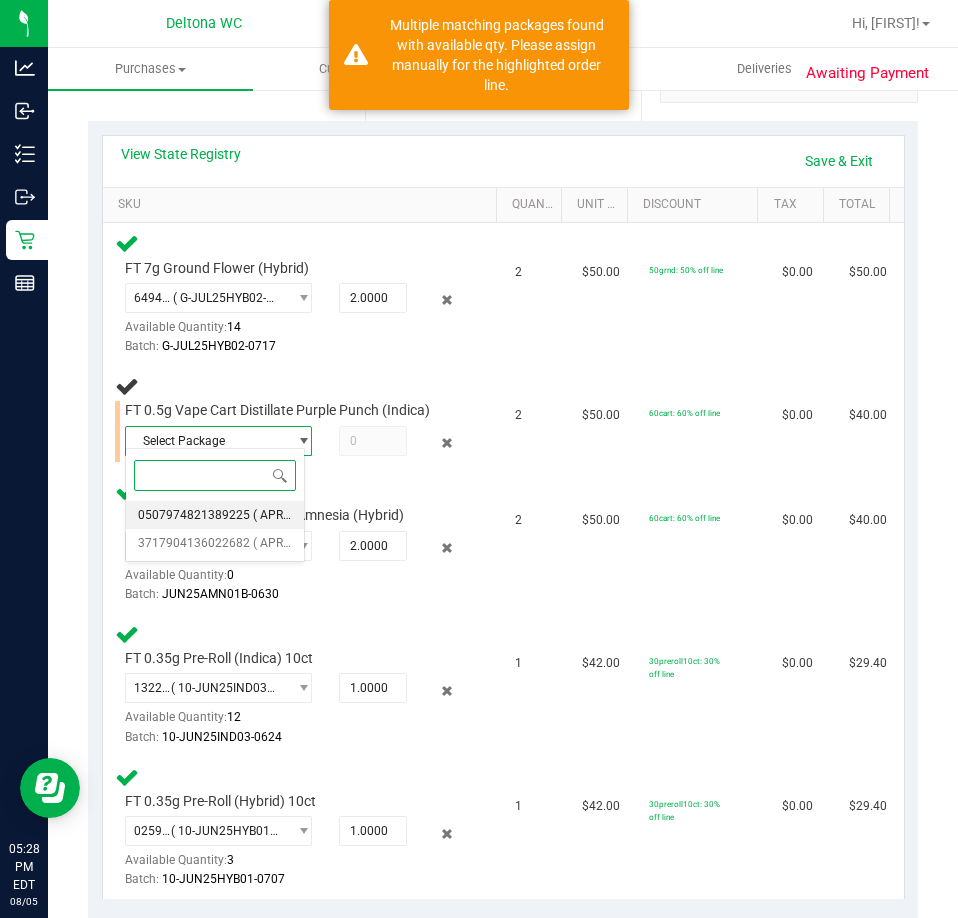 click on "0507974821389225" at bounding box center (194, 515) 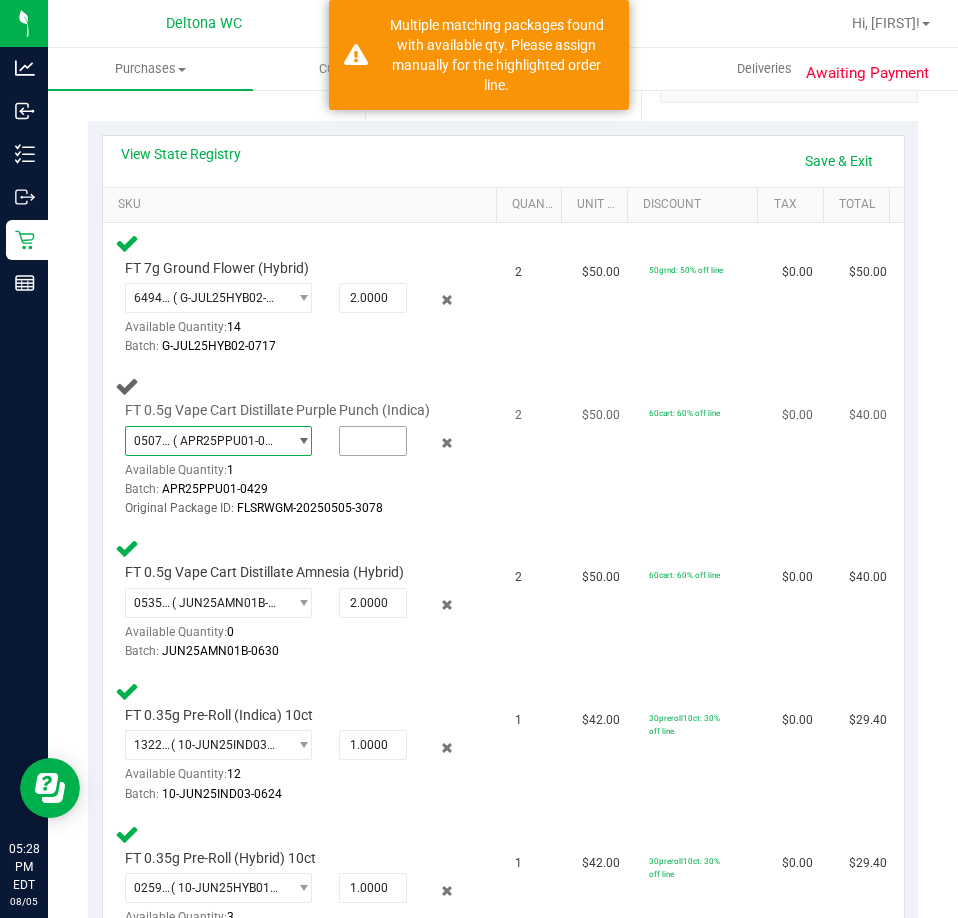 click at bounding box center (373, 441) 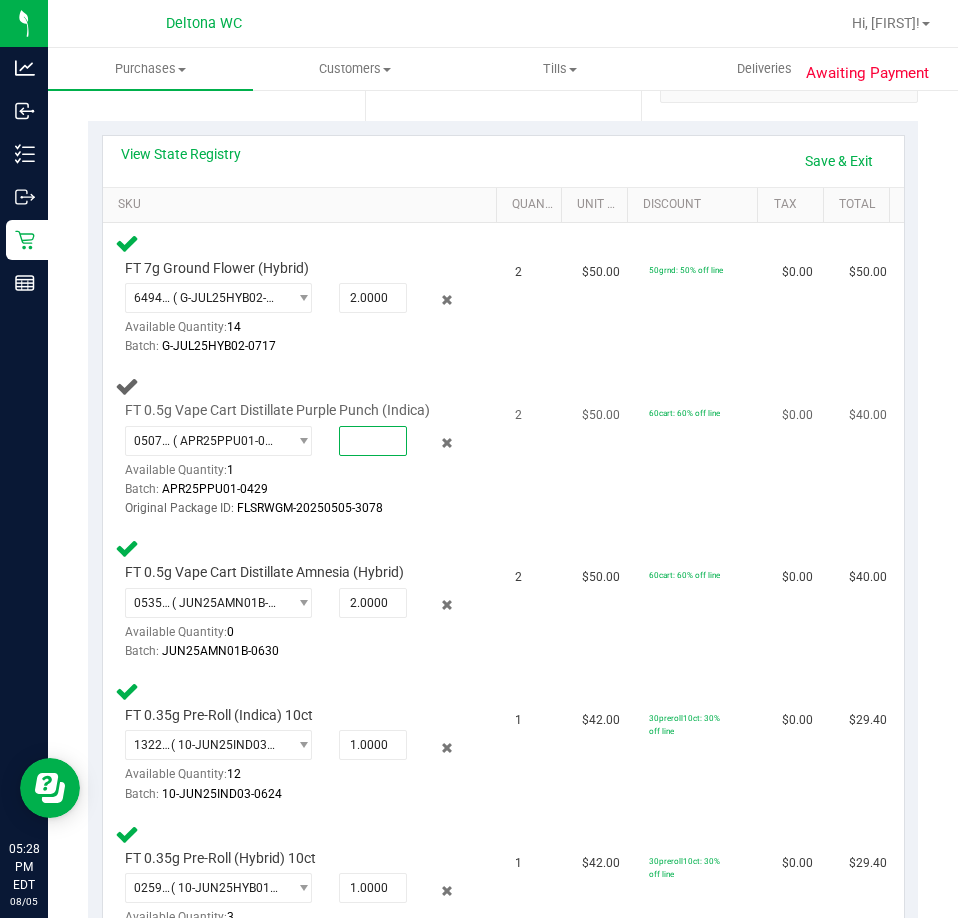 type on "1" 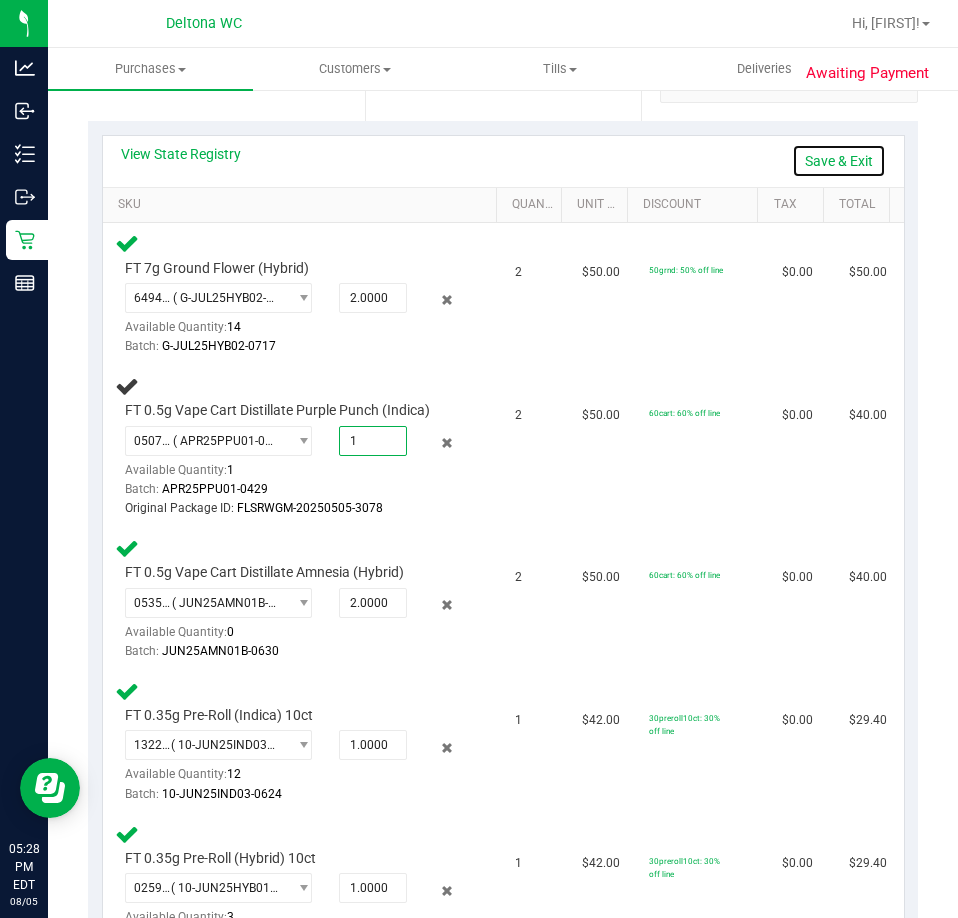 click on "Save & Exit" at bounding box center [839, 161] 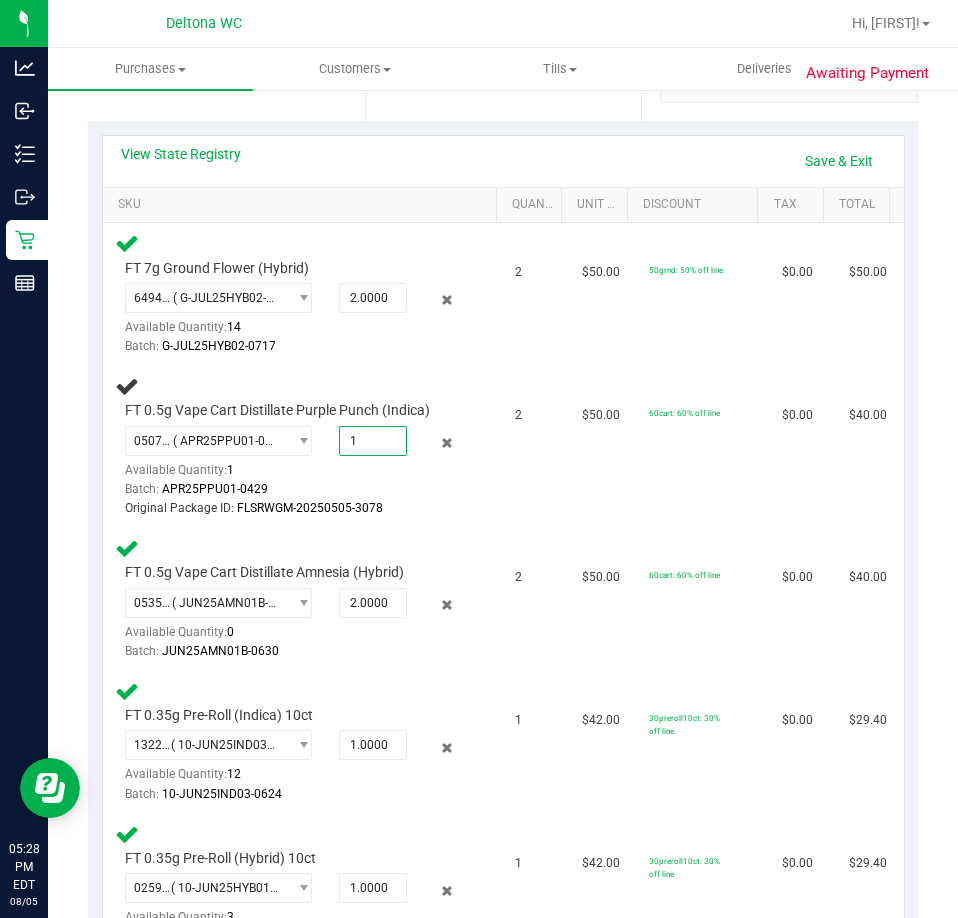 type on "1.0000" 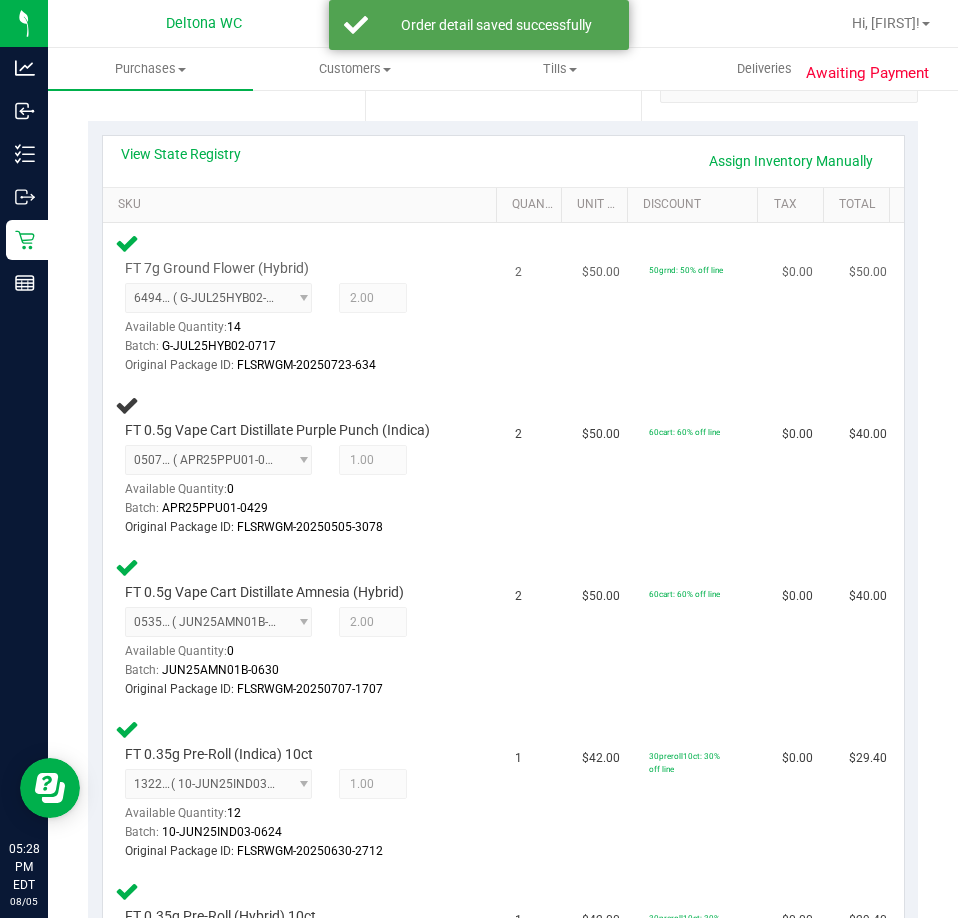 click on "$0.00" at bounding box center (803, 304) 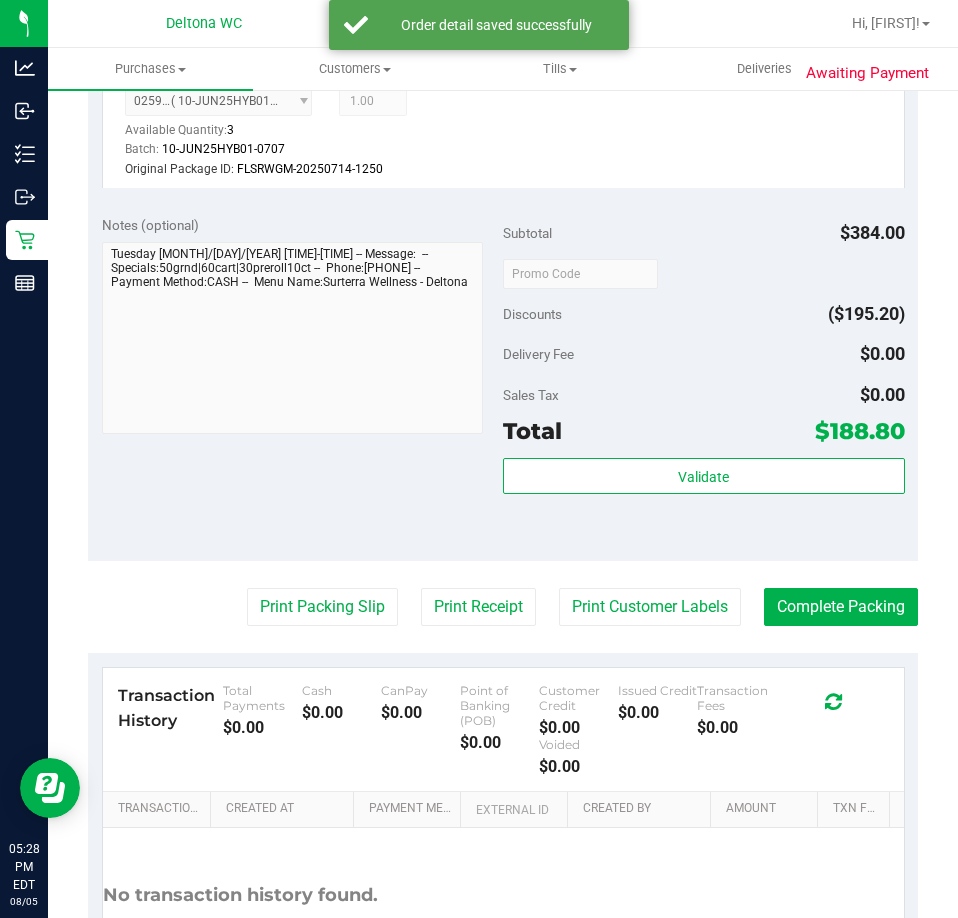 scroll, scrollTop: 1505, scrollLeft: 0, axis: vertical 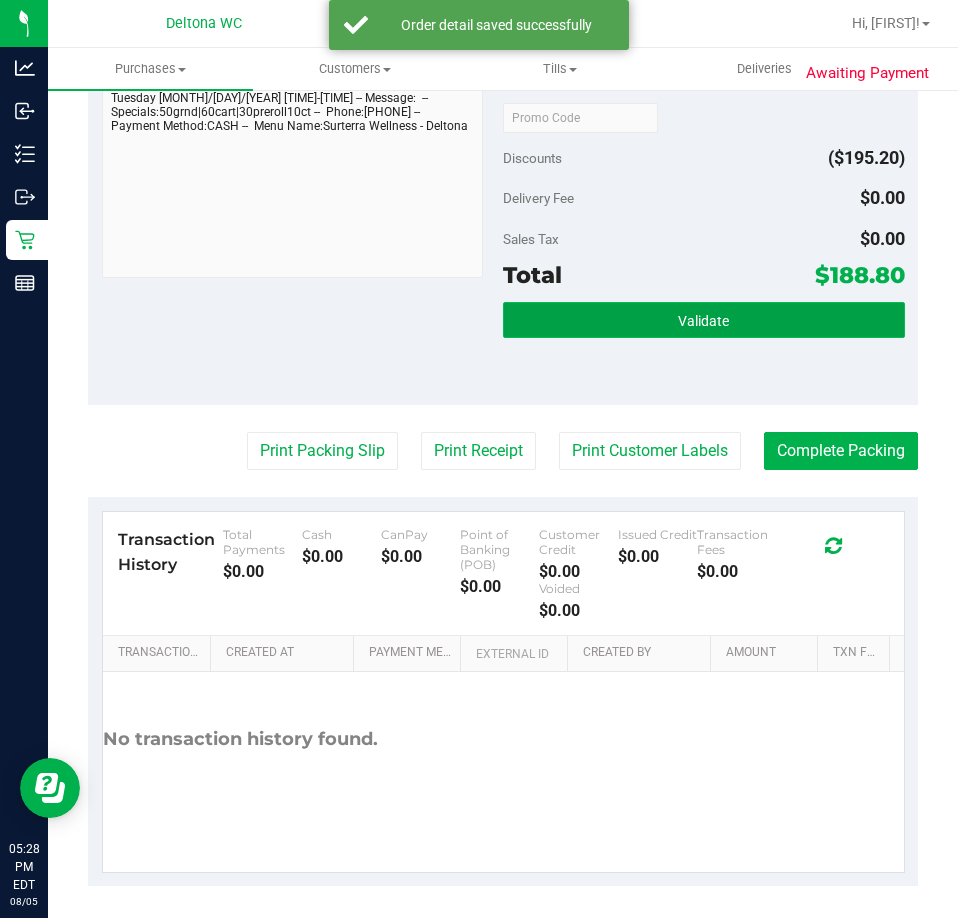 click on "Validate" at bounding box center [703, 321] 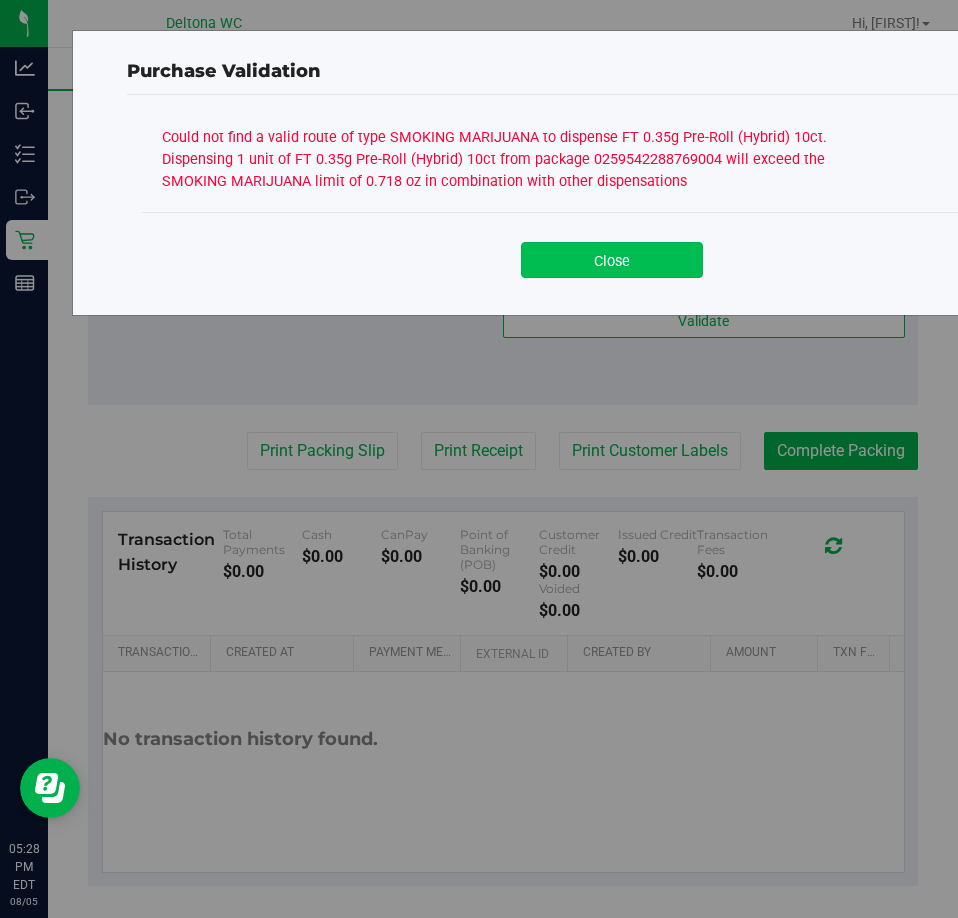 click on "Close" at bounding box center (612, 260) 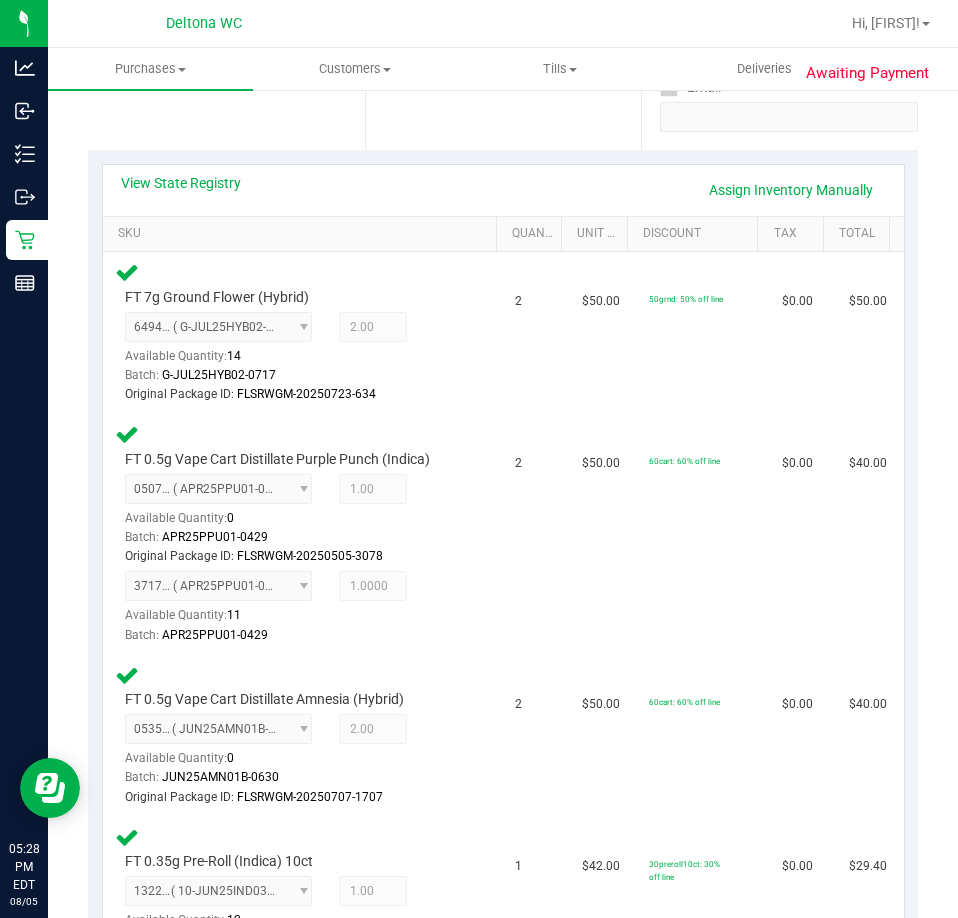 scroll, scrollTop: 396, scrollLeft: 0, axis: vertical 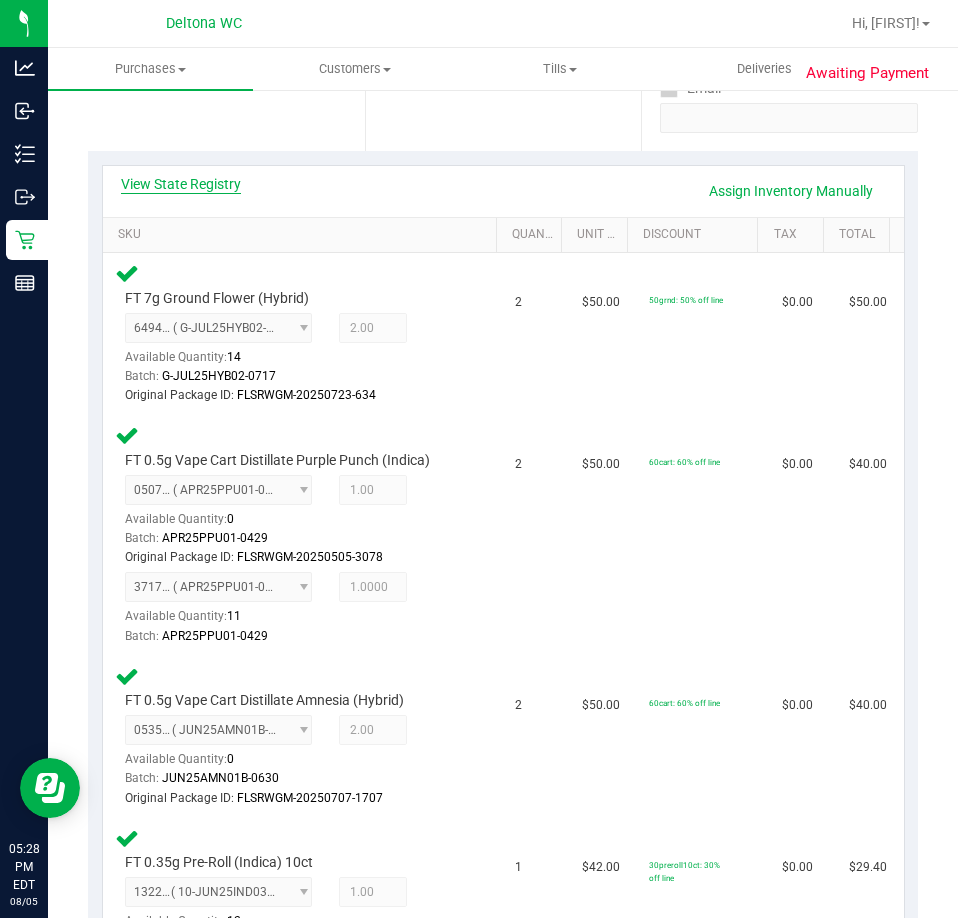 click on "View State Registry" at bounding box center [181, 184] 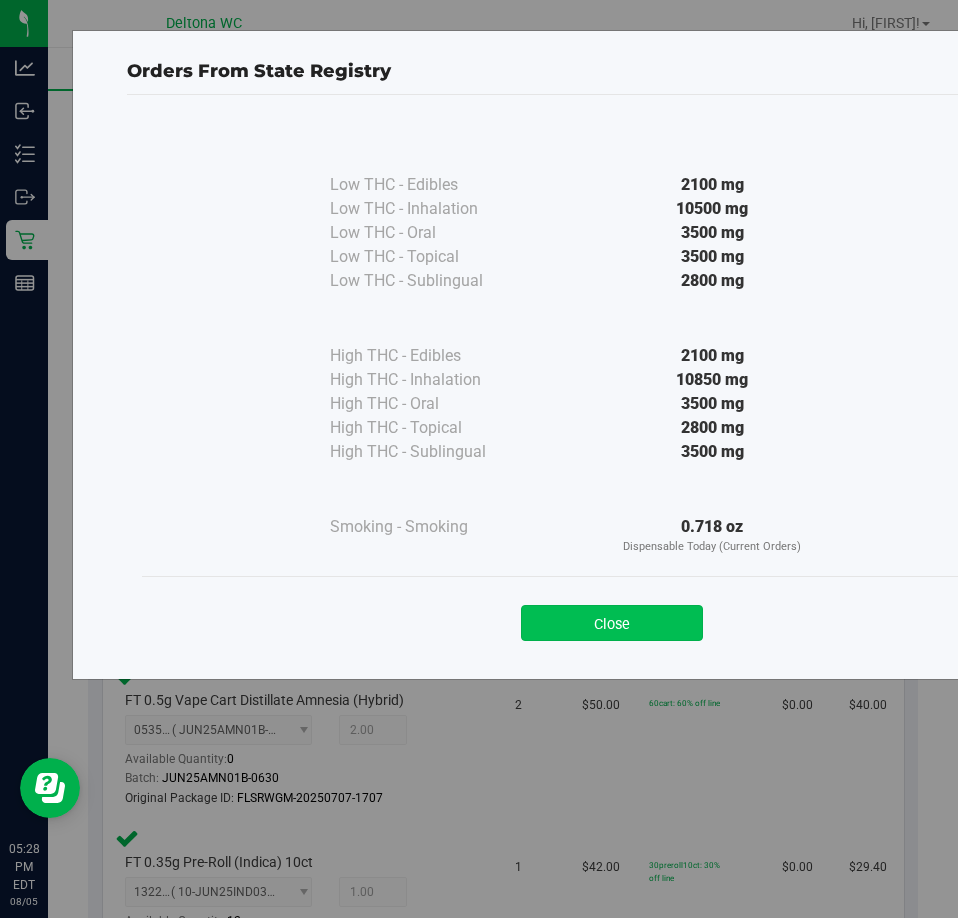 click on "Close" at bounding box center (612, 623) 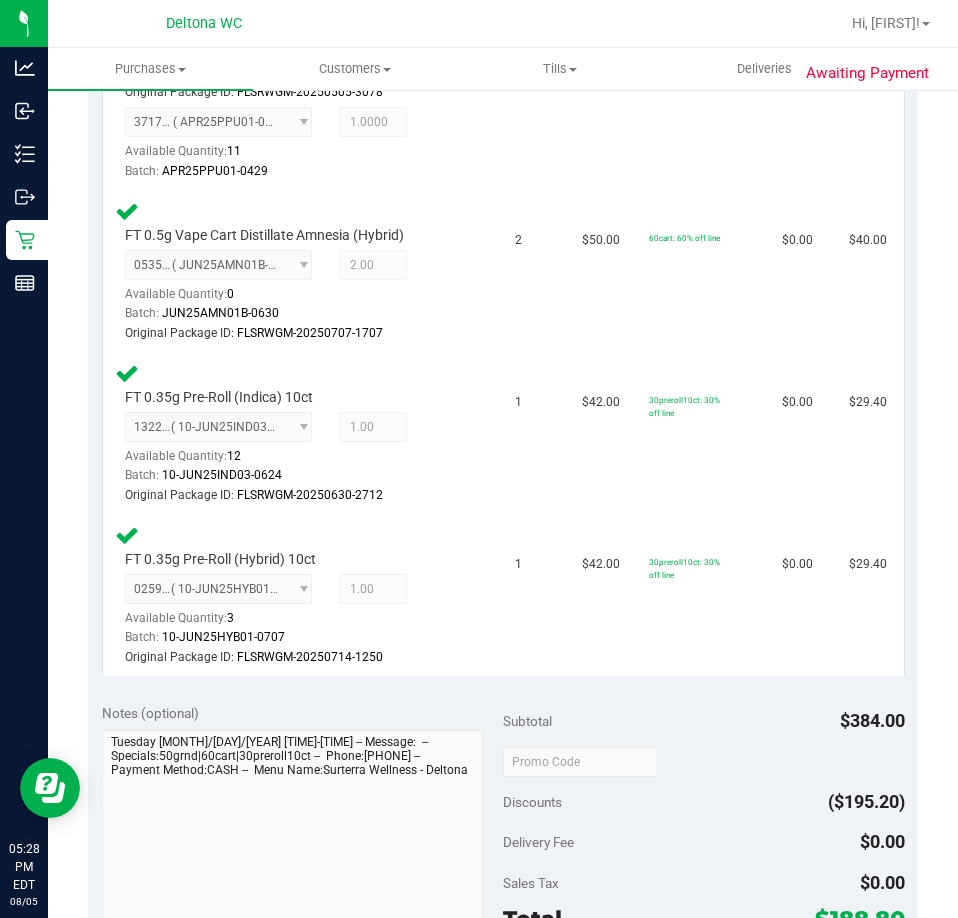 scroll, scrollTop: 1505, scrollLeft: 0, axis: vertical 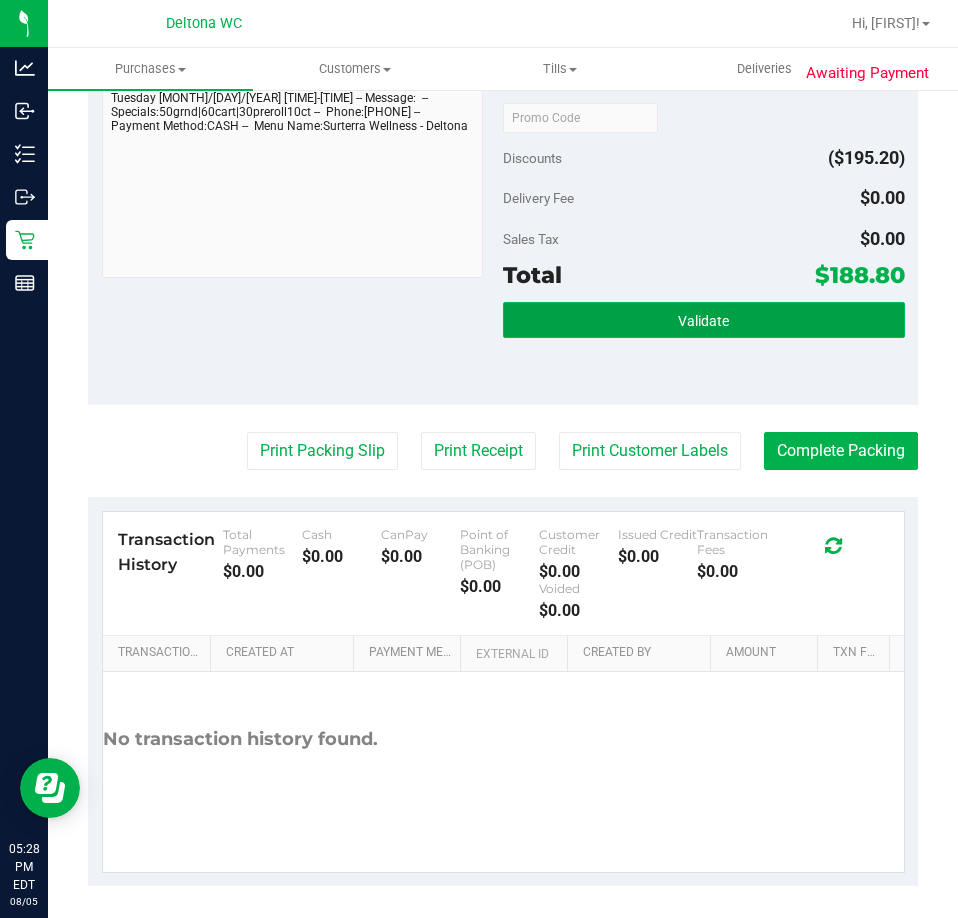 click on "Validate" at bounding box center (704, 320) 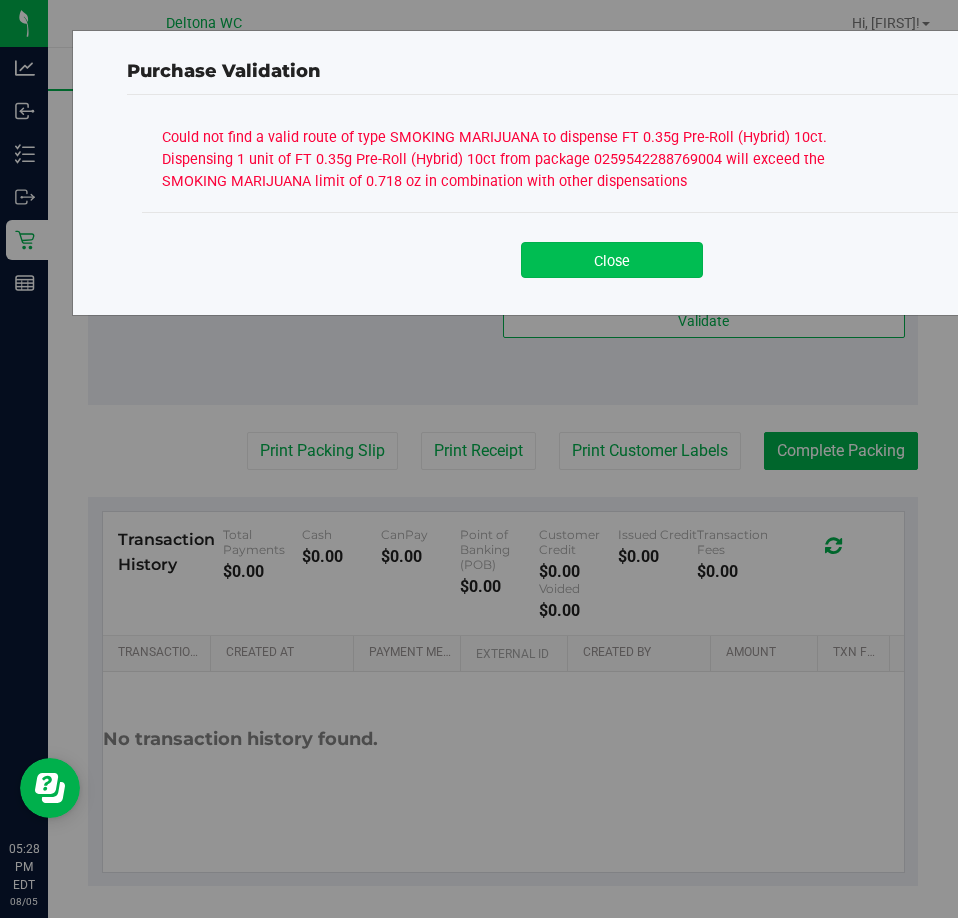 click on "Close" at bounding box center (612, 260) 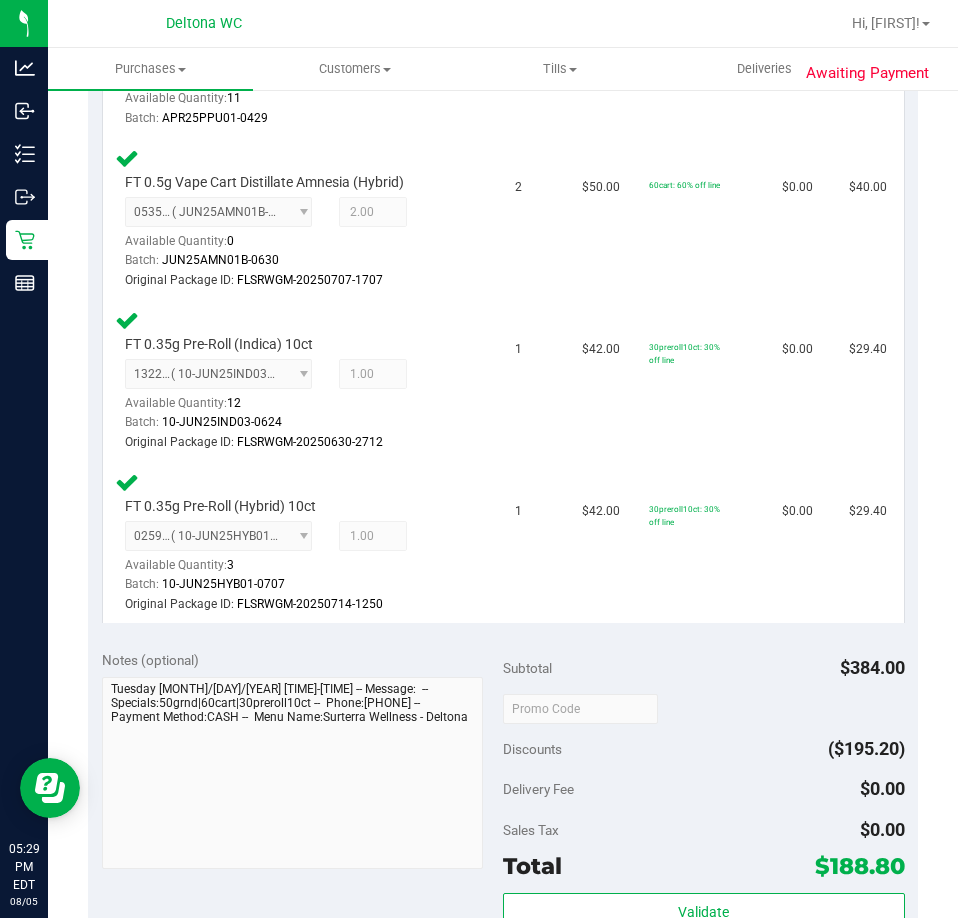 scroll, scrollTop: 910, scrollLeft: 0, axis: vertical 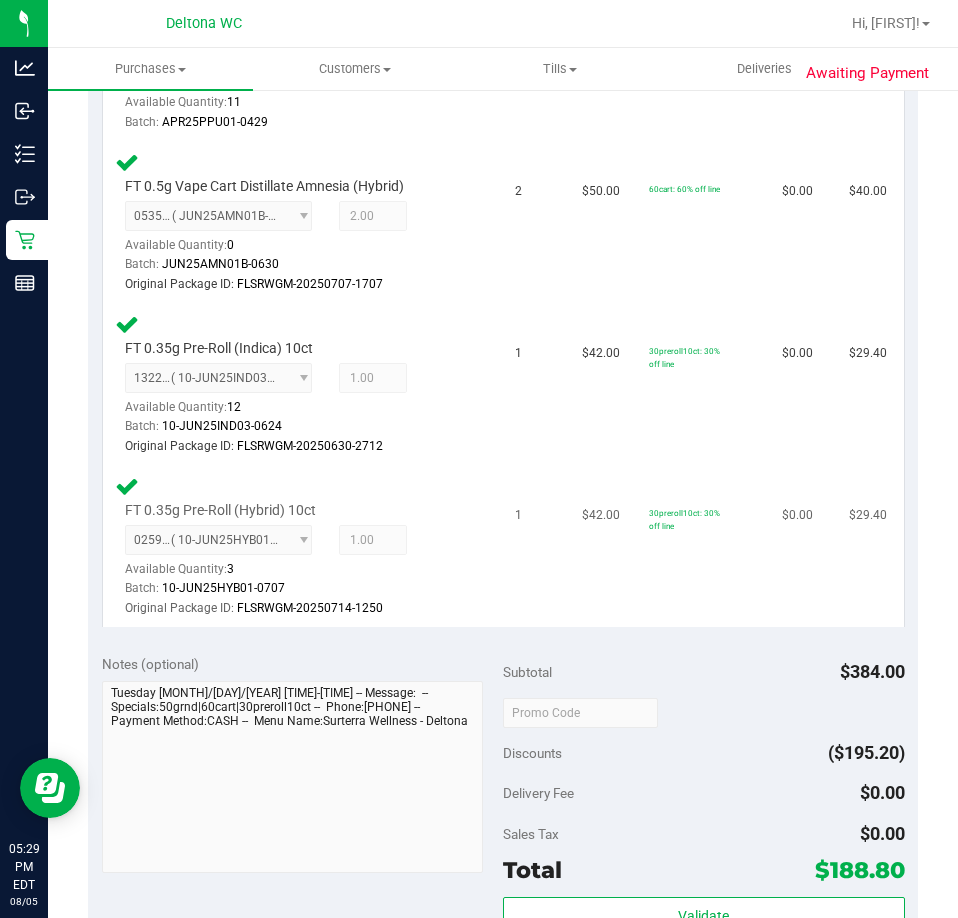 click on "30preroll10ct:
30%
off
line" at bounding box center (703, 546) 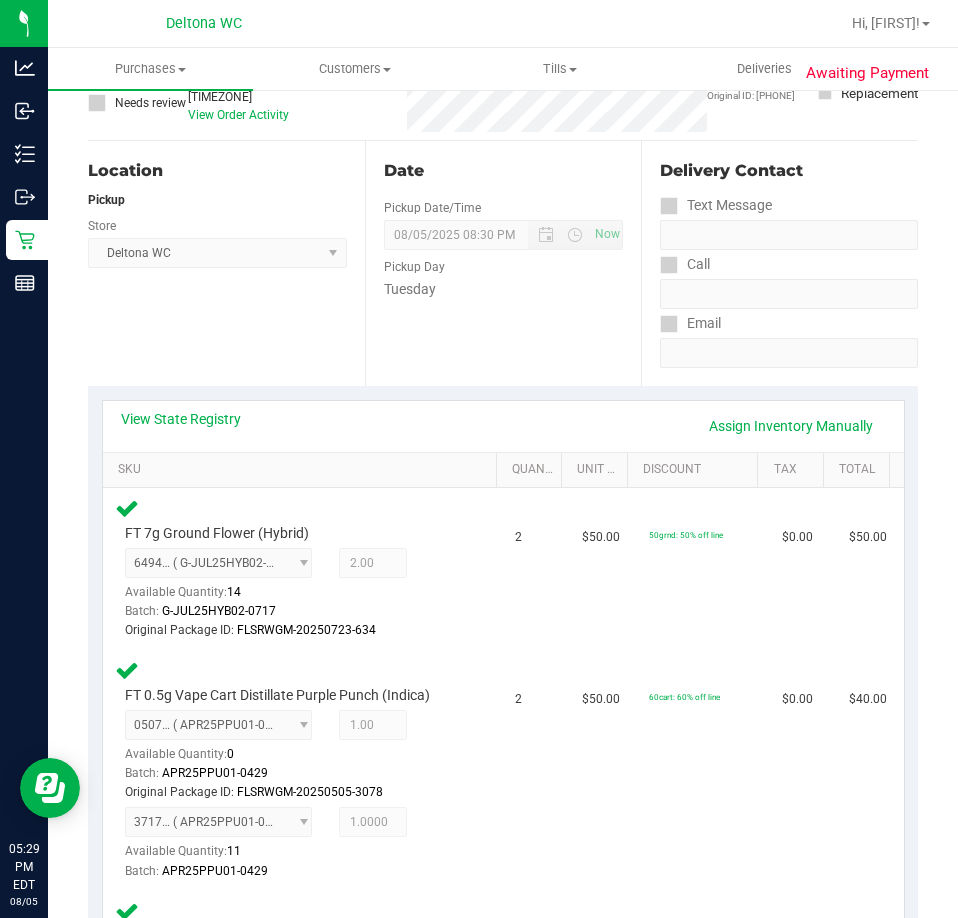 scroll, scrollTop: 0, scrollLeft: 0, axis: both 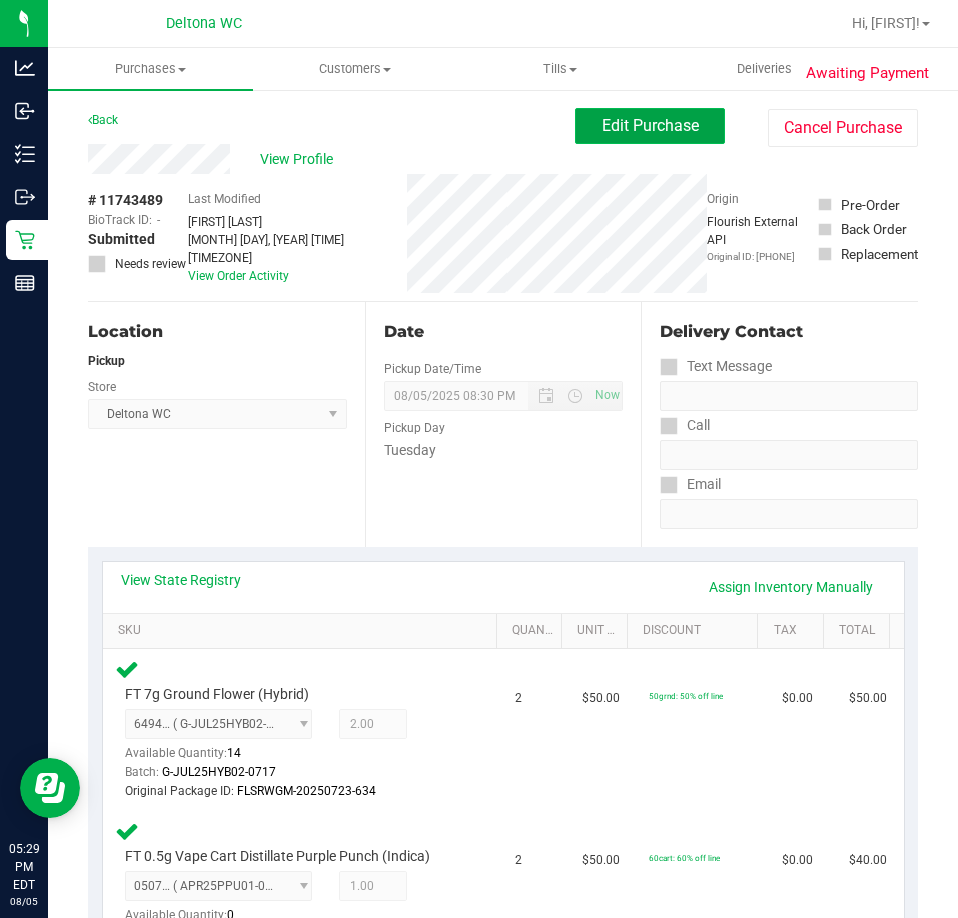 click on "Edit Purchase" at bounding box center [650, 125] 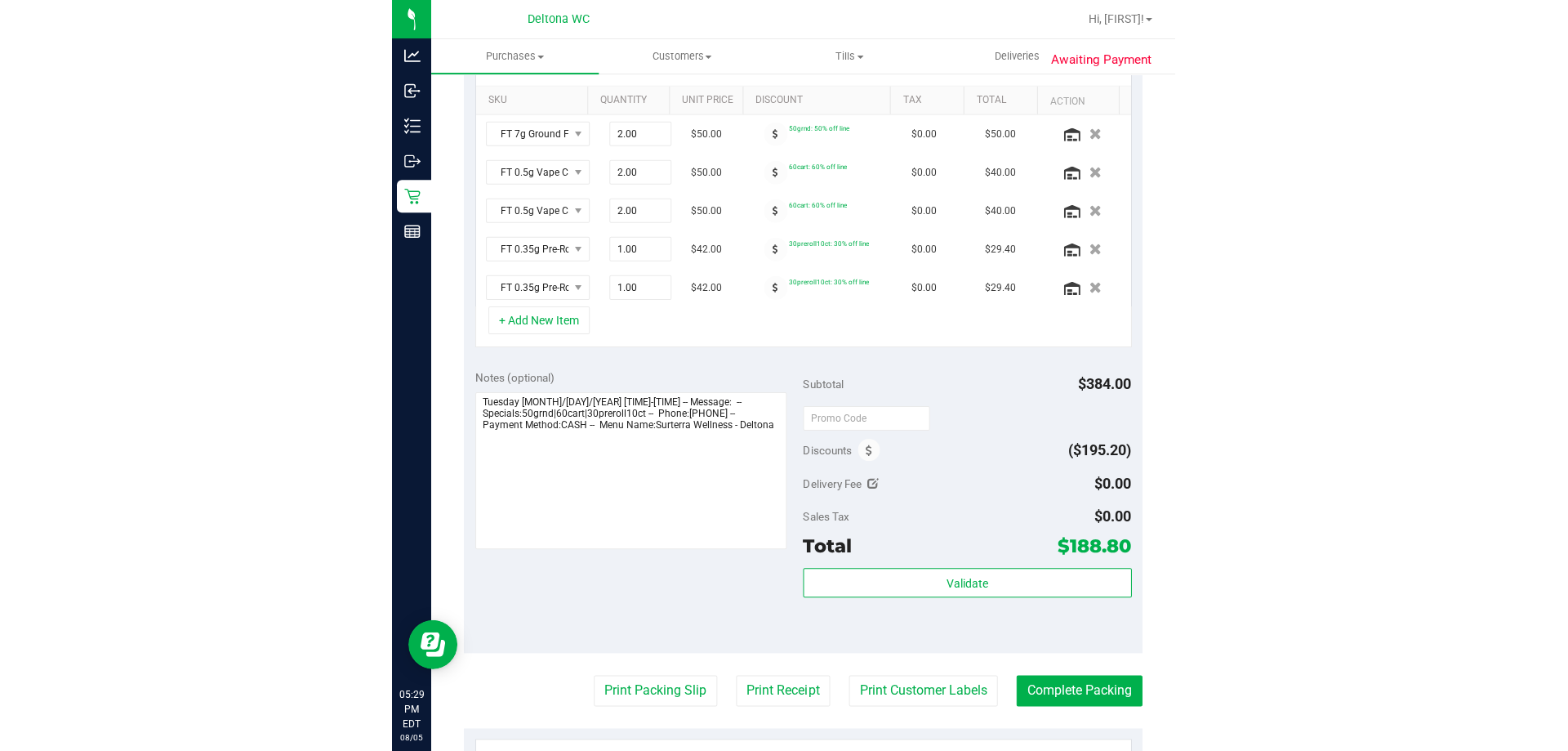 scroll, scrollTop: 417, scrollLeft: 0, axis: vertical 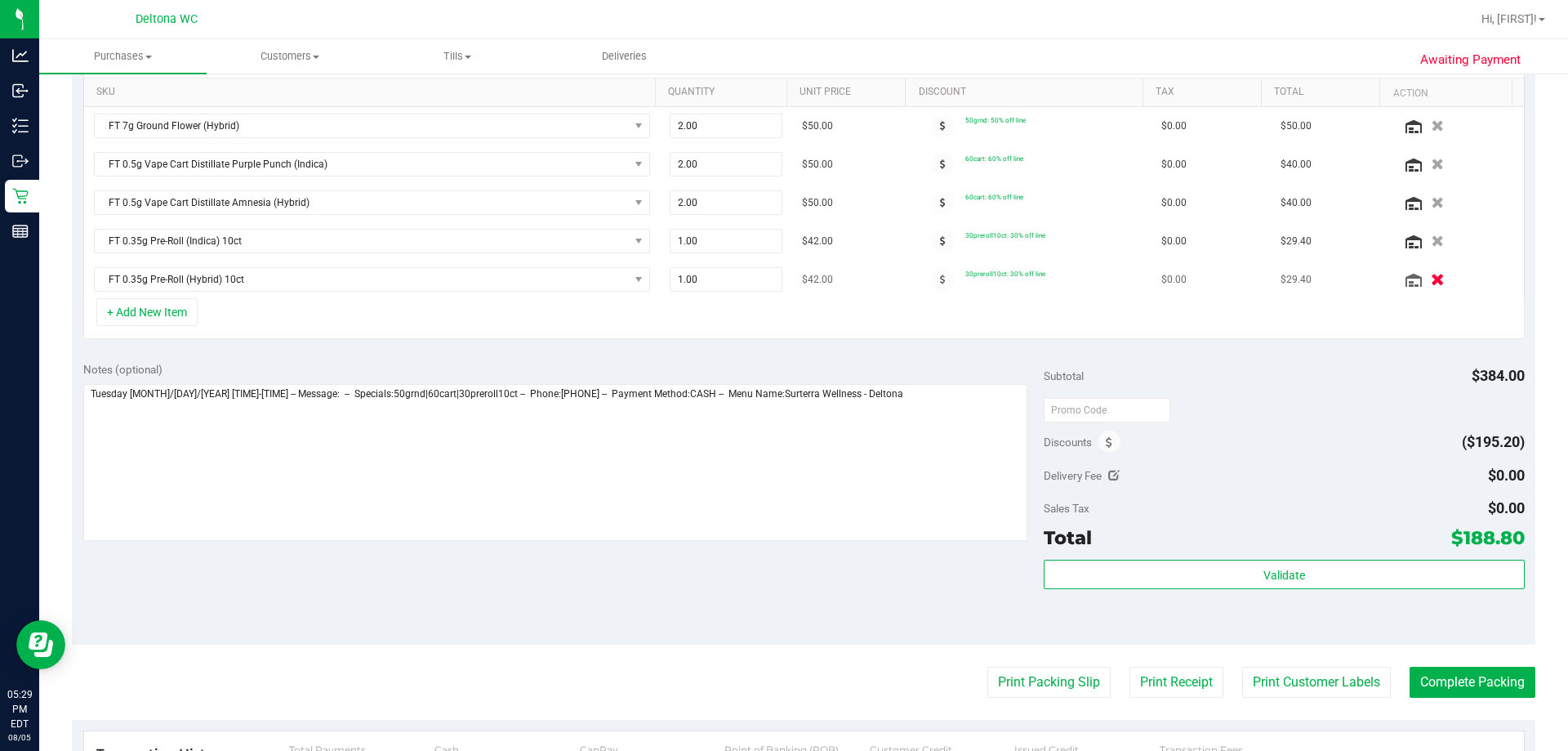 click at bounding box center [1437, 279] 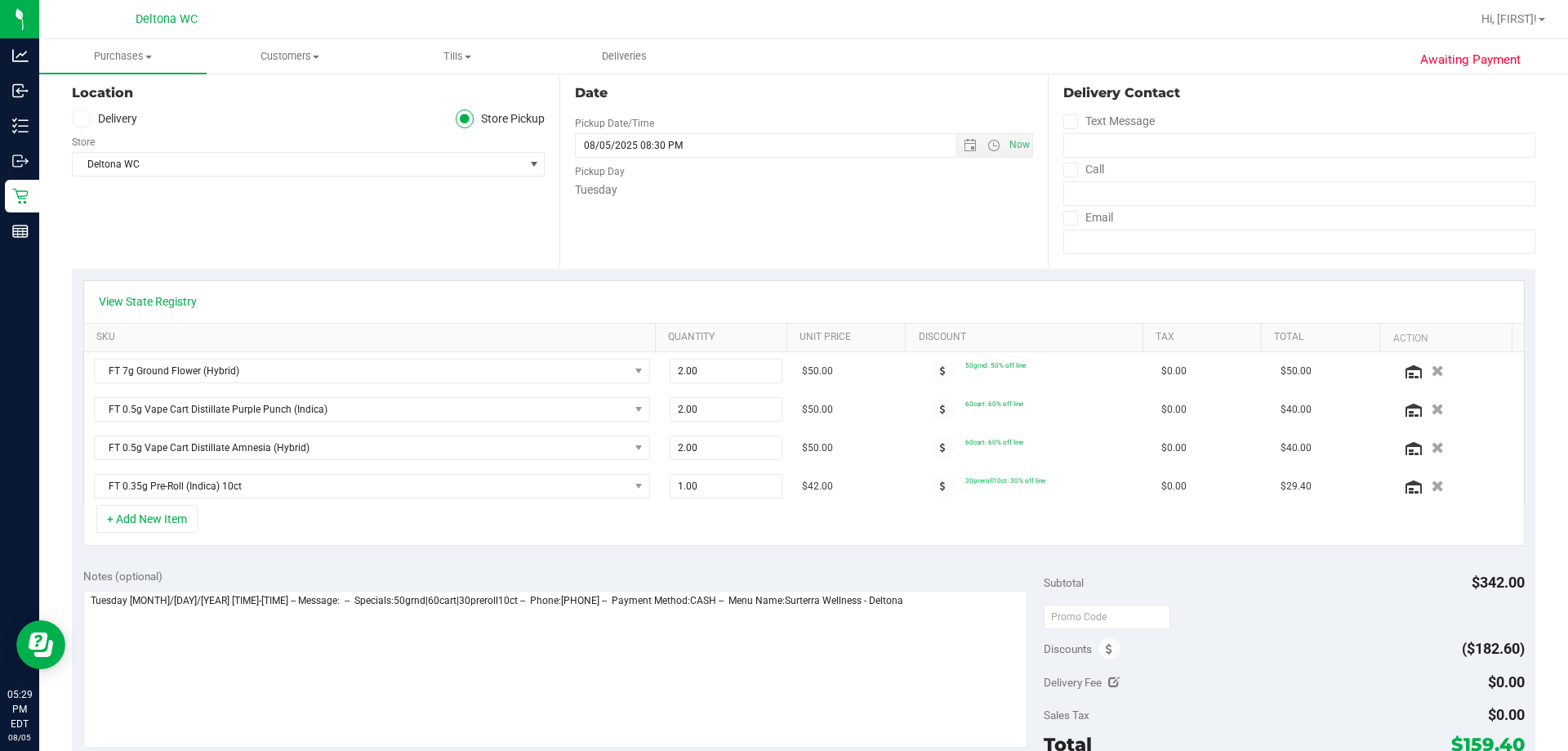 scroll, scrollTop: 0, scrollLeft: 0, axis: both 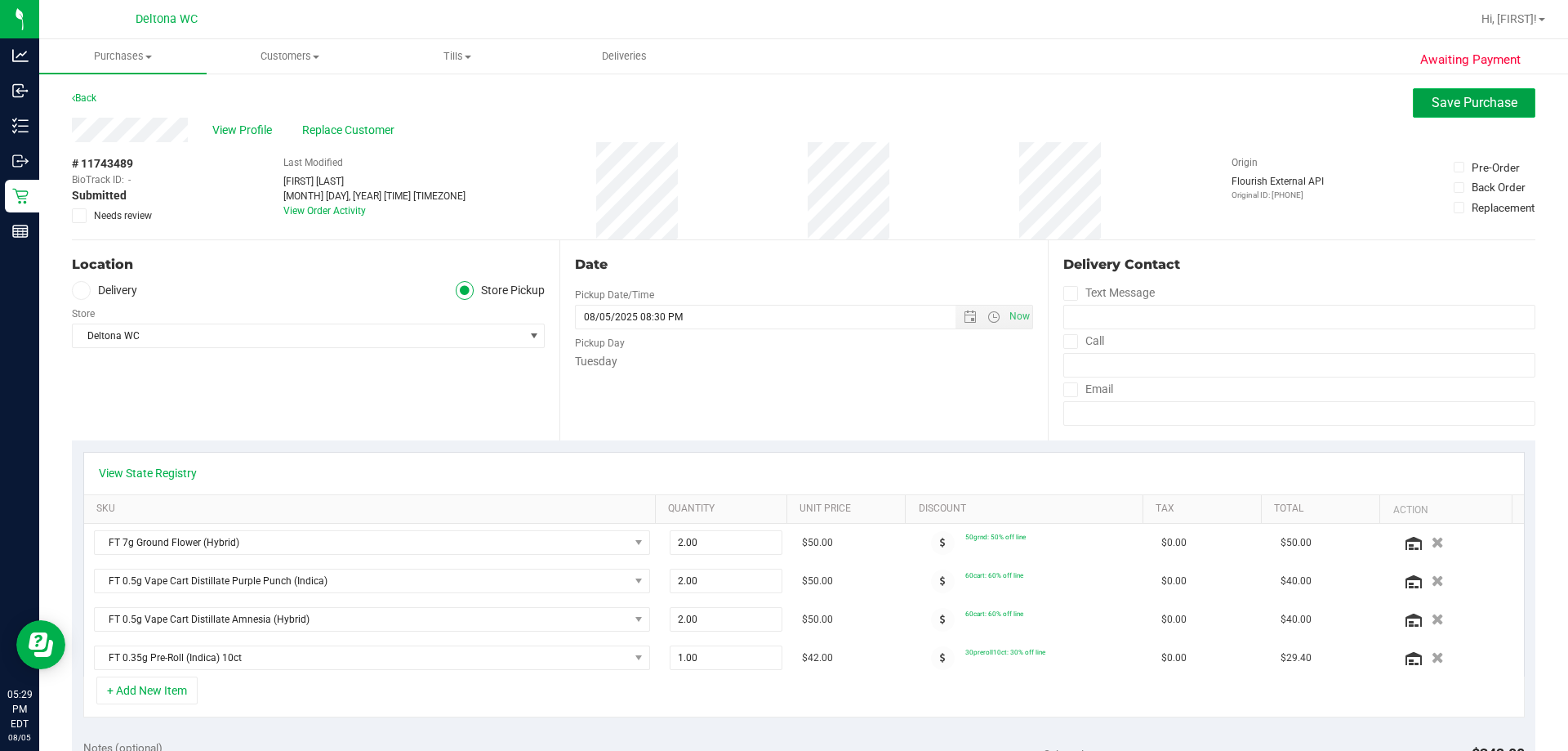 click on "Save Purchase" at bounding box center (1474, 102) 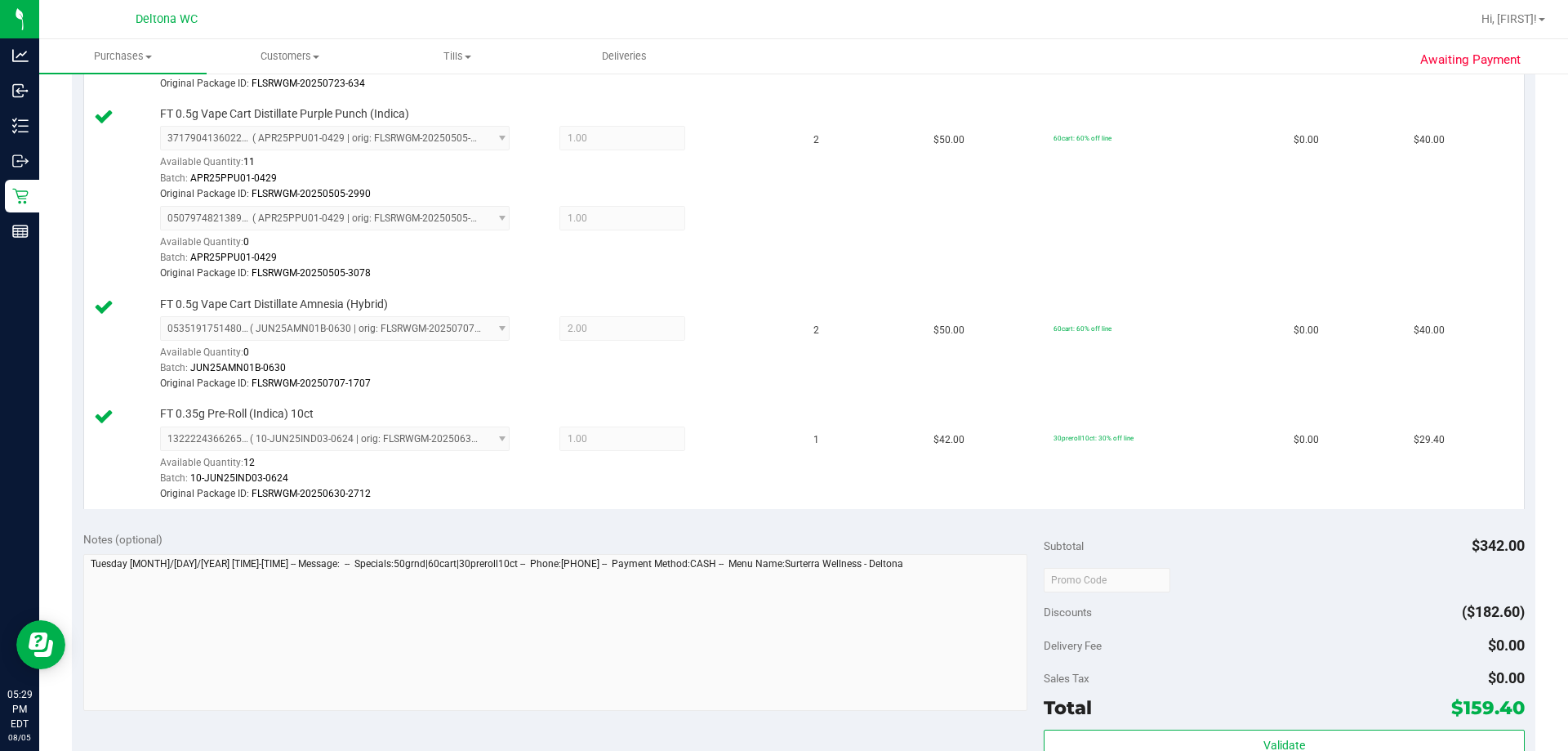 scroll, scrollTop: 572, scrollLeft: 0, axis: vertical 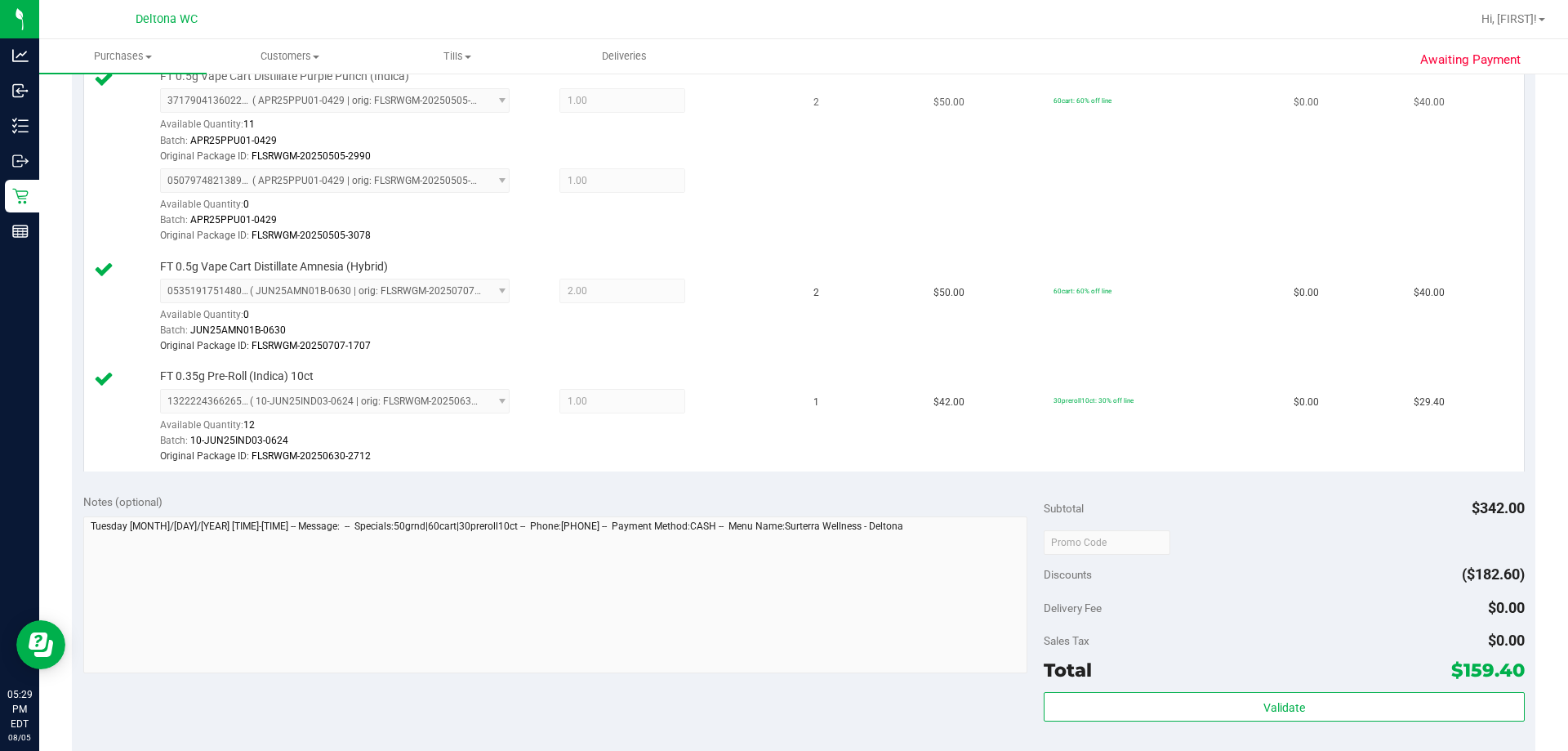 click on "FT 0.5g Vape Cart Distillate Purple Punch (Indica)
3717904136022682
(
APR25PPU01-0429 | orig: FLSRWGM-20250505-2990
)
3717904136022682
Available Quantity:  11
1.00 1
Batch:" at bounding box center [444, 157] 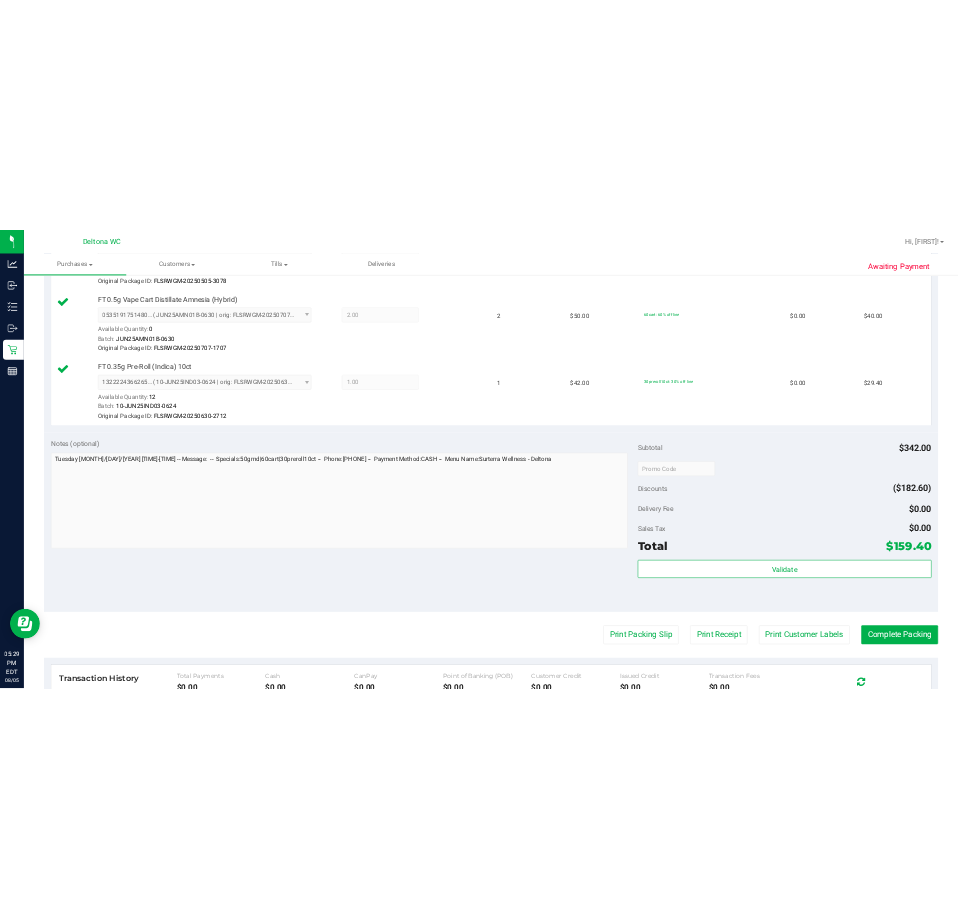 scroll, scrollTop: 900, scrollLeft: 0, axis: vertical 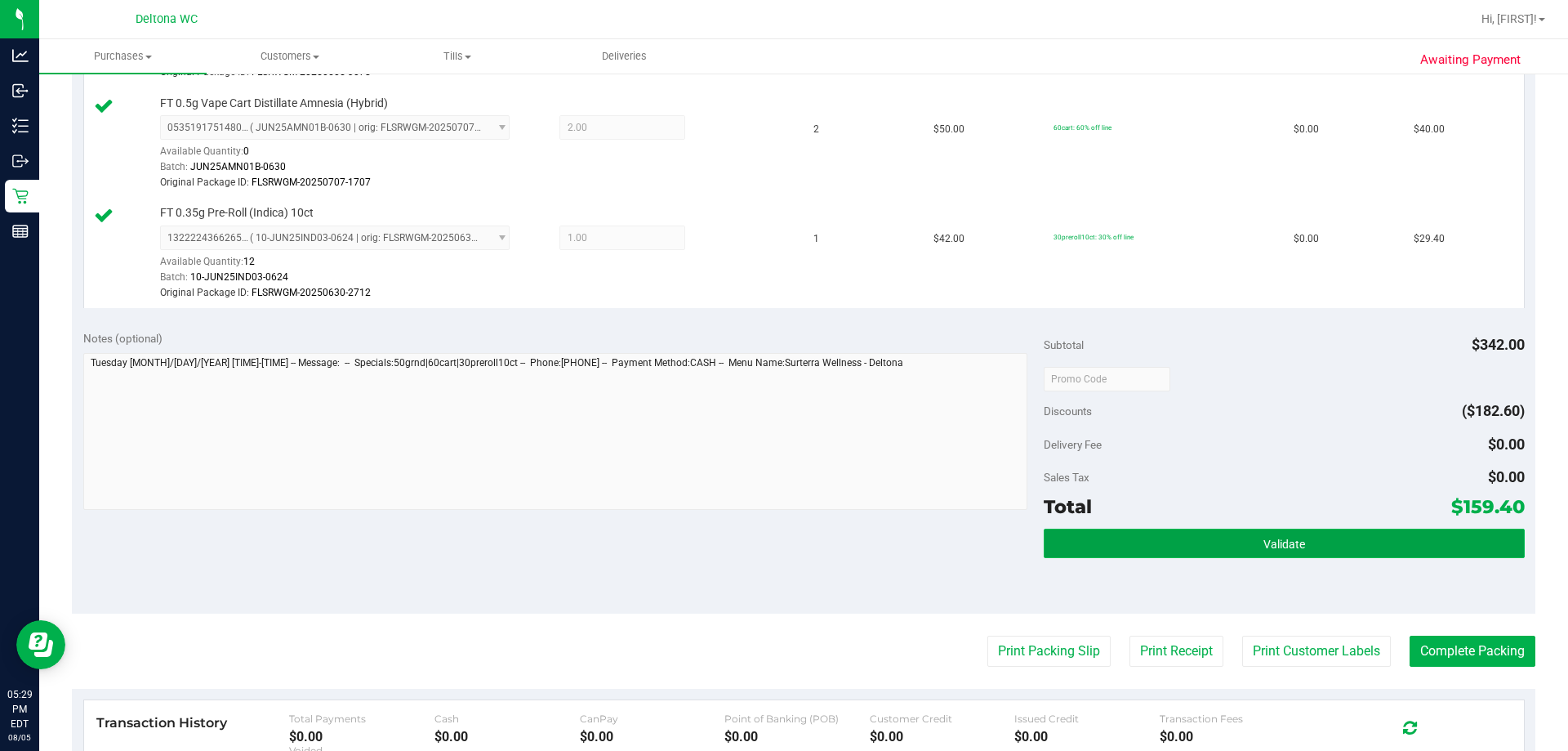 click on "Validate" at bounding box center [1284, 543] 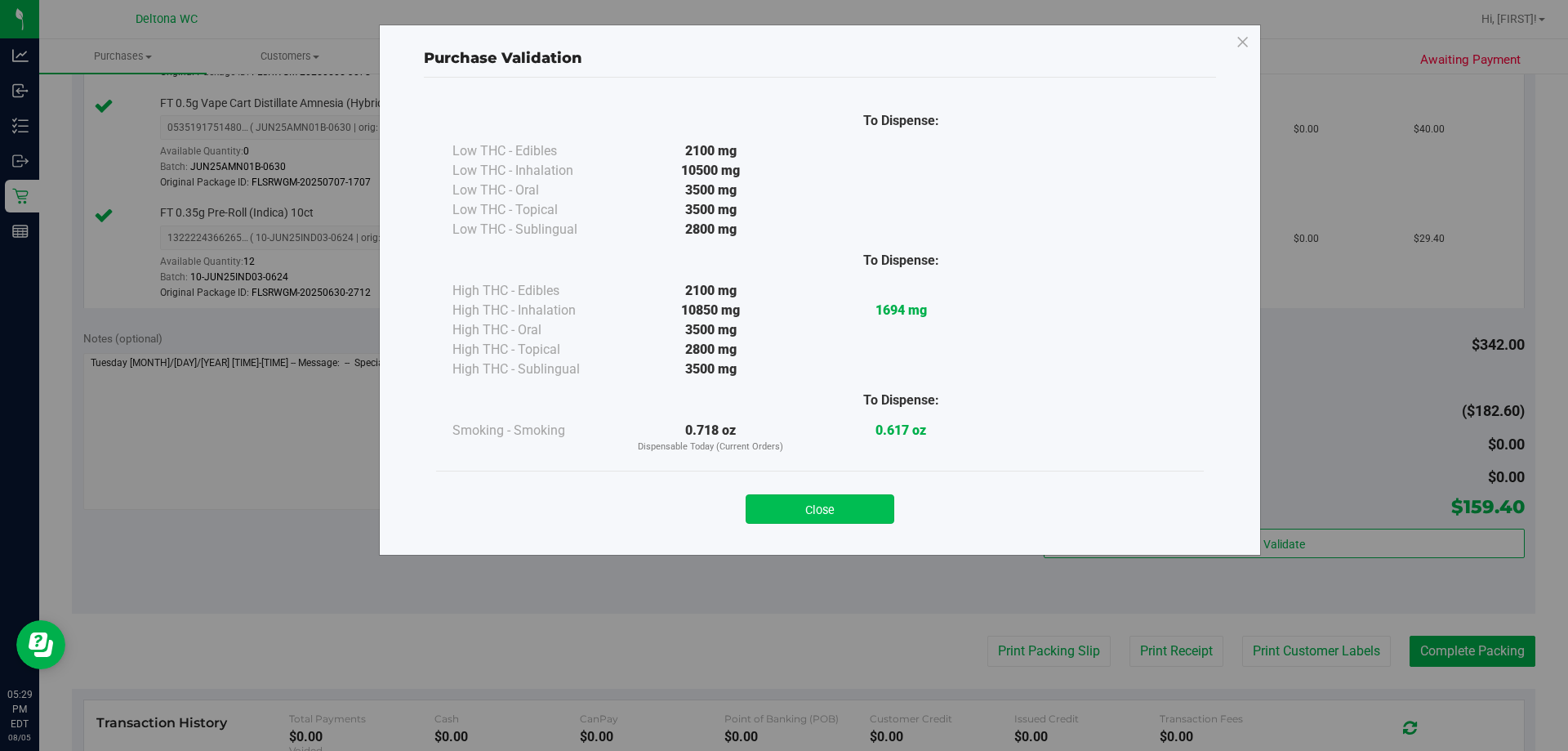 click on "Close" at bounding box center [820, 509] 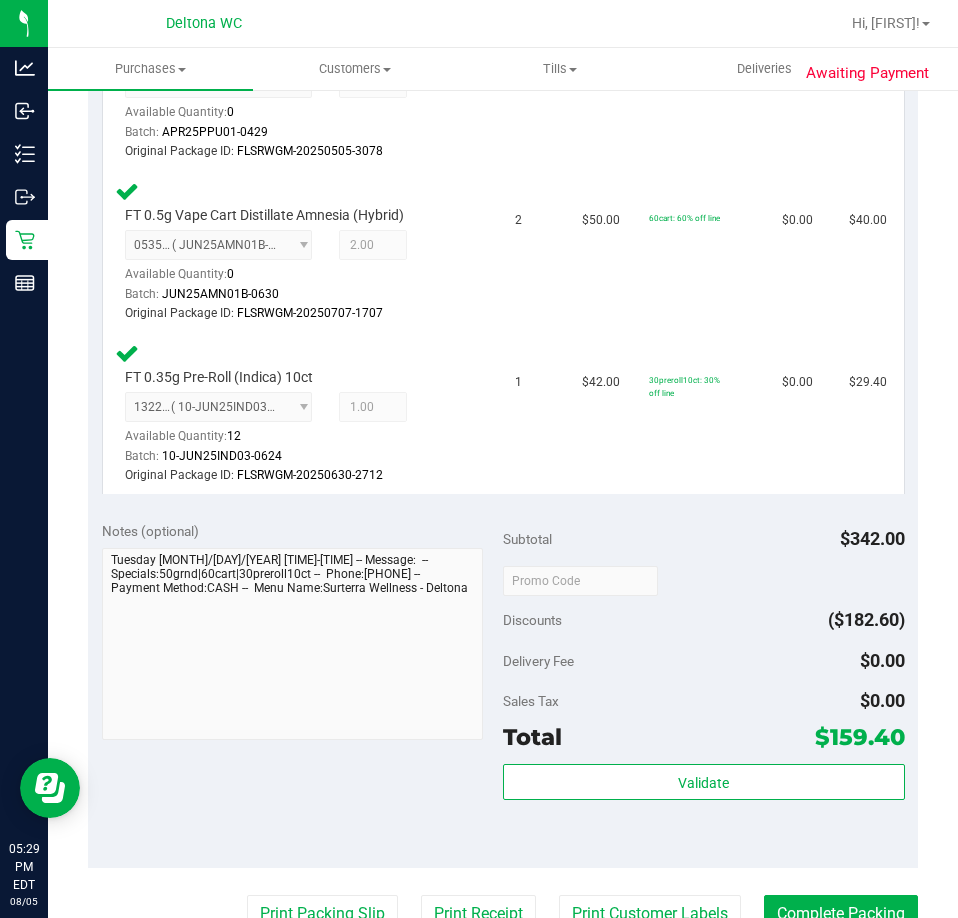 drag, startPoint x: 456, startPoint y: 533, endPoint x: 611, endPoint y: 555, distance: 156.55351 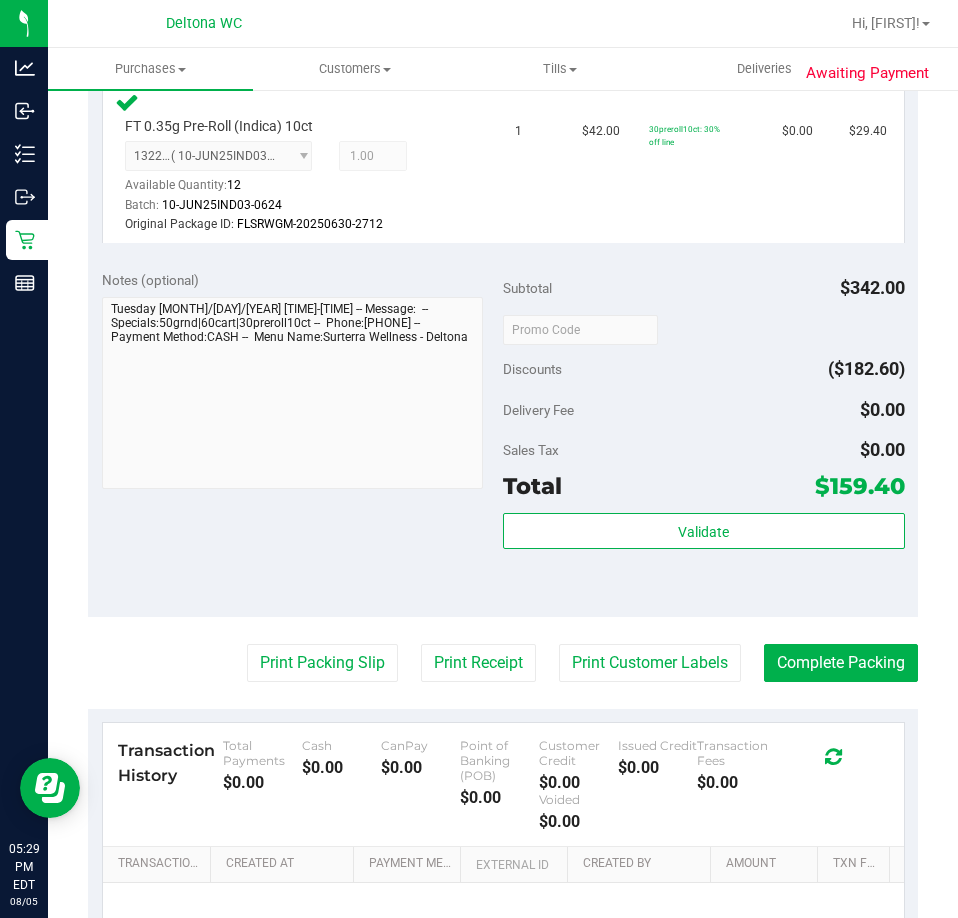 scroll, scrollTop: 1362, scrollLeft: 0, axis: vertical 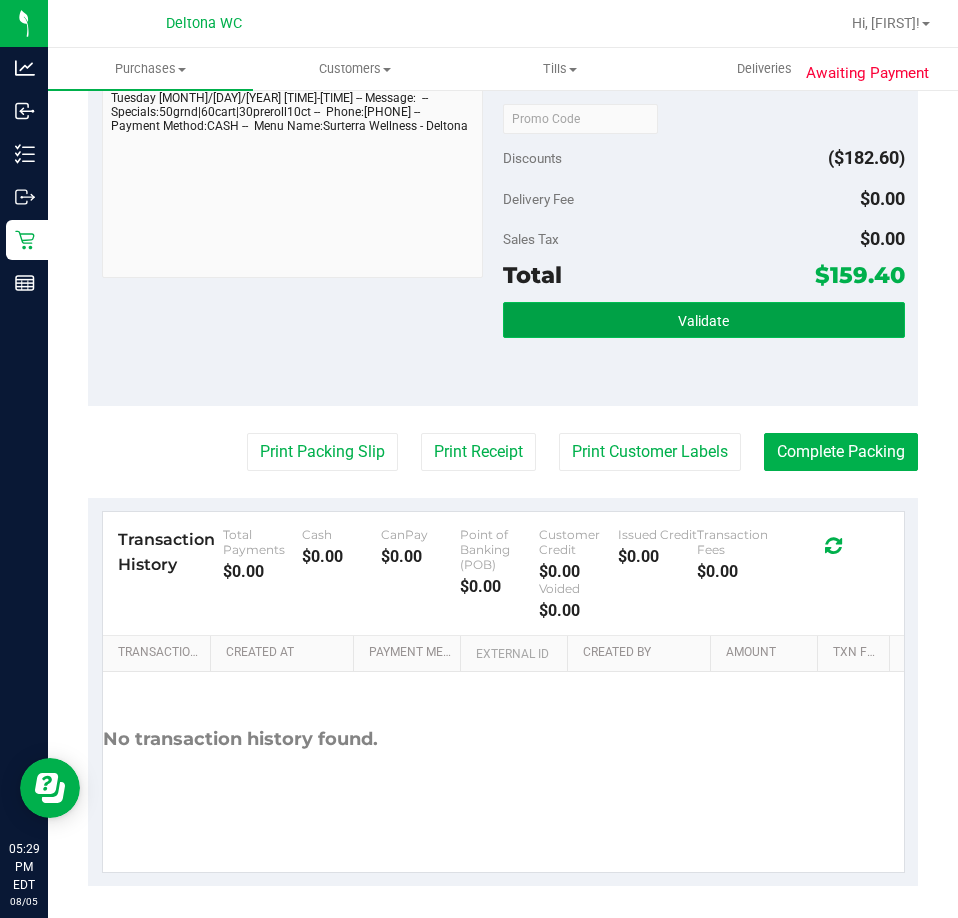 click on "Validate" at bounding box center (704, 320) 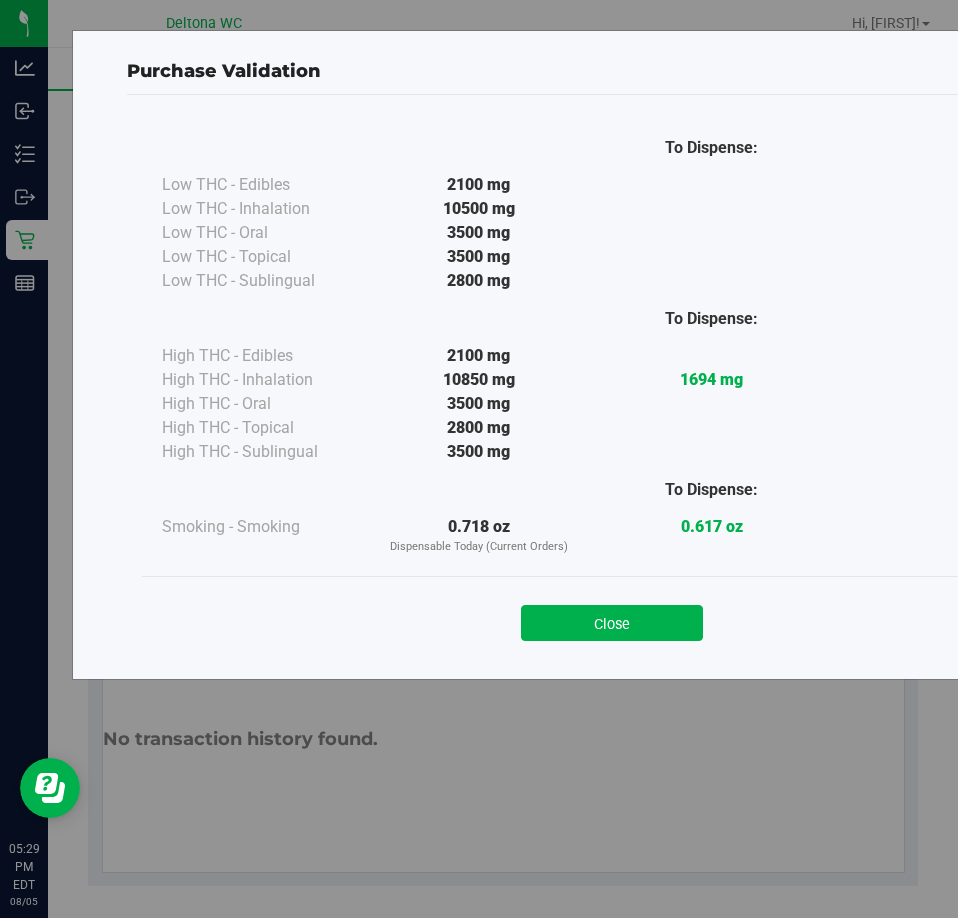 click on "To Dispense:
High THC - Edibles
2100 mg
1694 mg" at bounding box center (612, 378) 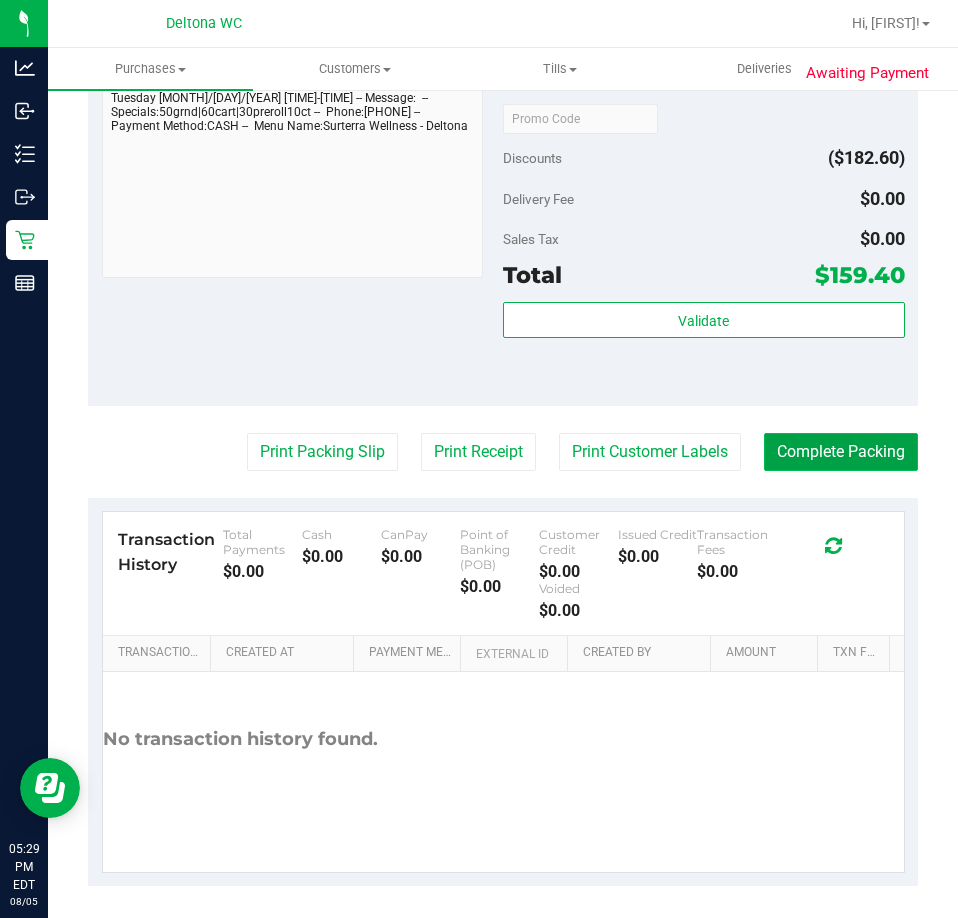 click on "Complete Packing" at bounding box center (841, 452) 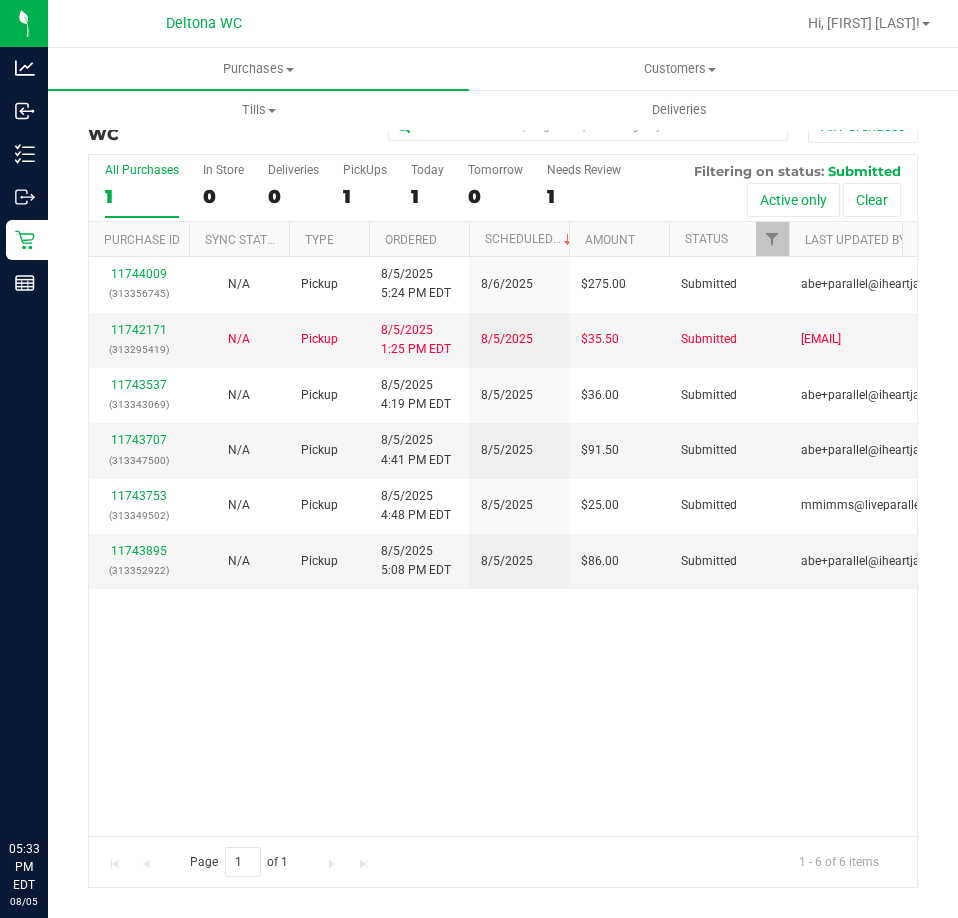 scroll, scrollTop: 0, scrollLeft: 0, axis: both 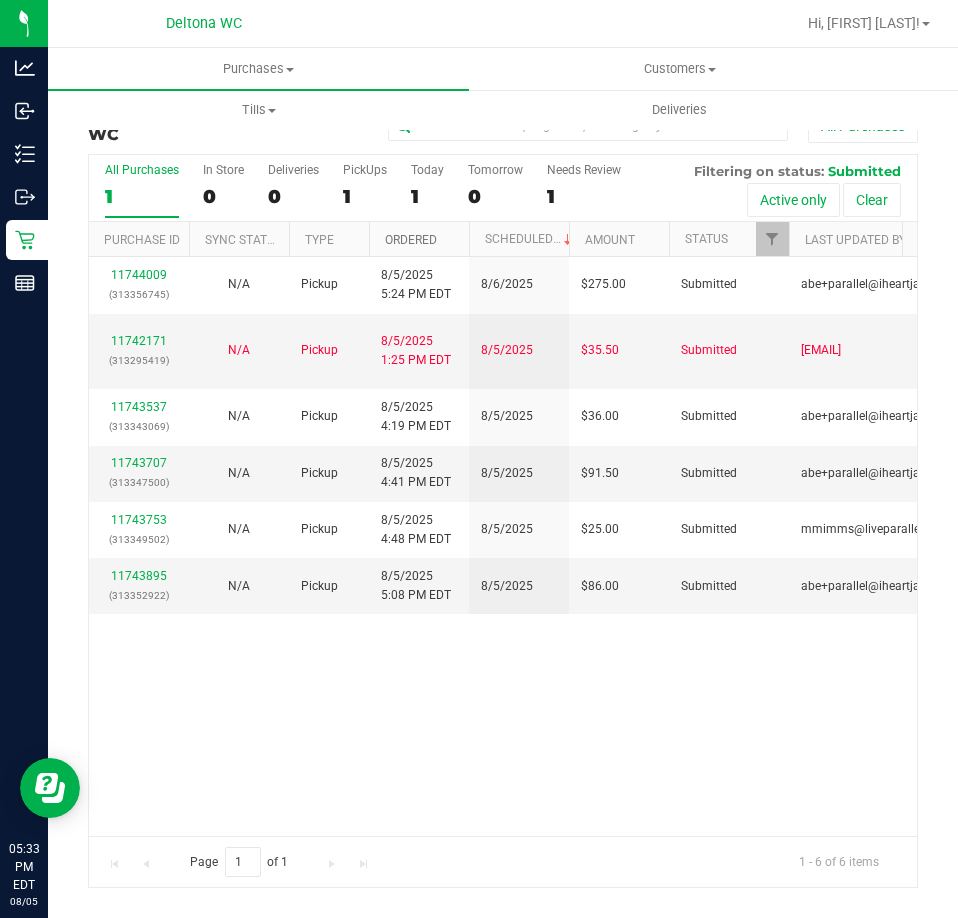 click on "Ordered" at bounding box center (411, 240) 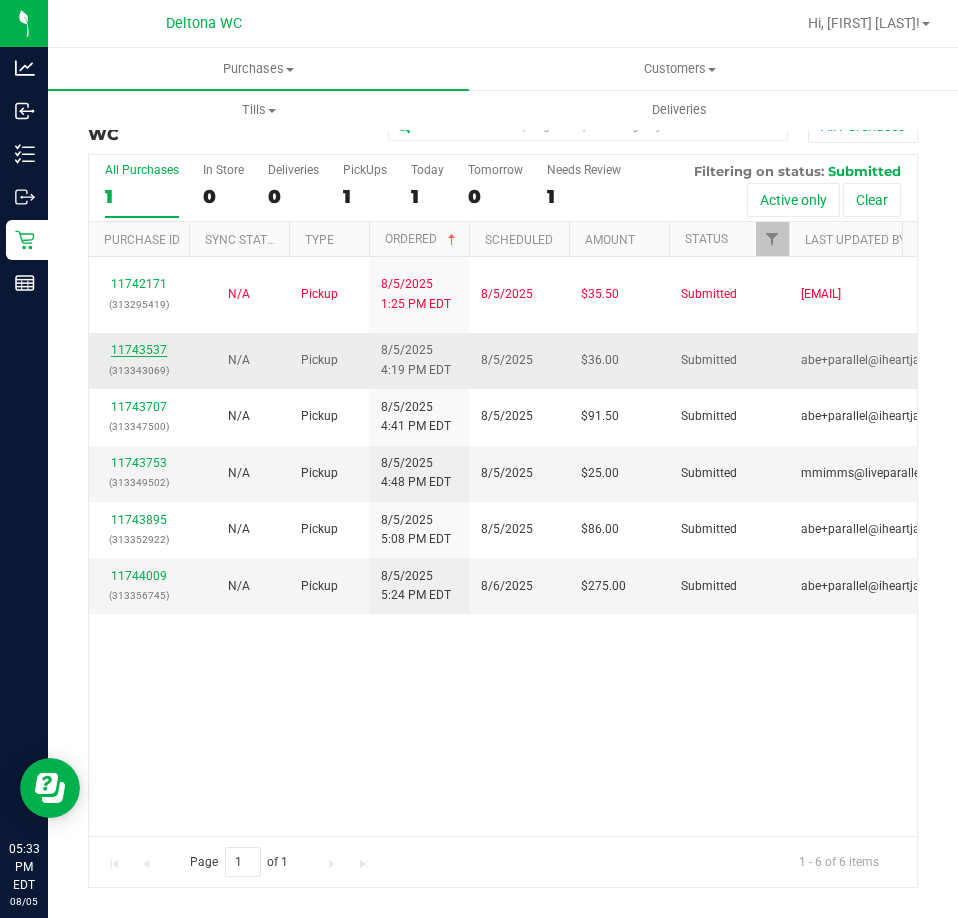 click on "11743537" at bounding box center [139, 350] 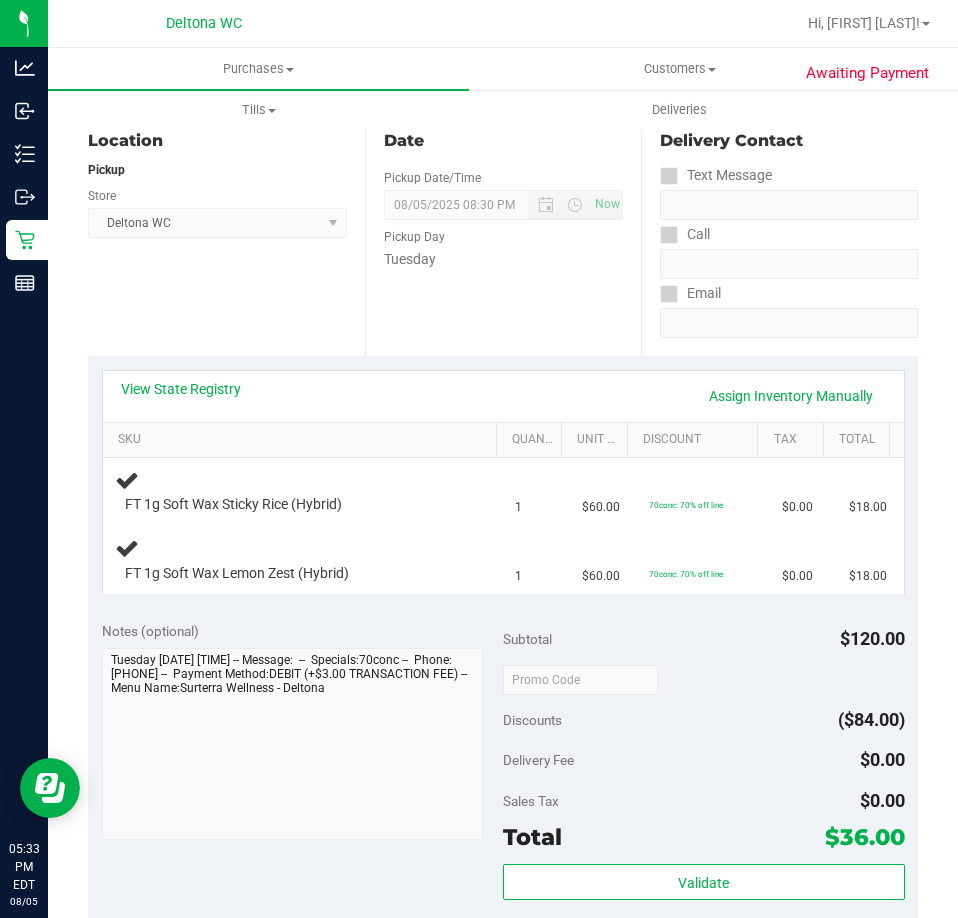 scroll, scrollTop: 200, scrollLeft: 0, axis: vertical 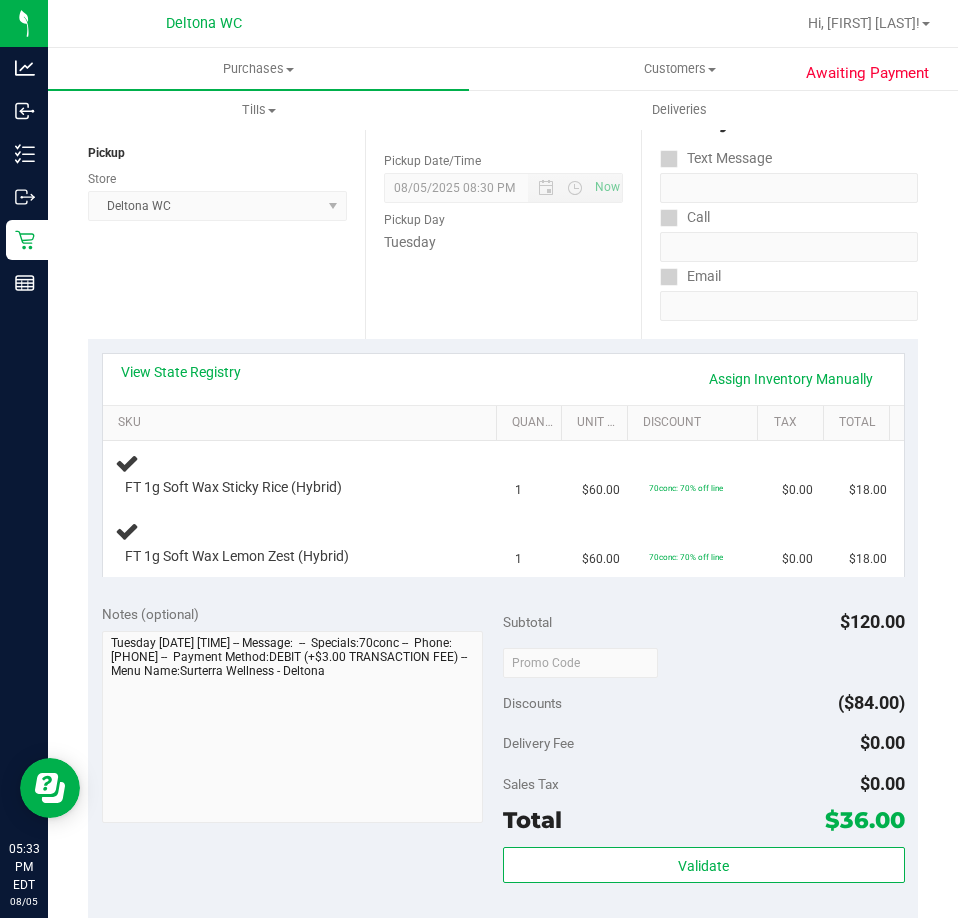 click on "View State Registry
Assign Inventory Manually" at bounding box center [503, 379] 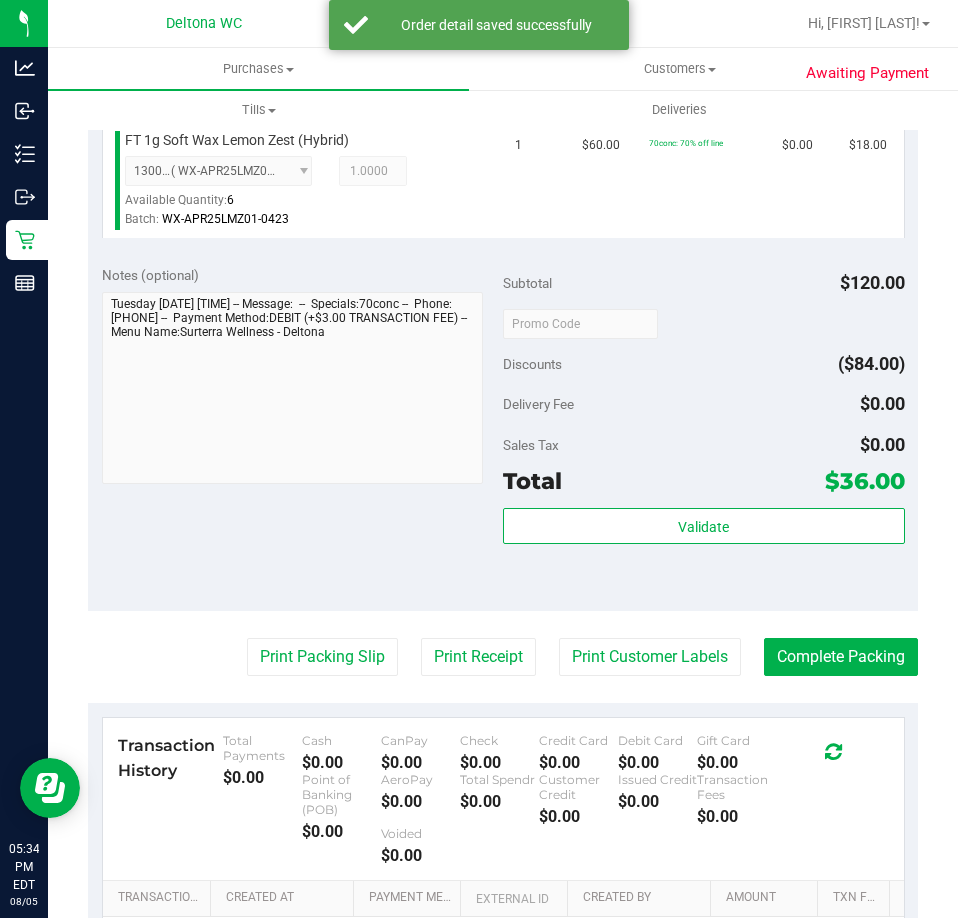 scroll, scrollTop: 682, scrollLeft: 0, axis: vertical 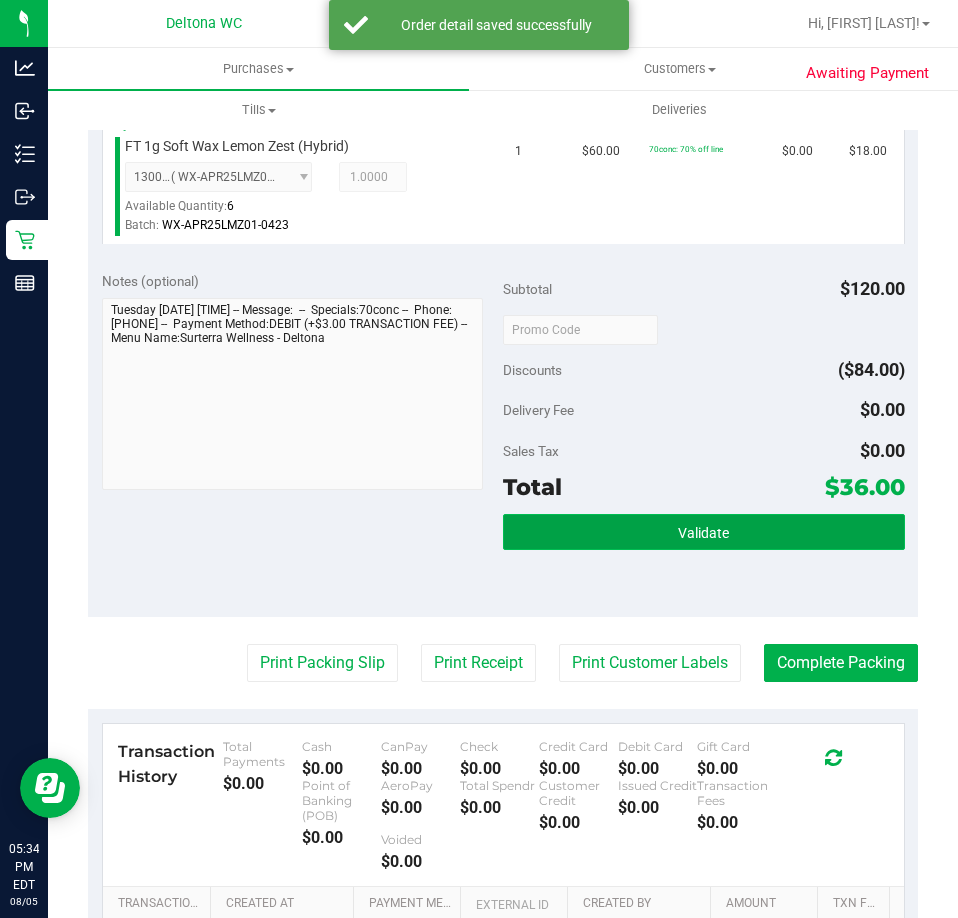 click on "Validate" at bounding box center (704, 532) 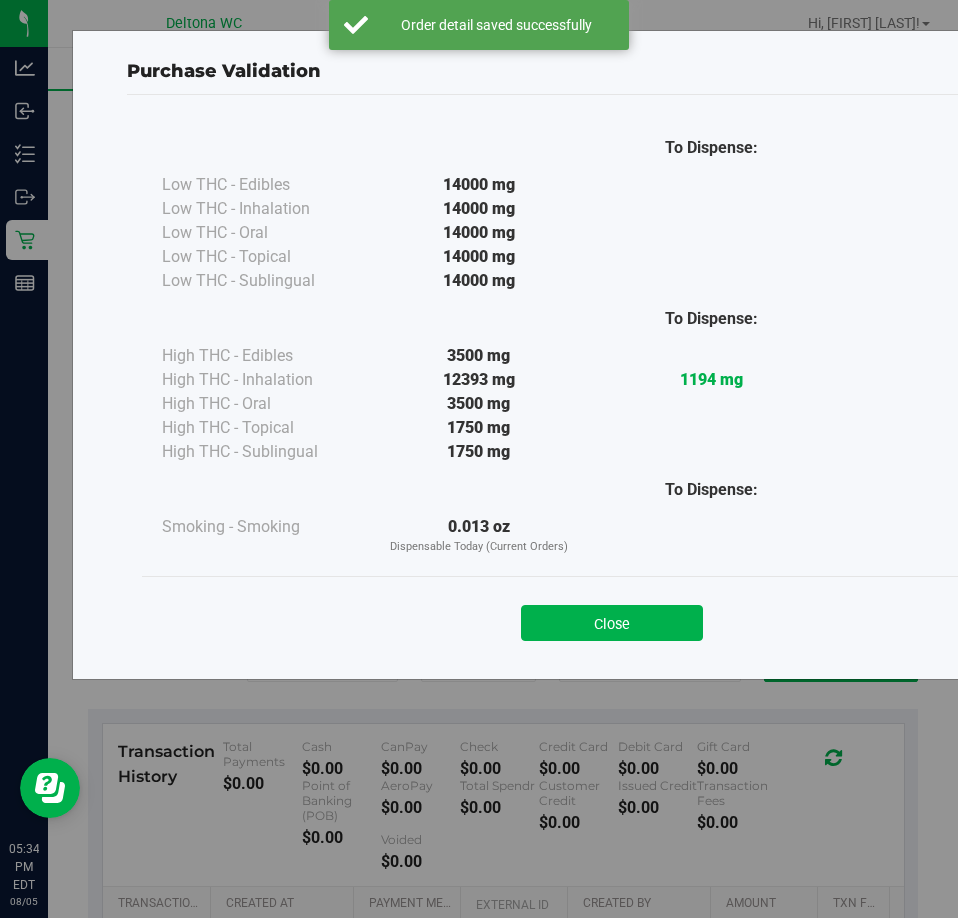 click on "Purchase Validation
To Dispense:
Low THC - Edibles
14000 mg" at bounding box center [612, 355] 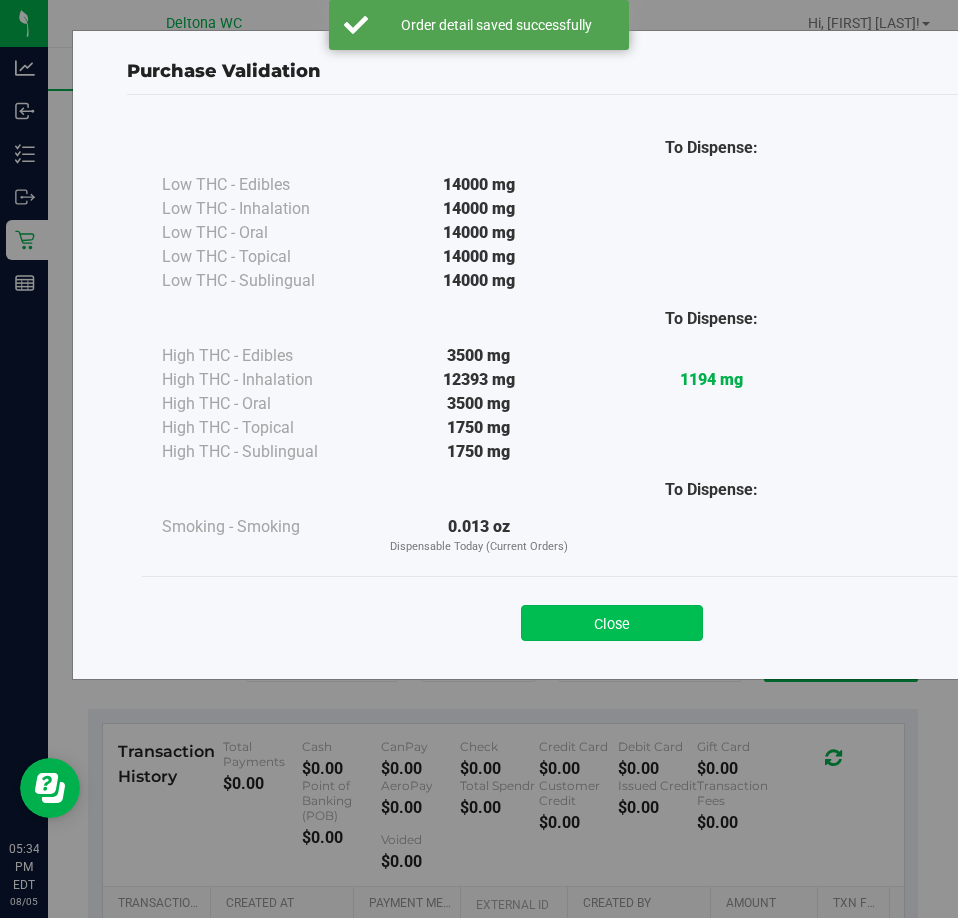 click on "Close" at bounding box center (612, 623) 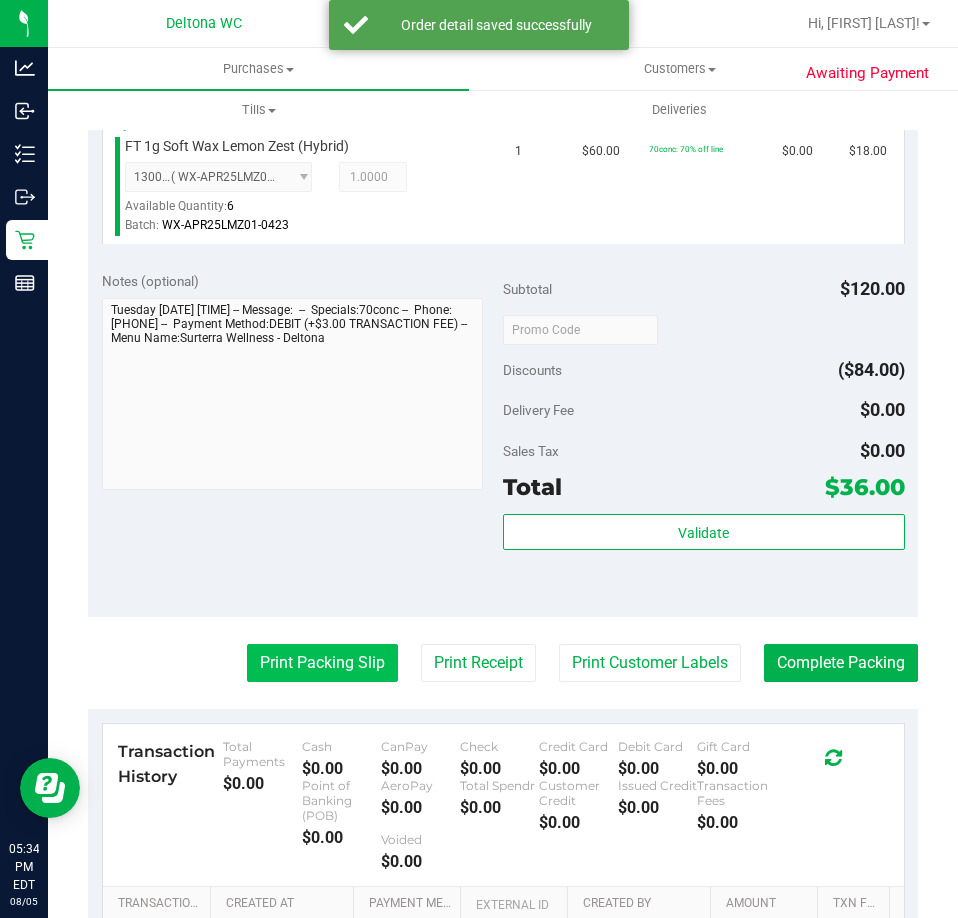 click on "Print Packing Slip" at bounding box center (322, 663) 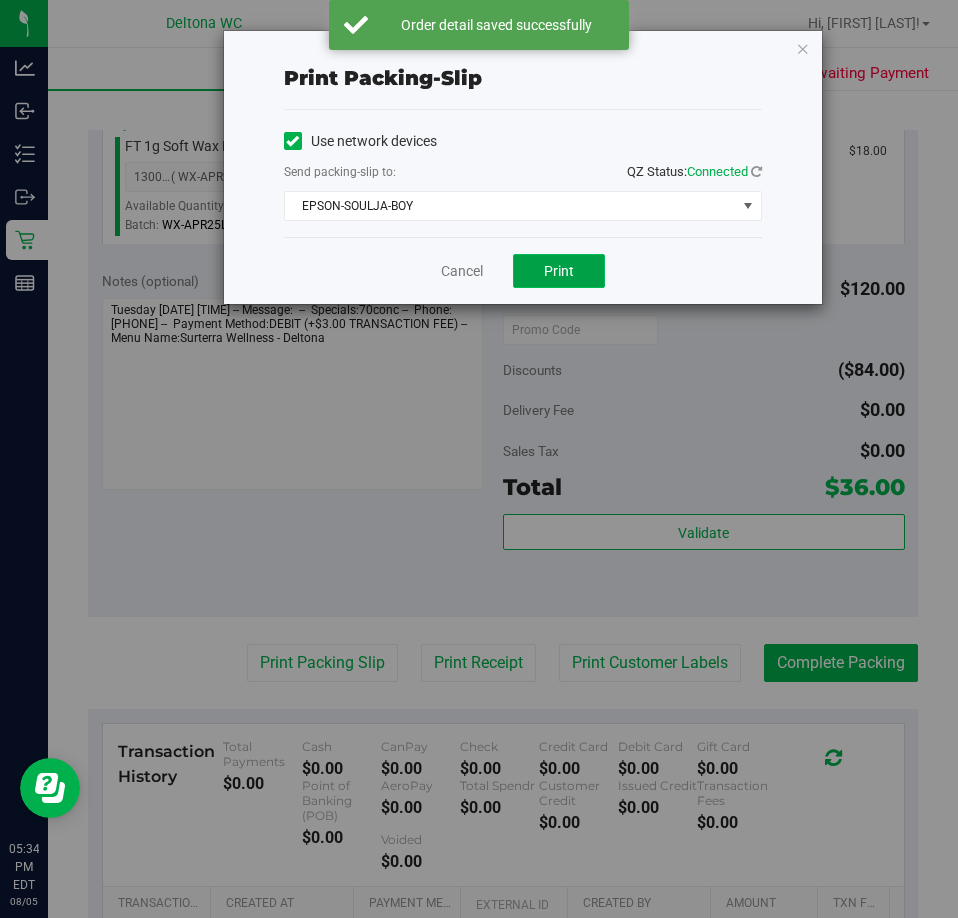 click on "Print" at bounding box center [559, 271] 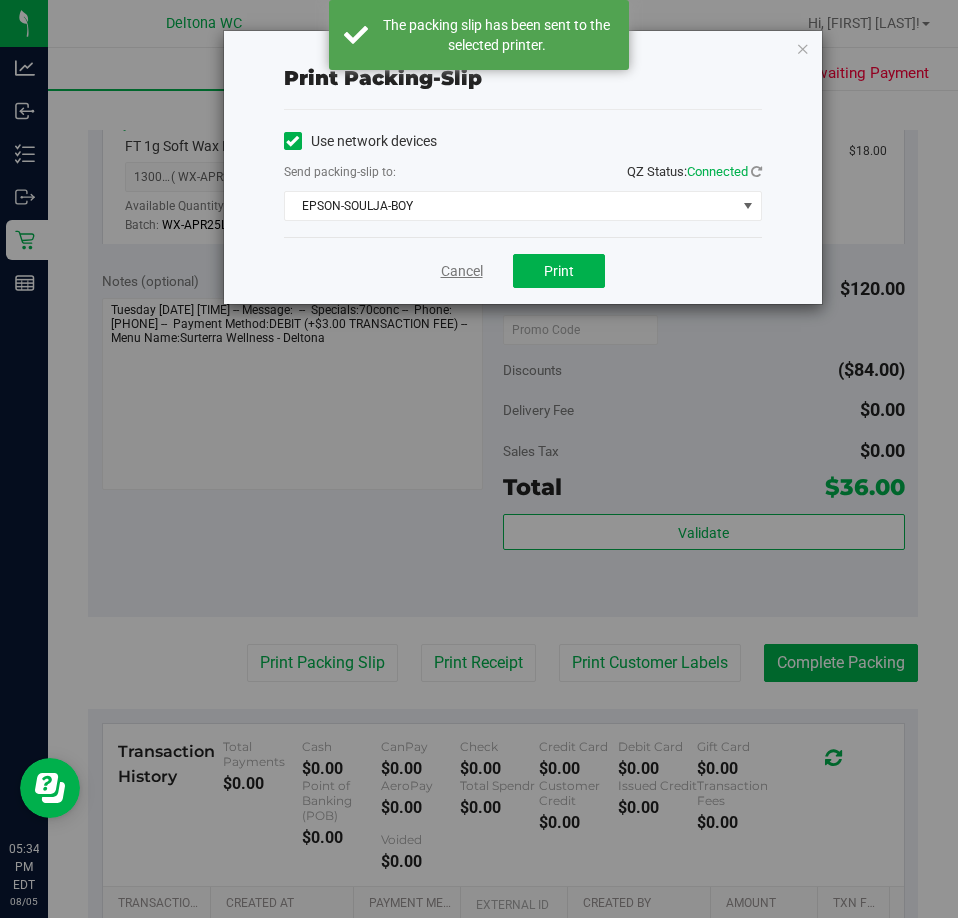 click on "Cancel" at bounding box center (462, 271) 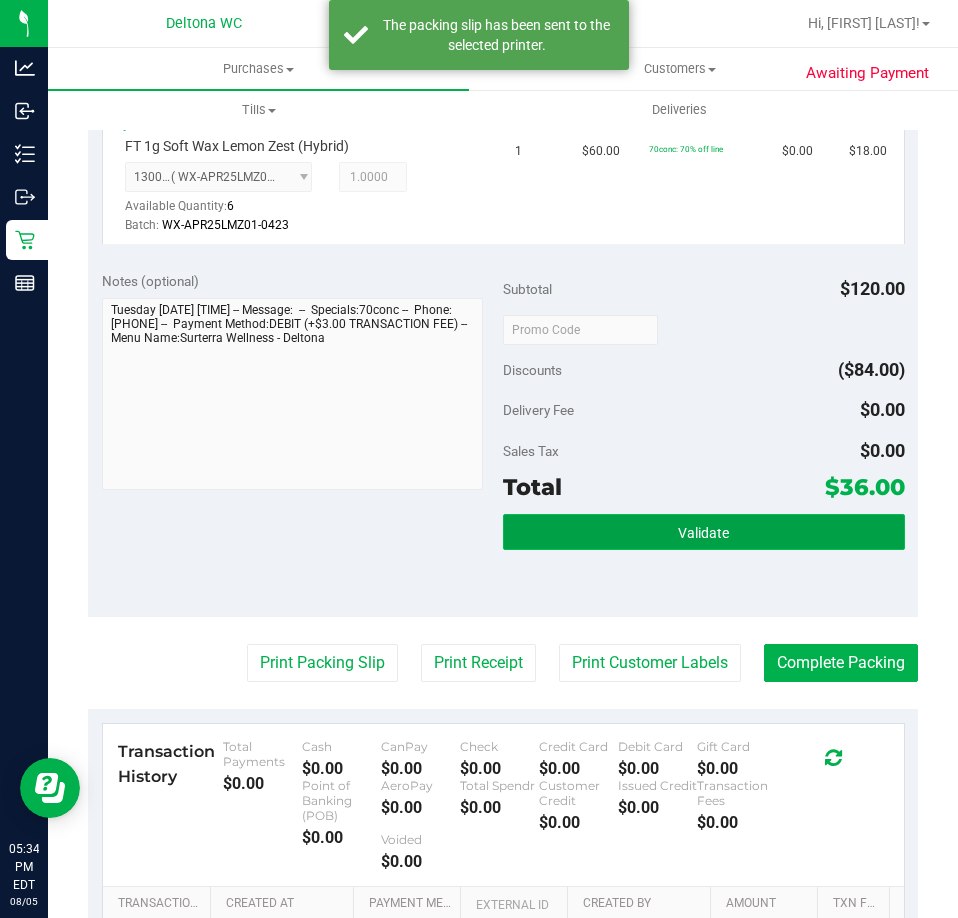 click on "Validate" at bounding box center (704, 532) 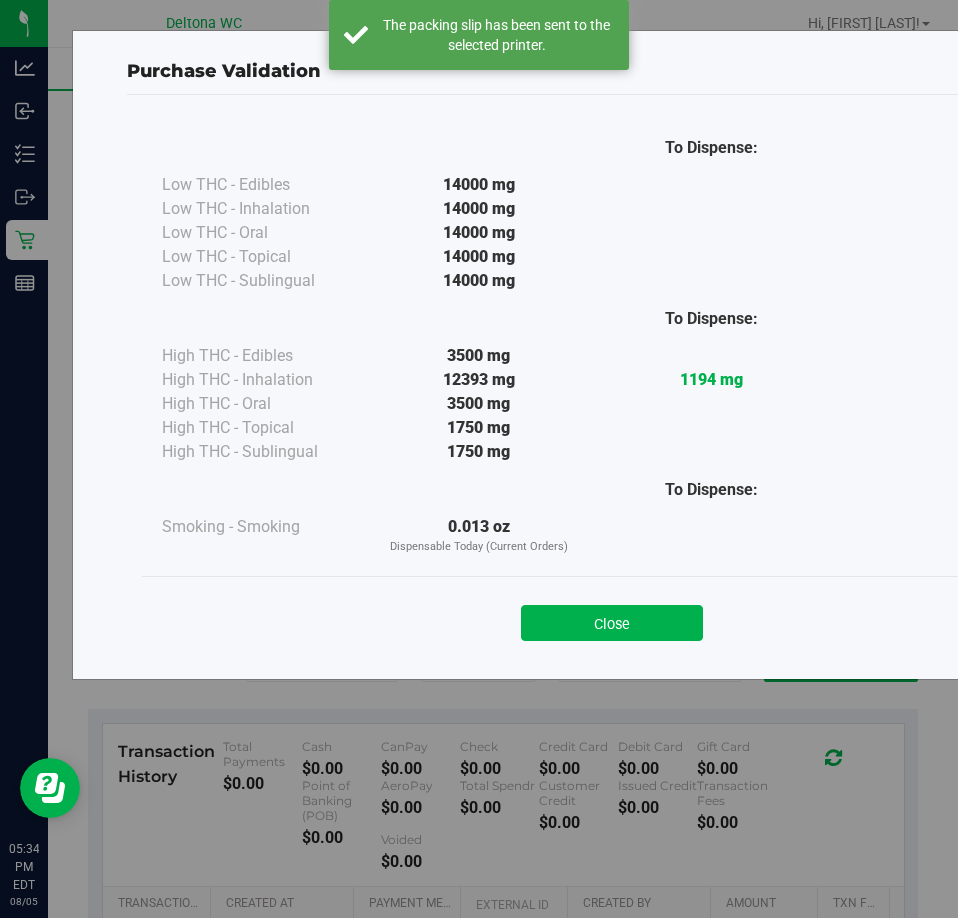 click on "Purchase Validation
To Dispense:
Low THC - Edibles
14000 mg" at bounding box center (612, 355) 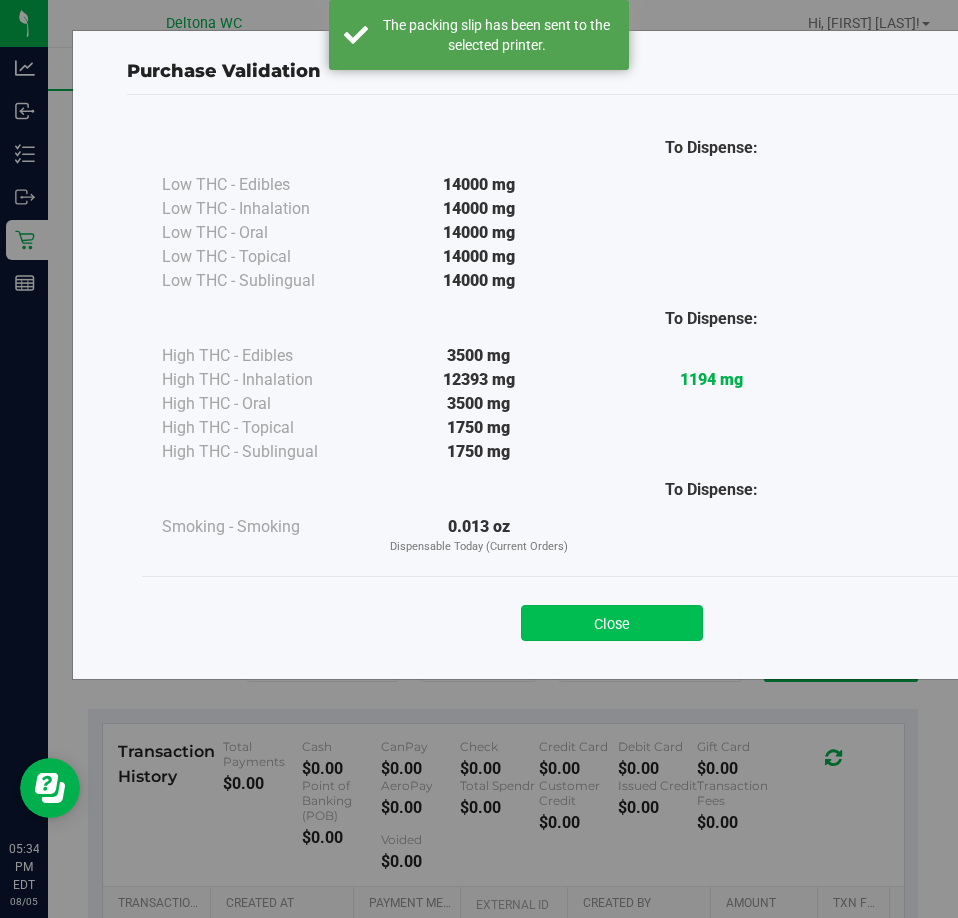click on "Close" at bounding box center (612, 623) 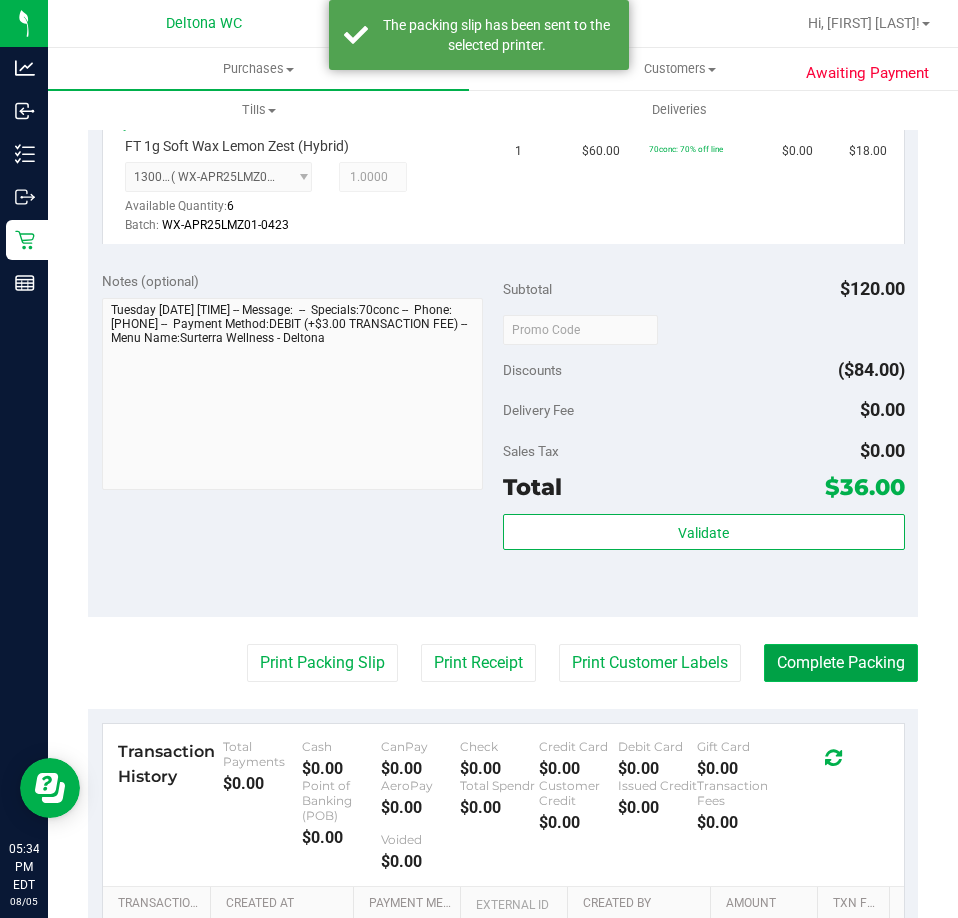 click on "Complete Packing" at bounding box center [841, 663] 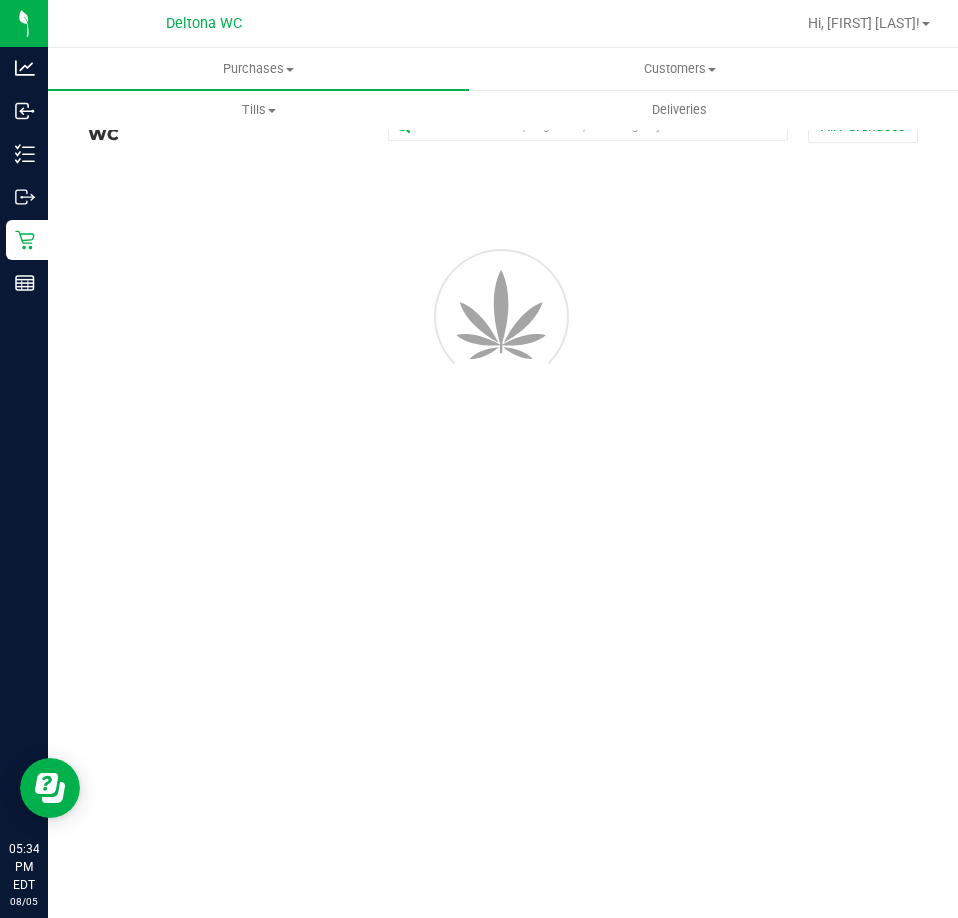 scroll, scrollTop: 0, scrollLeft: 0, axis: both 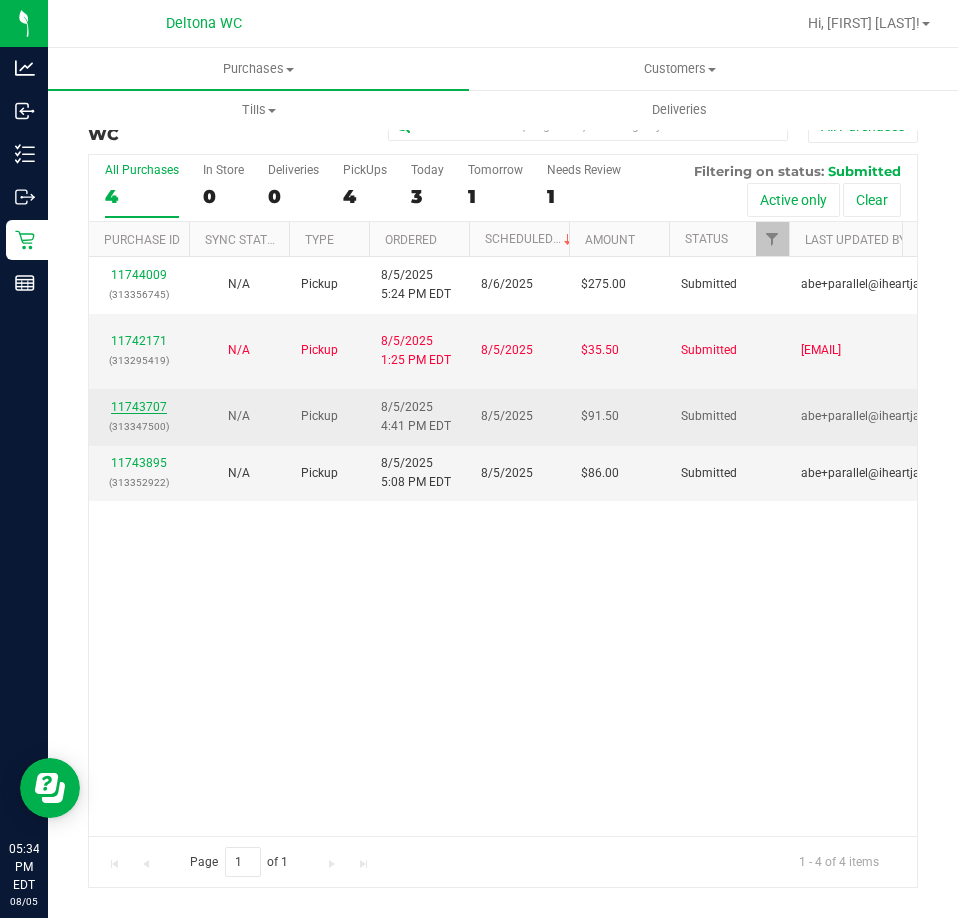 click on "11743707" at bounding box center (139, 407) 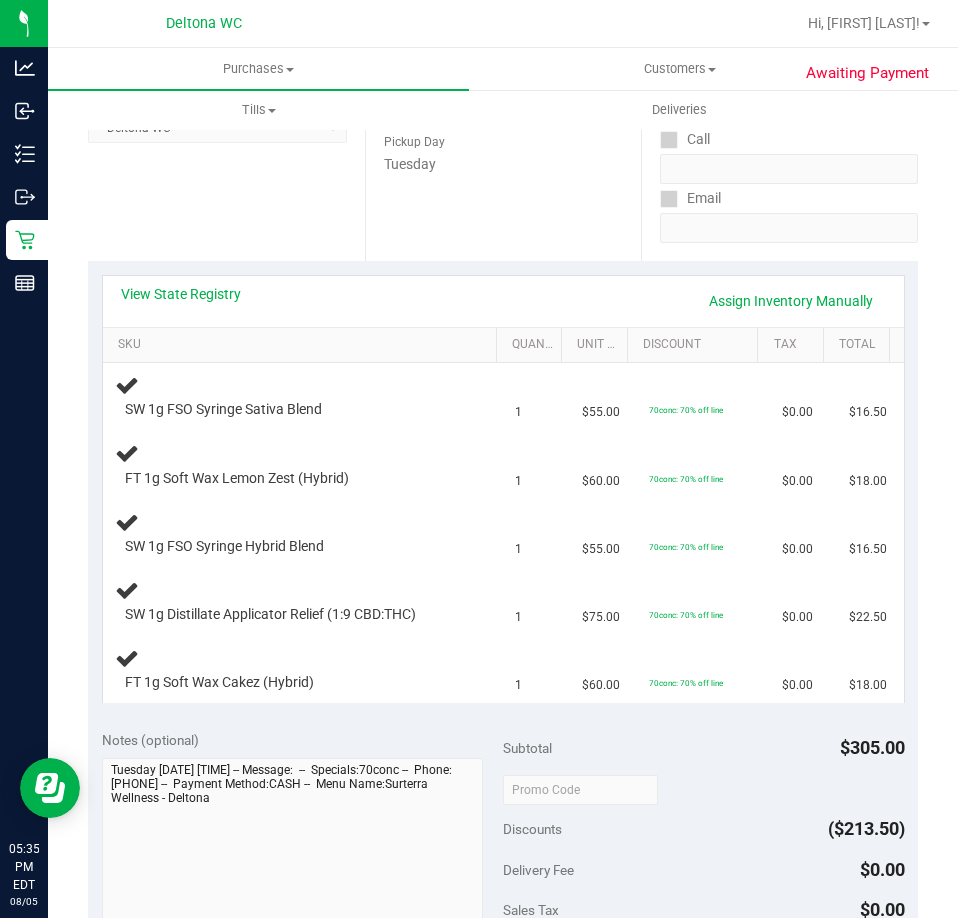 scroll, scrollTop: 291, scrollLeft: 0, axis: vertical 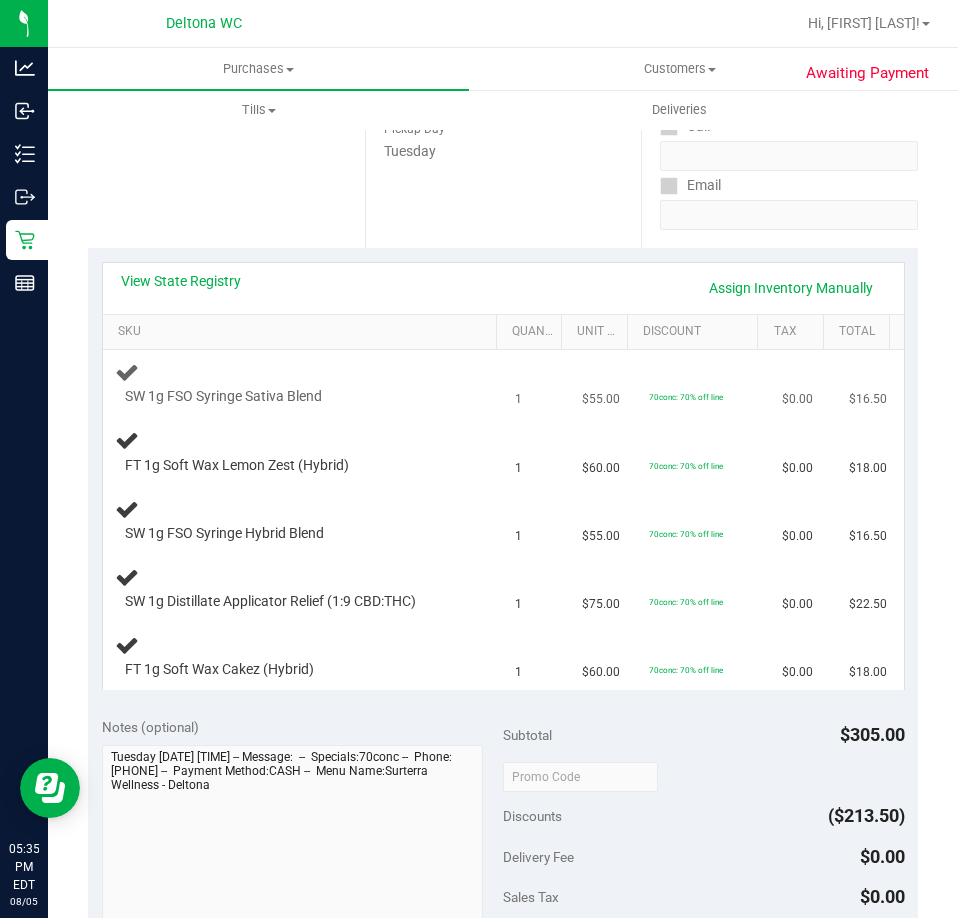 click on "1" at bounding box center [536, 384] 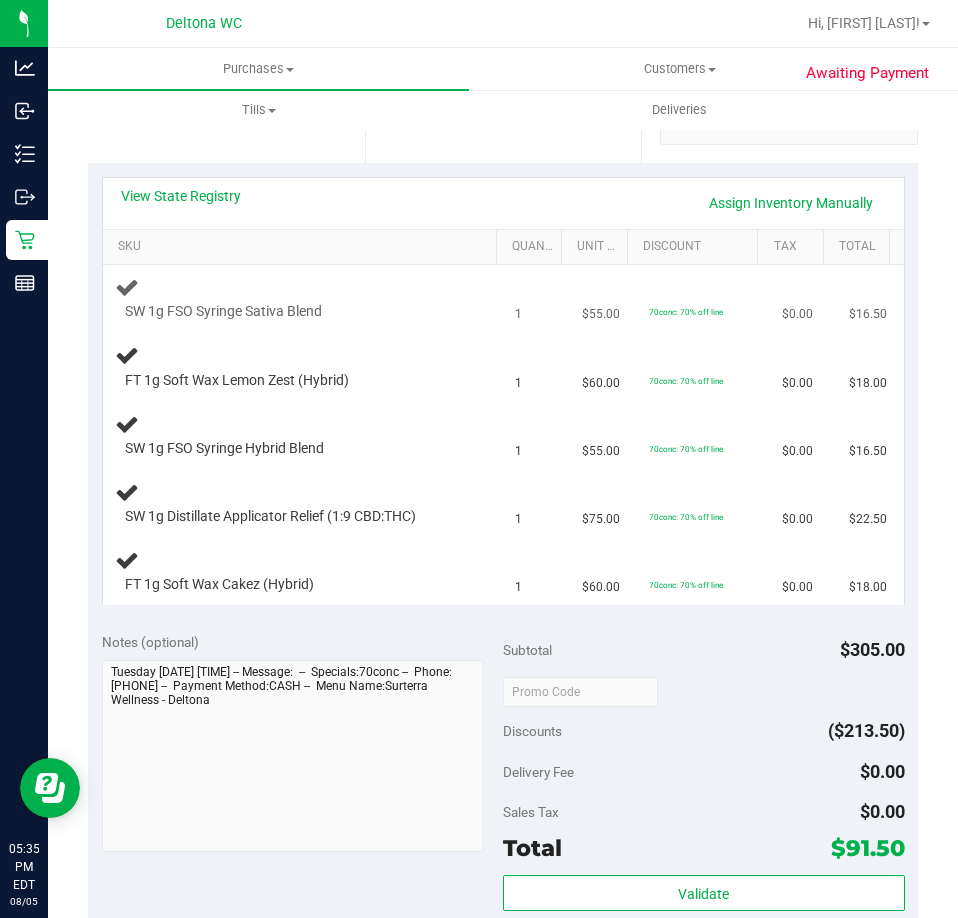 scroll, scrollTop: 375, scrollLeft: 0, axis: vertical 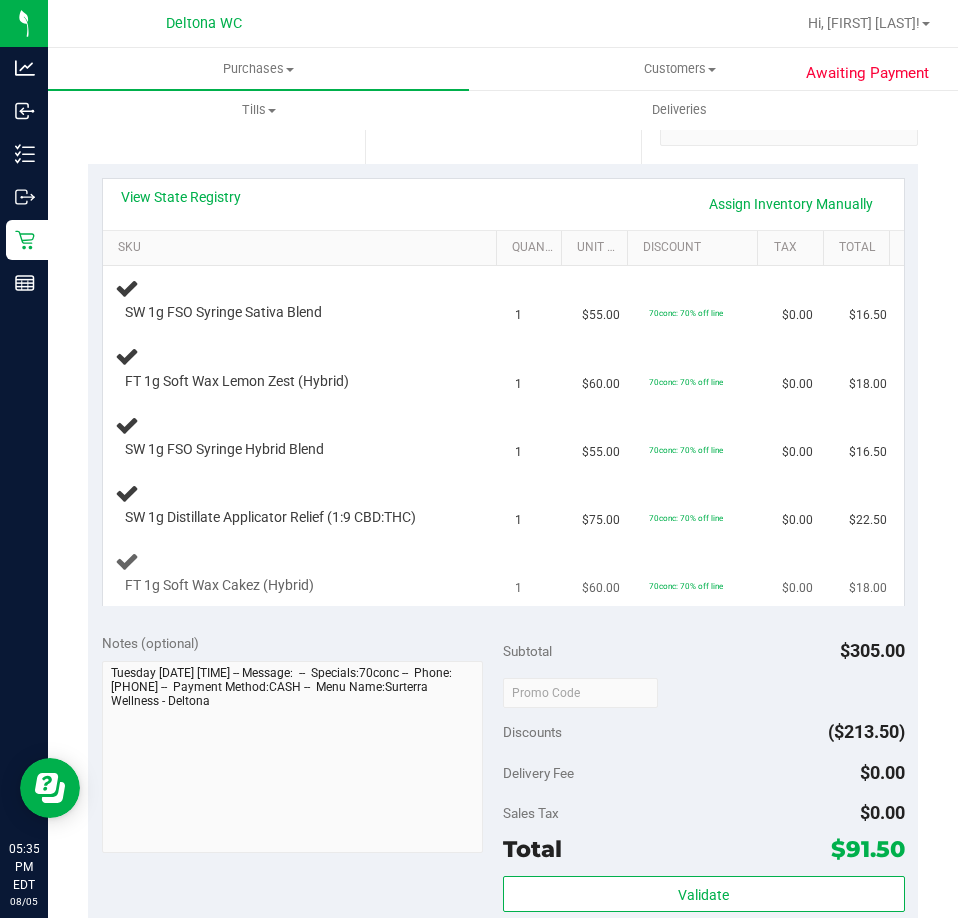 click on "$60.00" at bounding box center [603, 572] 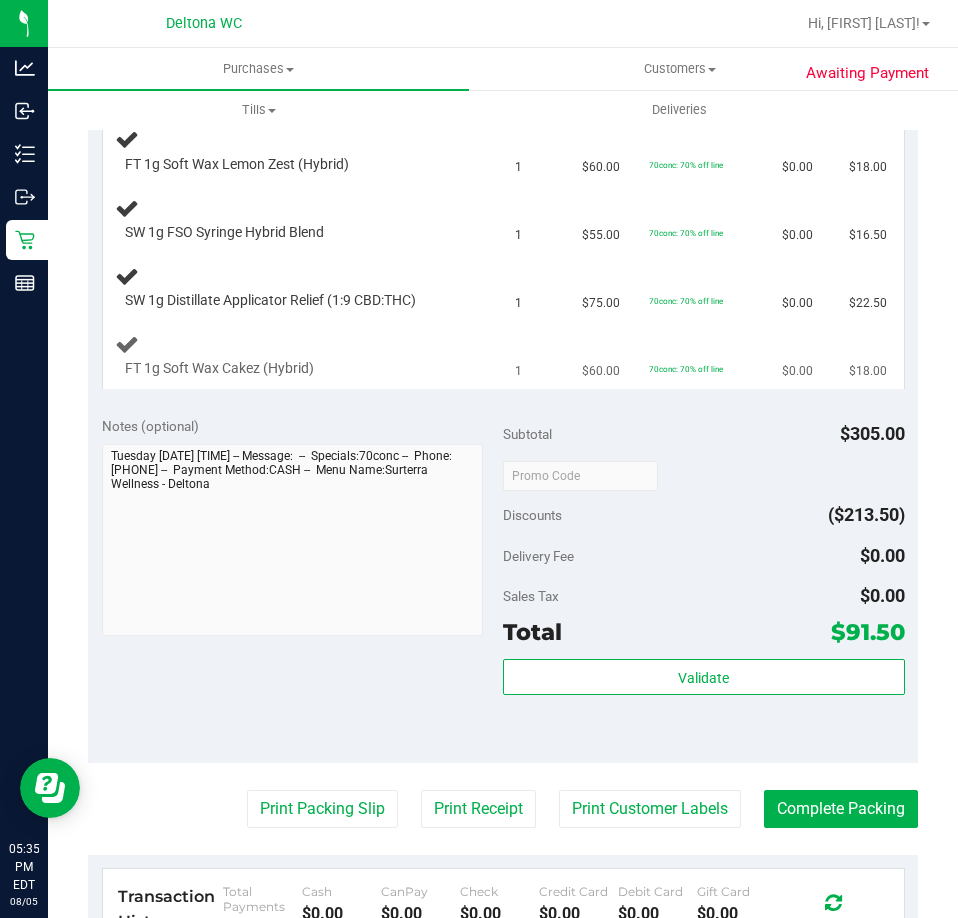 scroll, scrollTop: 997, scrollLeft: 0, axis: vertical 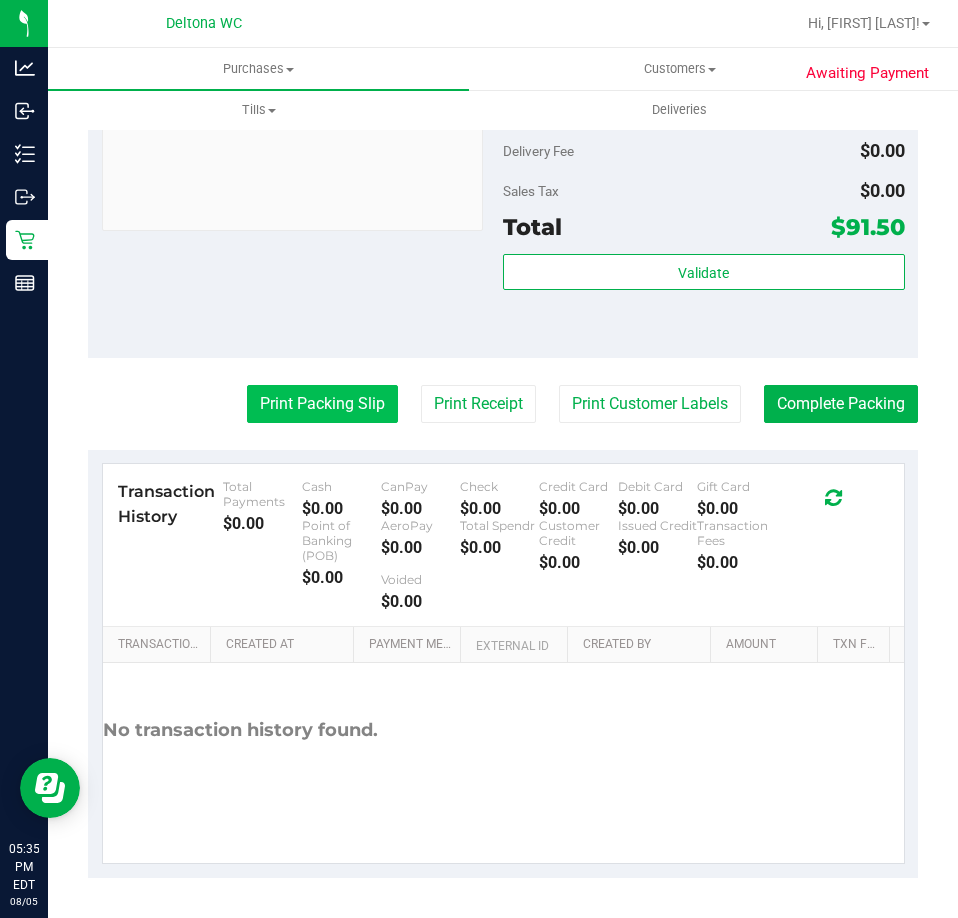 click on "Print Packing Slip" at bounding box center [322, 404] 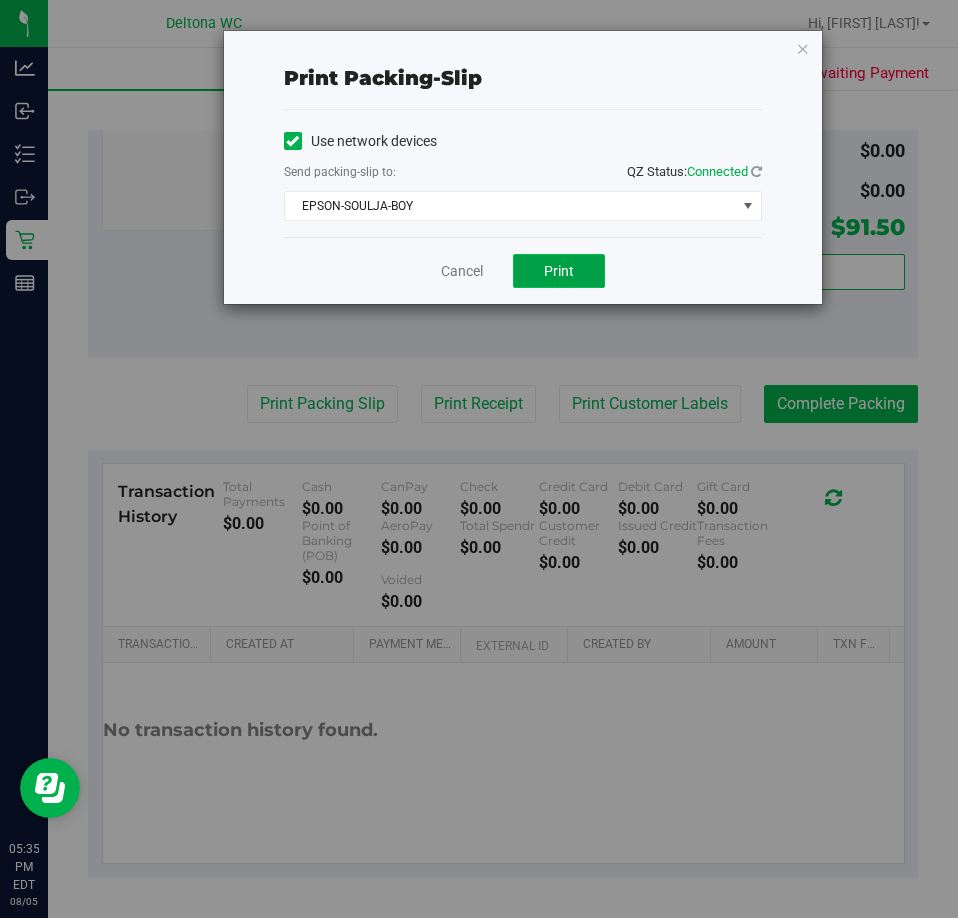 click on "Print" at bounding box center (559, 271) 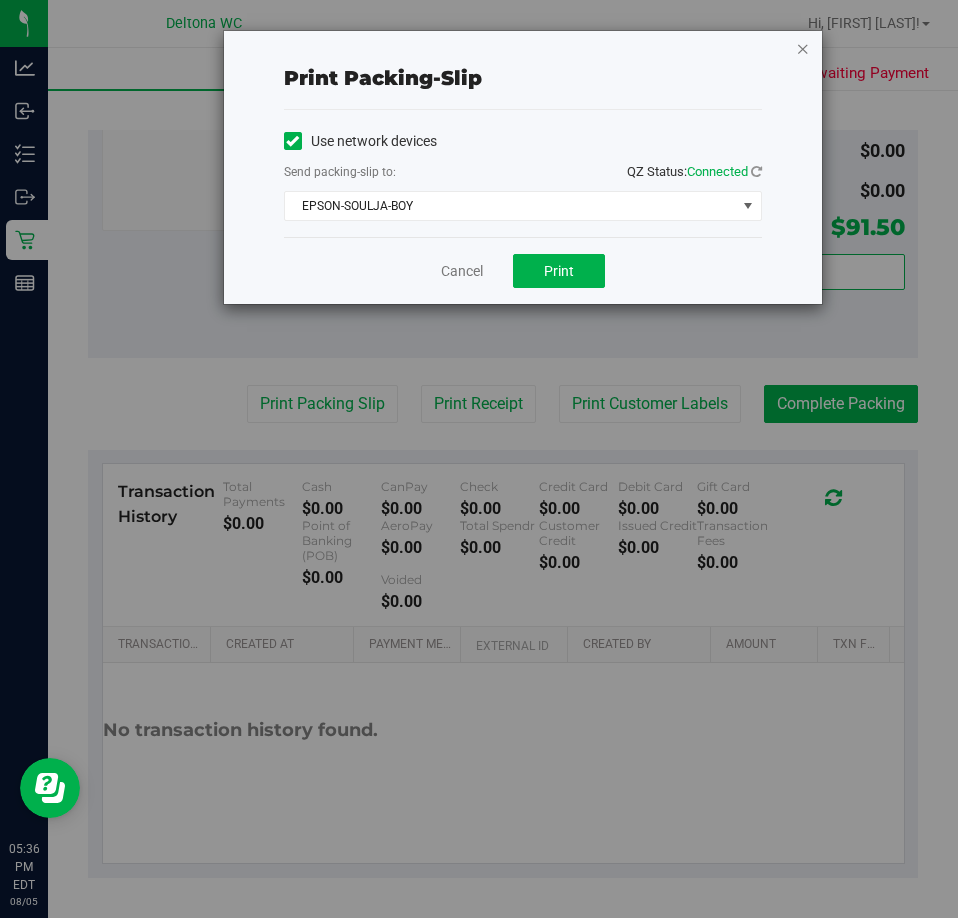 click at bounding box center [803, 48] 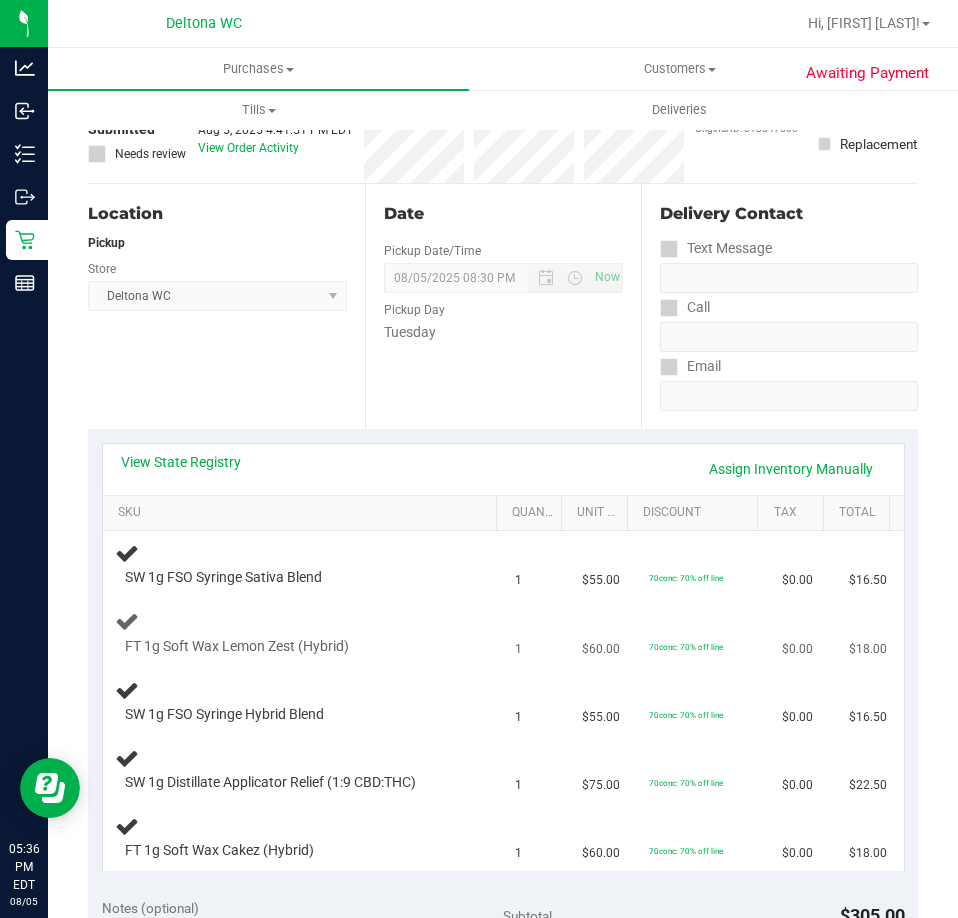 scroll, scrollTop: 0, scrollLeft: 0, axis: both 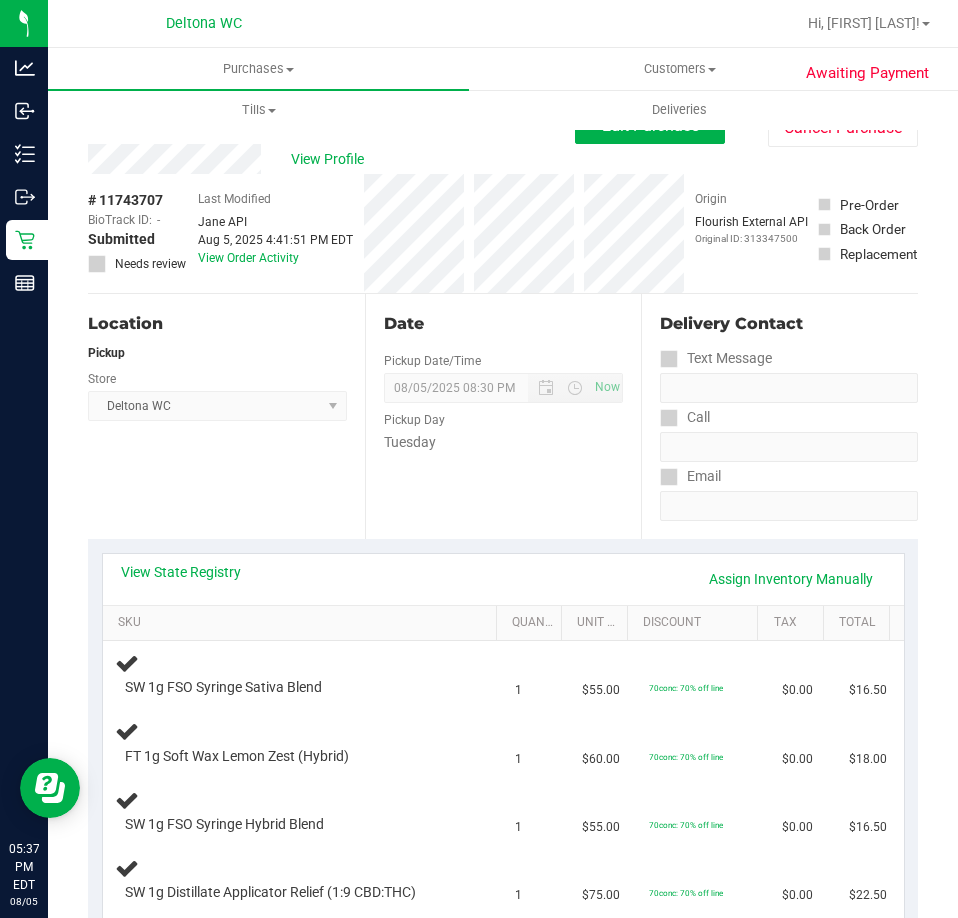 click on "View State Registry
Assign Inventory Manually" at bounding box center [503, 579] 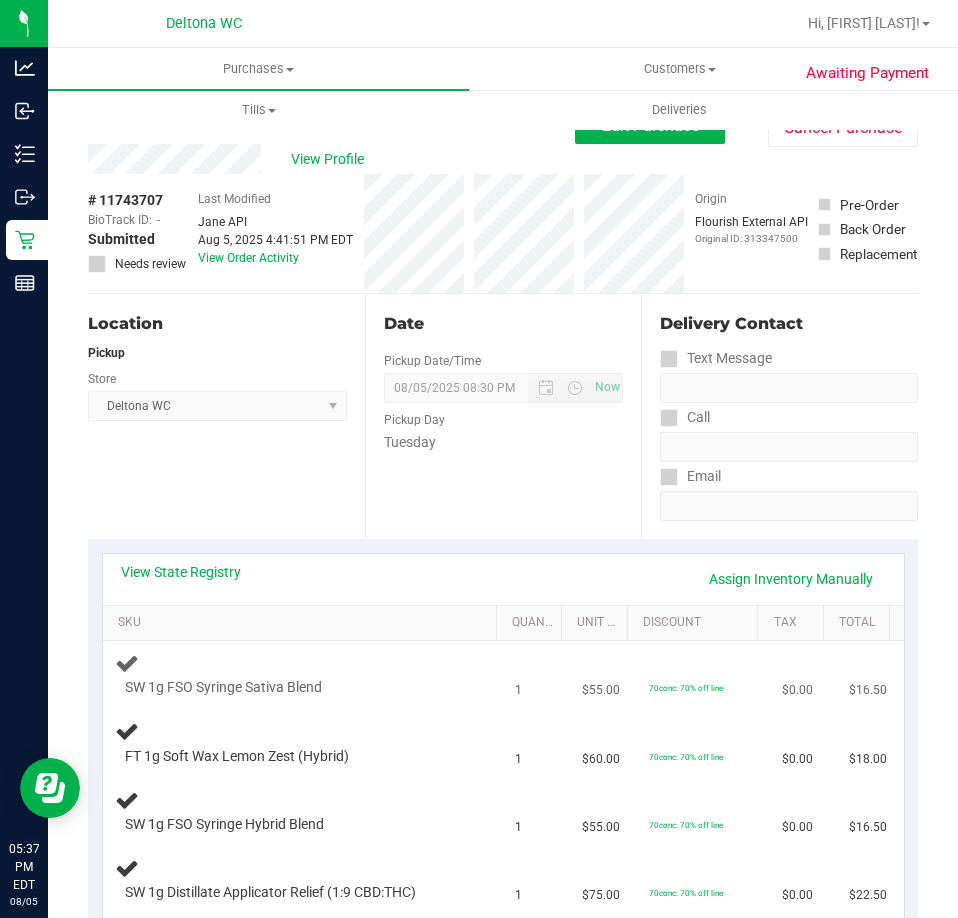 click at bounding box center (294, 698) 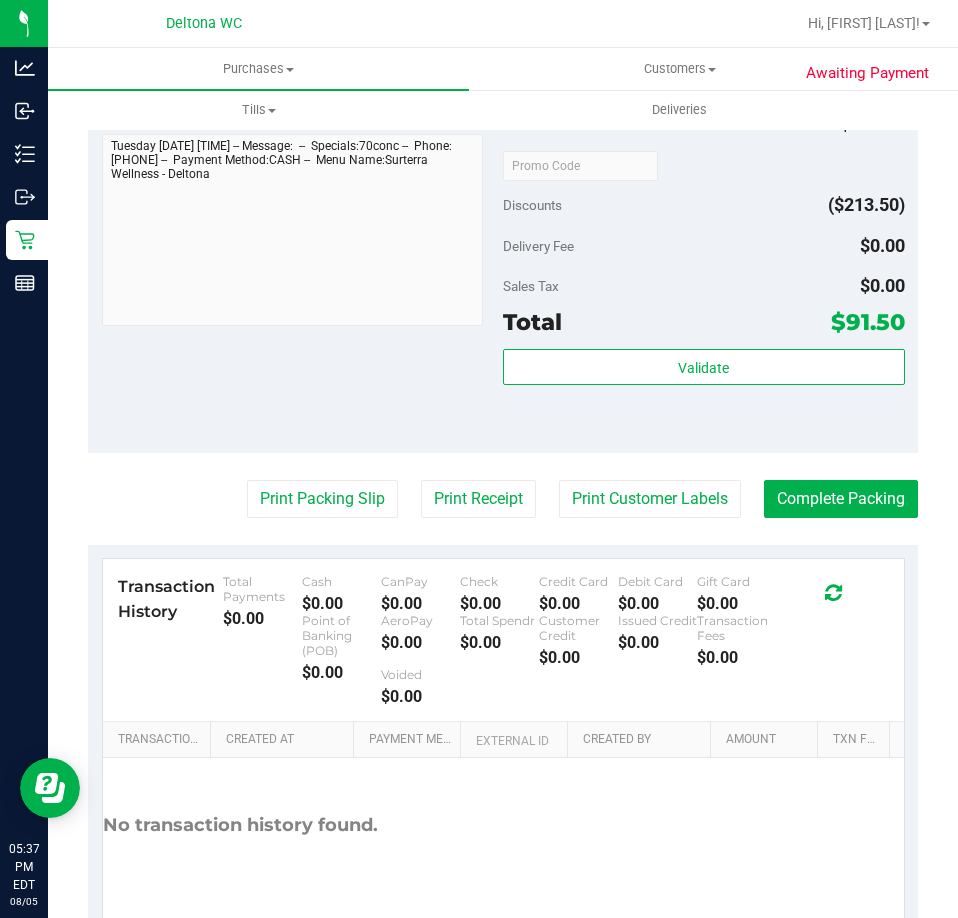 scroll, scrollTop: 1272, scrollLeft: 0, axis: vertical 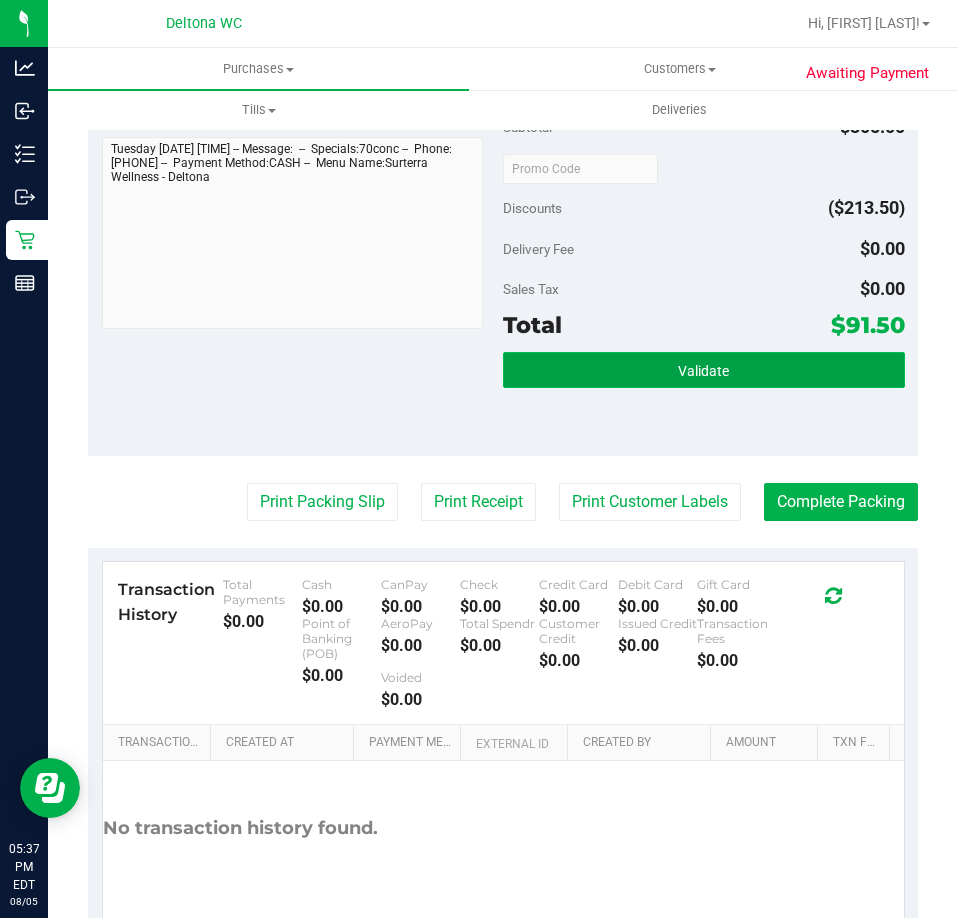 click on "Validate" at bounding box center [704, 370] 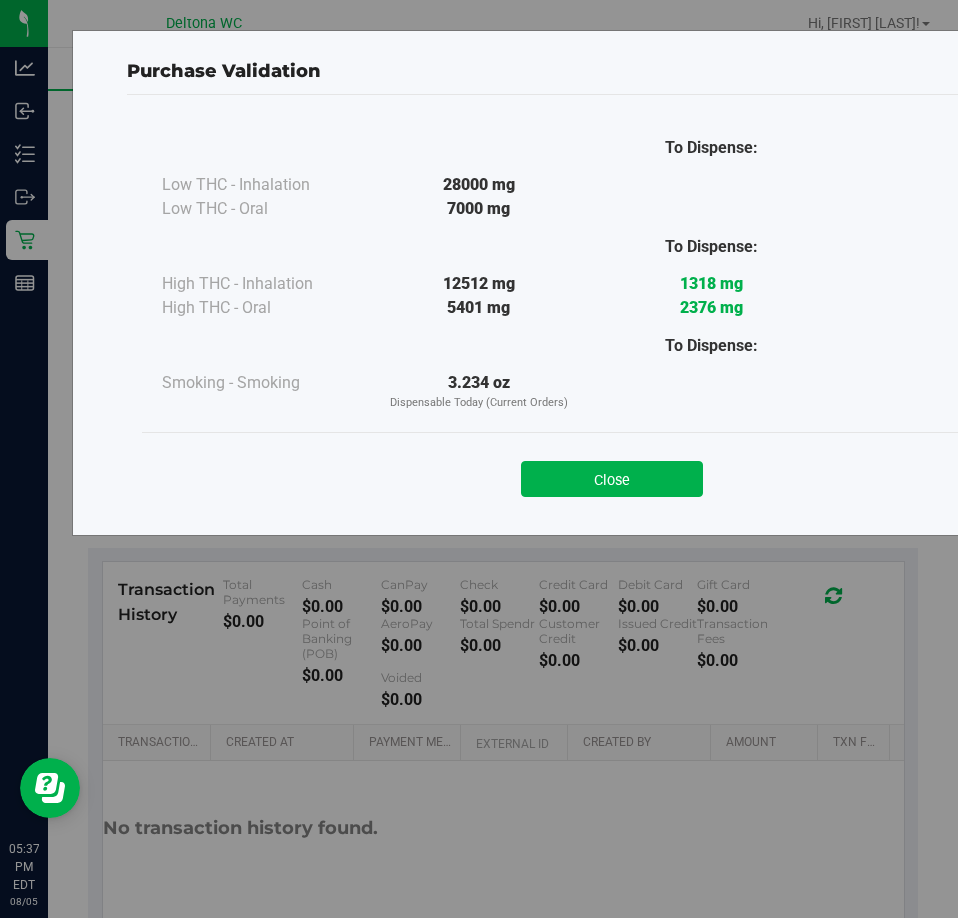click on "Purchase Validation
To Dispense:
Low THC - Inhalation
28000 mg" at bounding box center (612, 283) 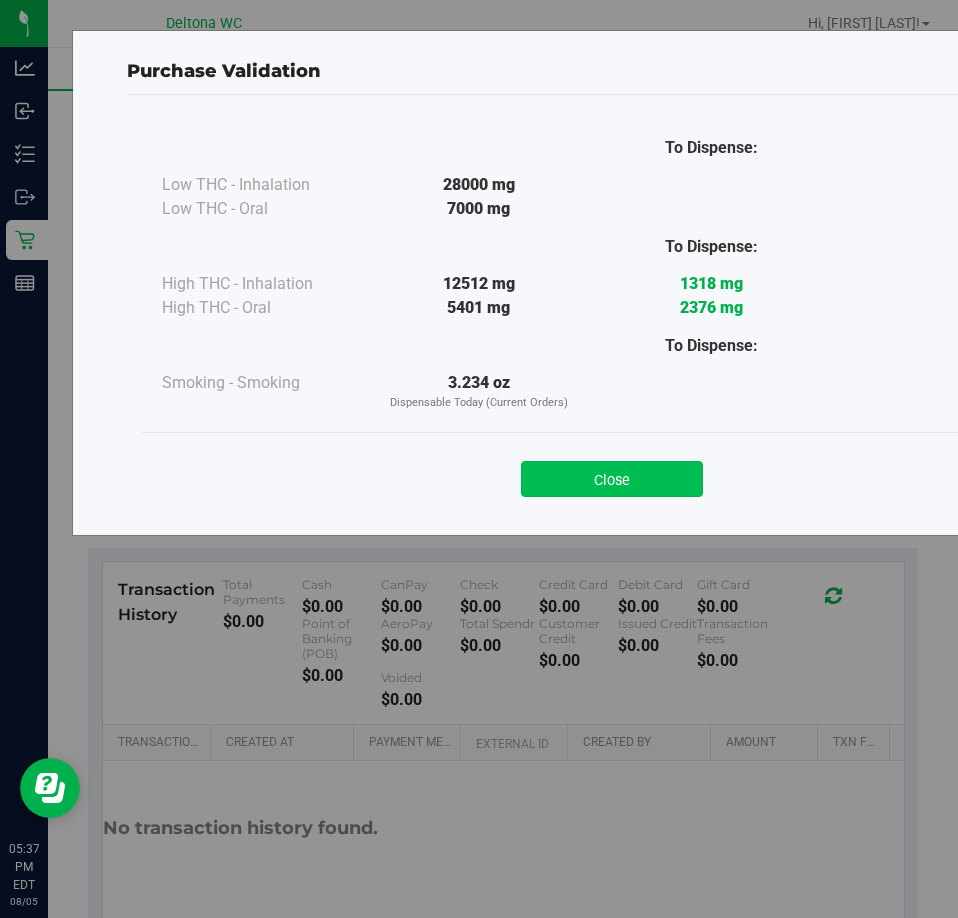 click on "Close" at bounding box center (612, 479) 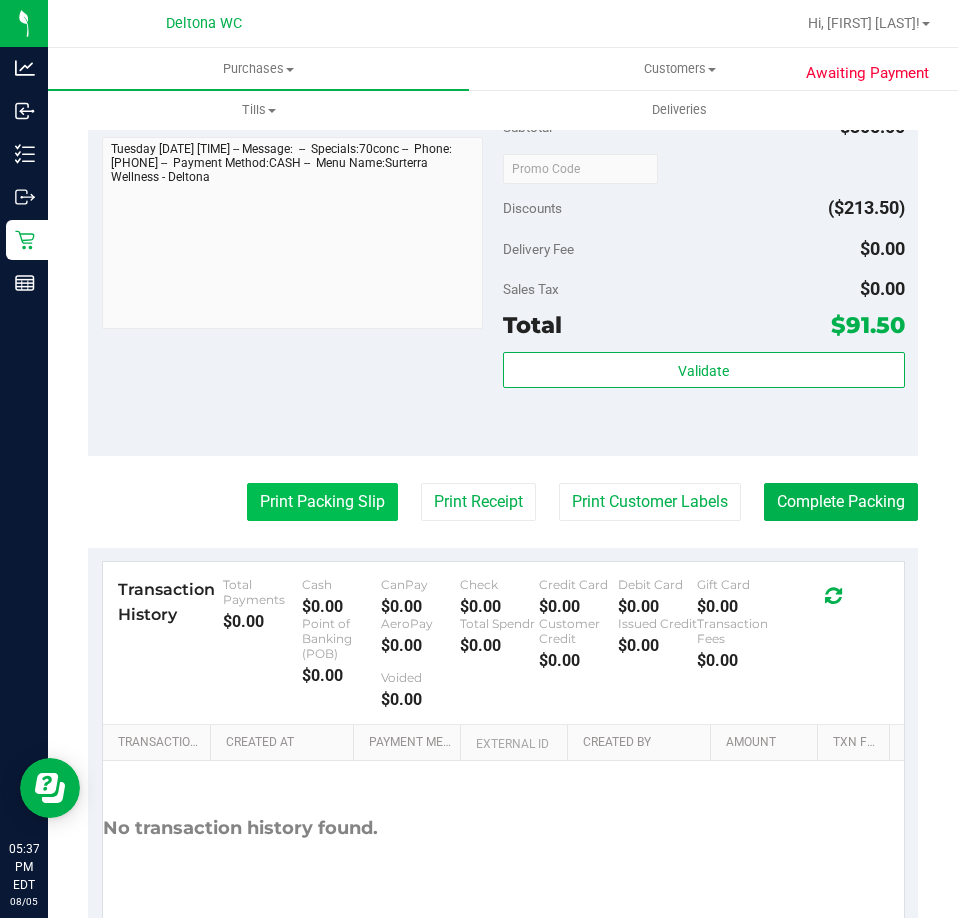 click on "Print Packing Slip" at bounding box center [322, 502] 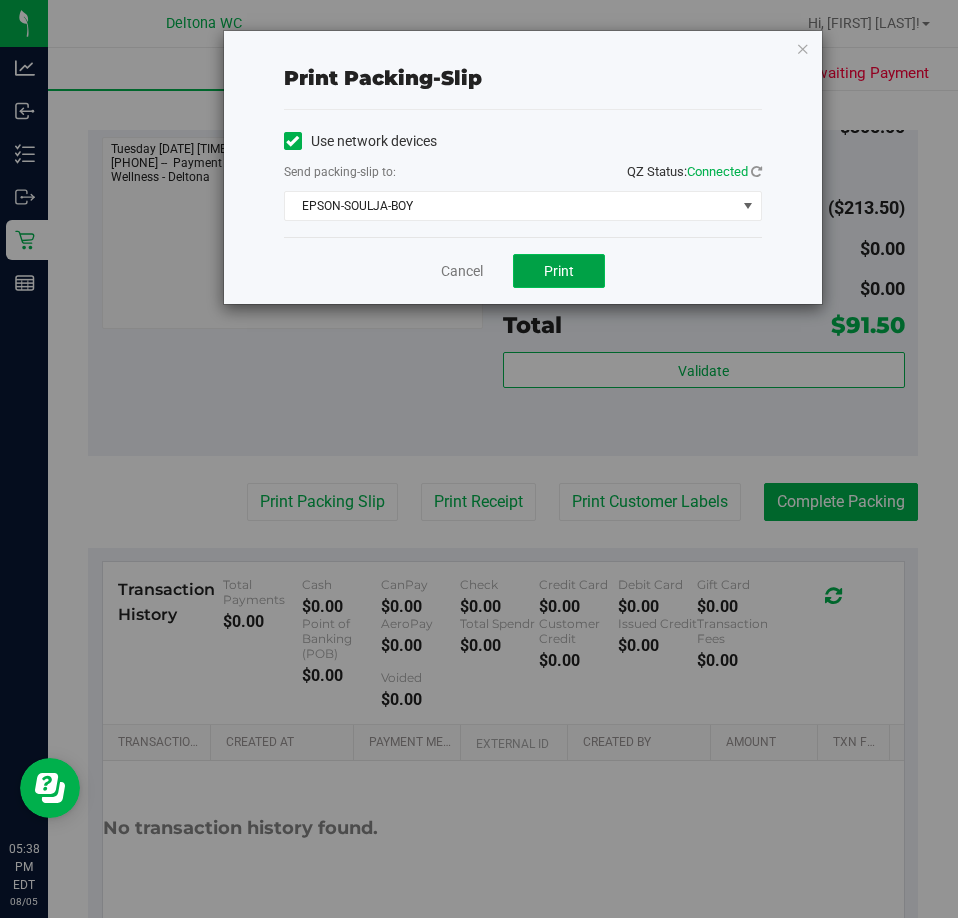 click on "Print" at bounding box center [559, 271] 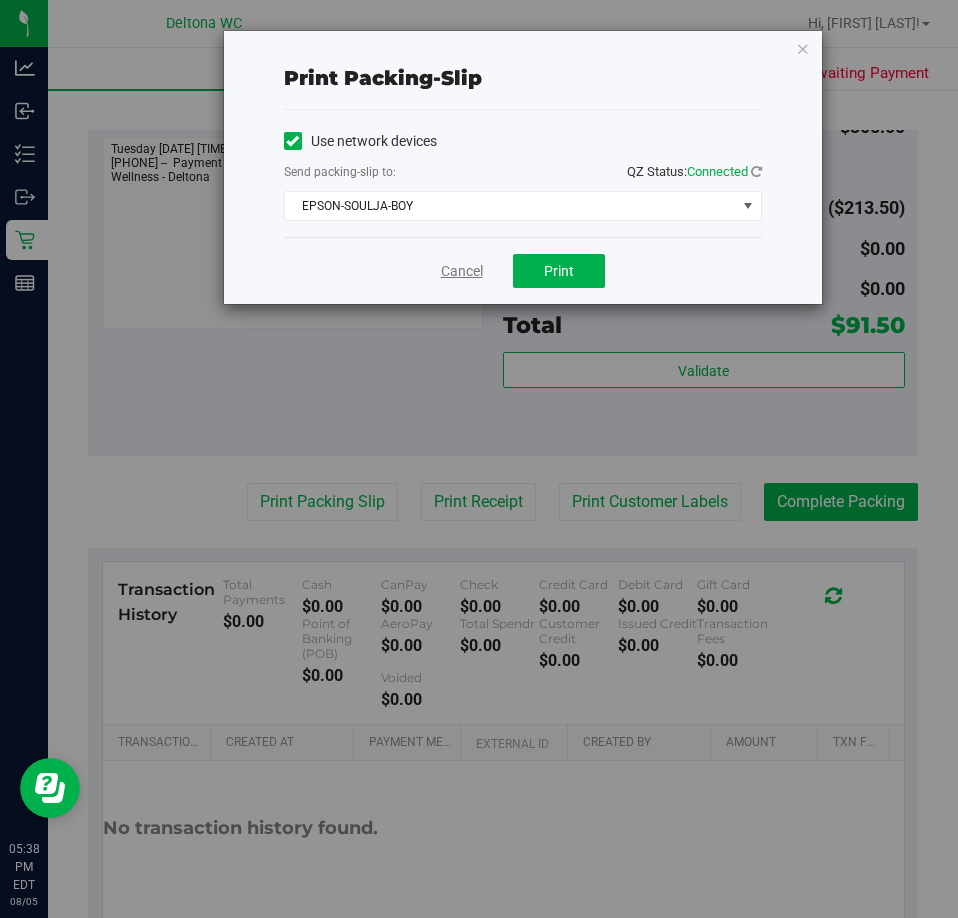 click on "Cancel" at bounding box center [462, 271] 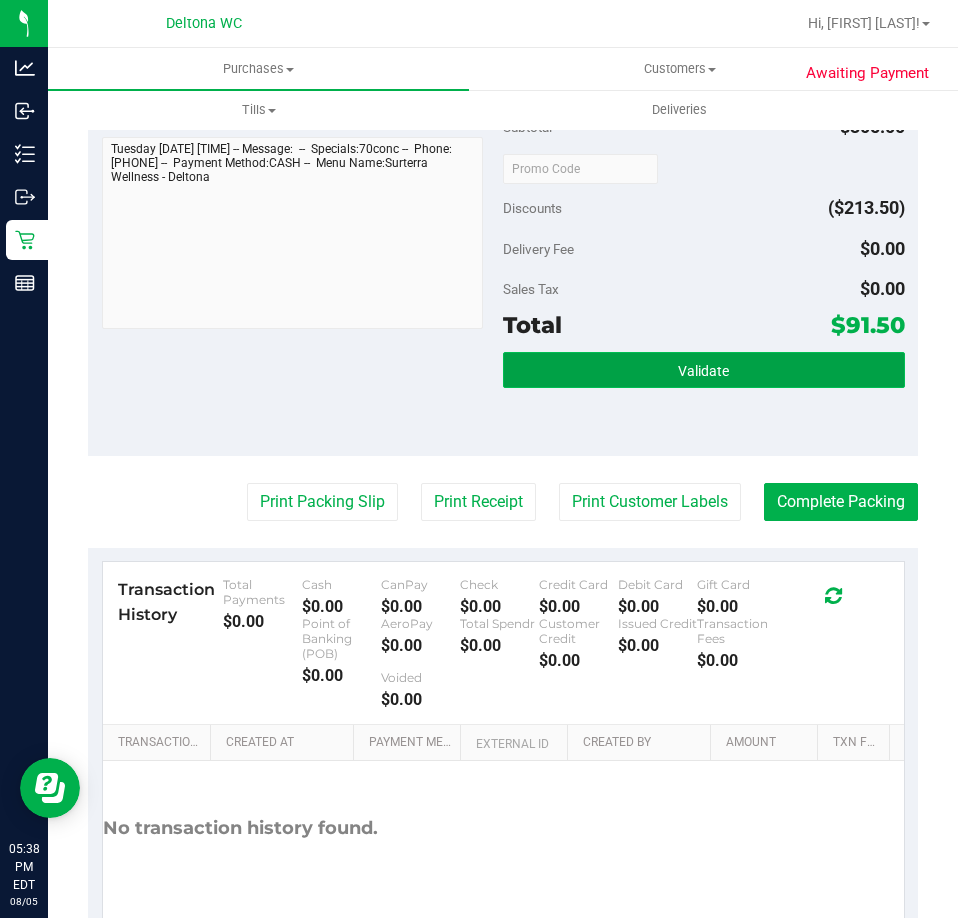 click on "Validate" at bounding box center [704, 370] 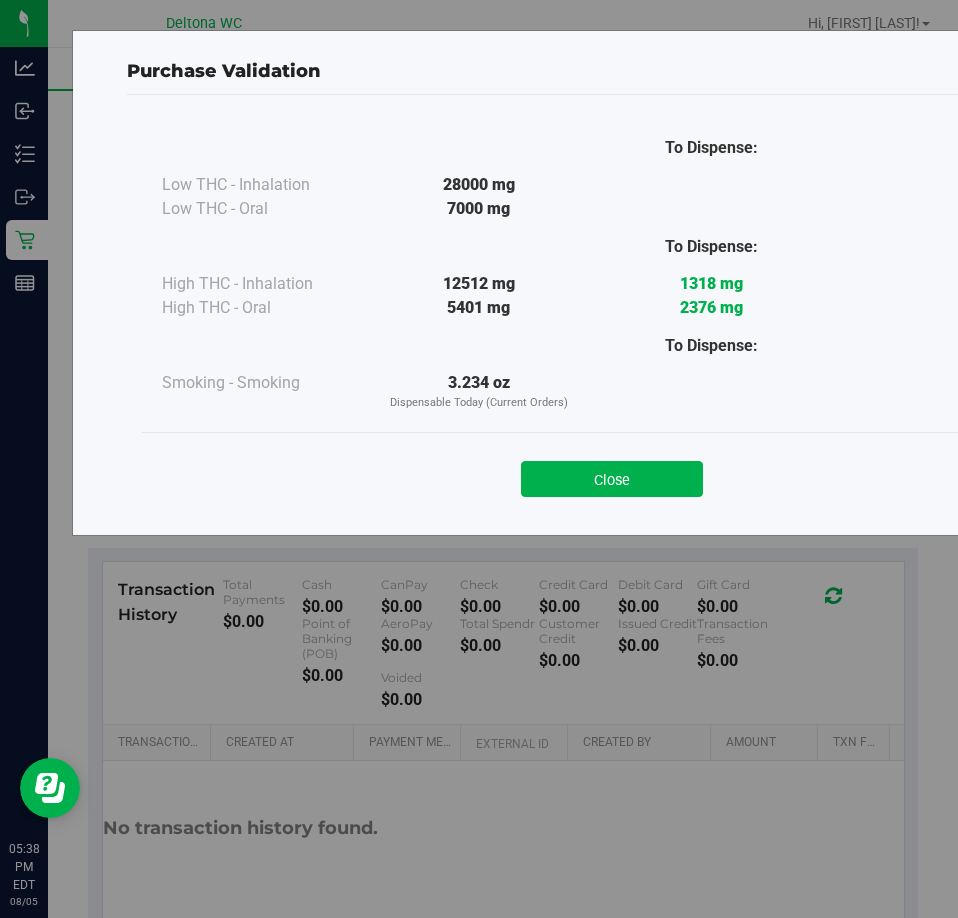 click on "To Dispense:
Low THC - Inhalation
28000 mg" at bounding box center [612, 306] 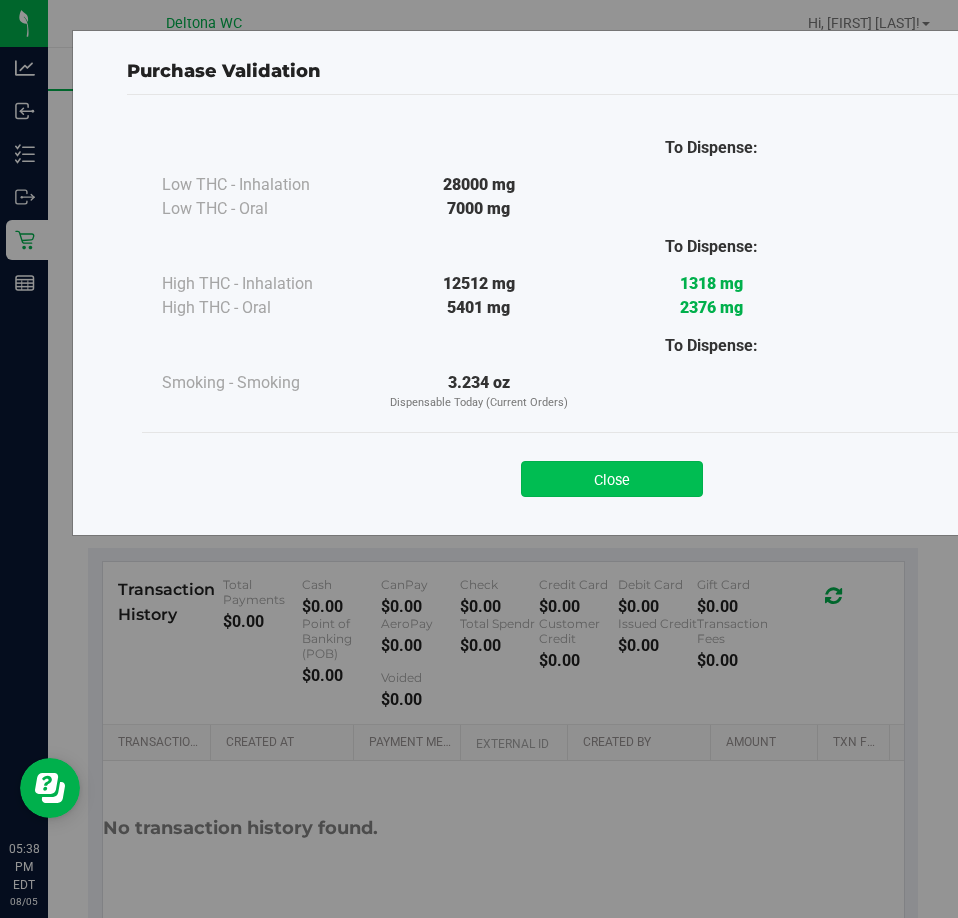 click on "Close" at bounding box center (612, 479) 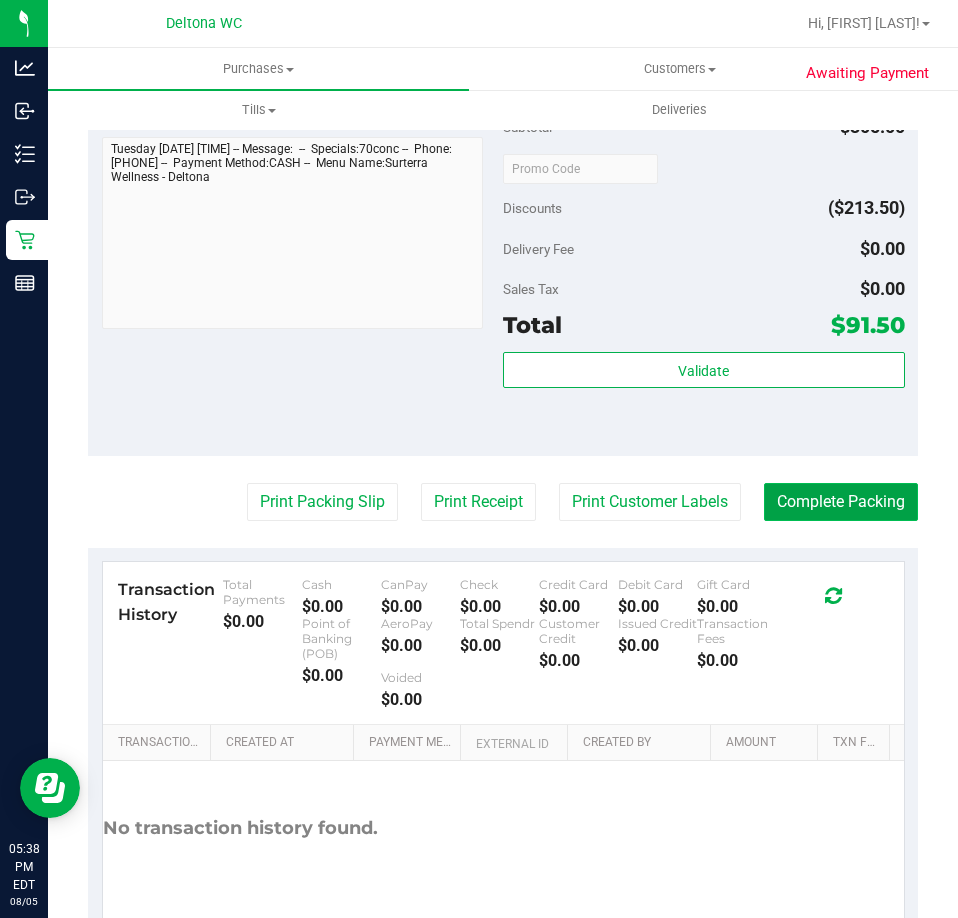 click on "Complete Packing" at bounding box center [841, 502] 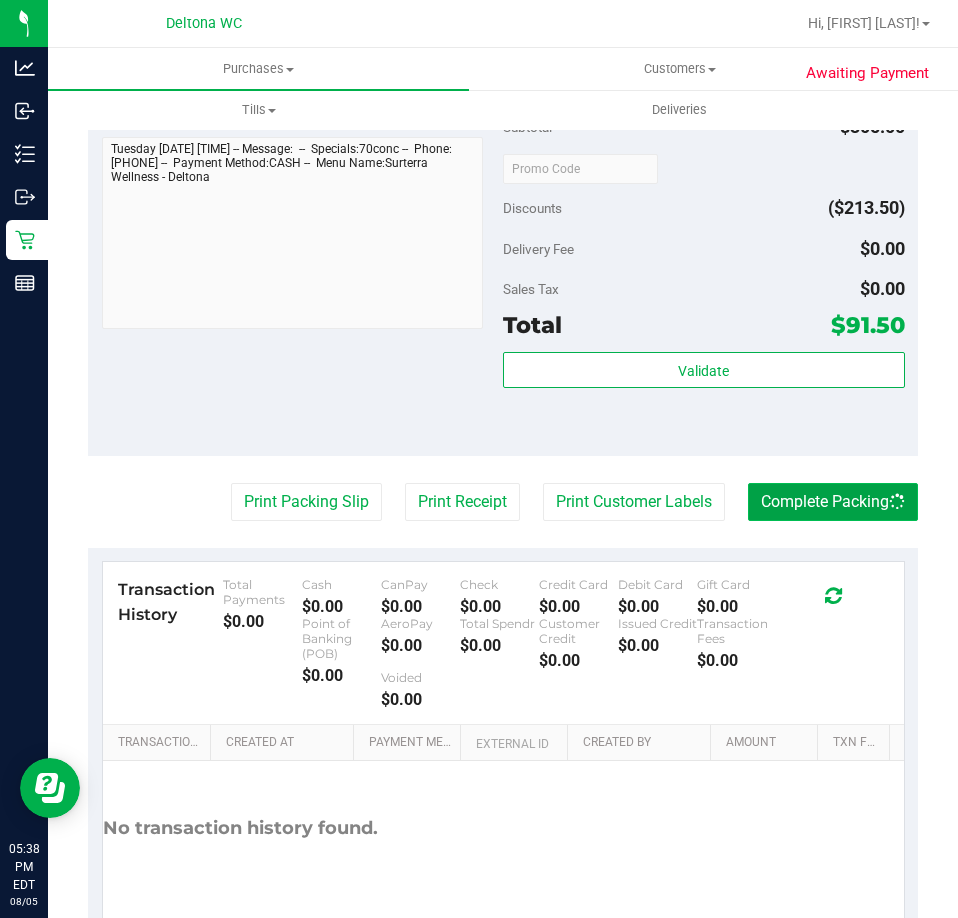 click on "Complete Packing" at bounding box center [833, 502] 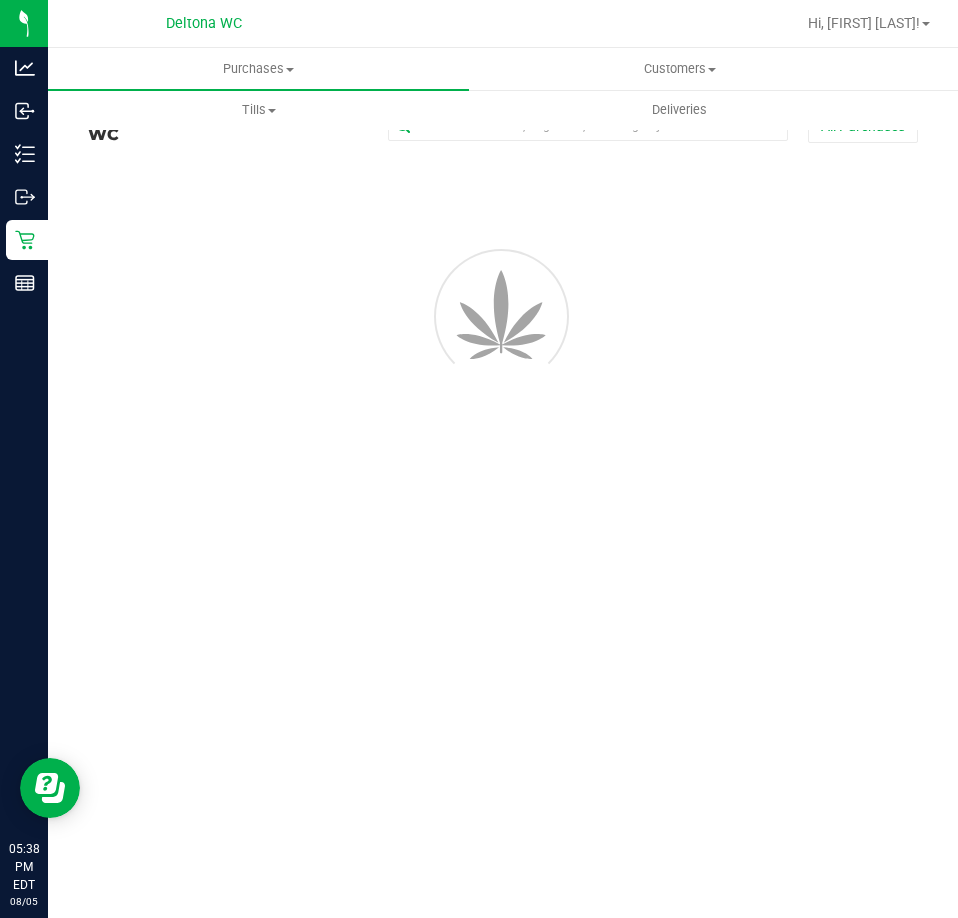 scroll, scrollTop: 0, scrollLeft: 0, axis: both 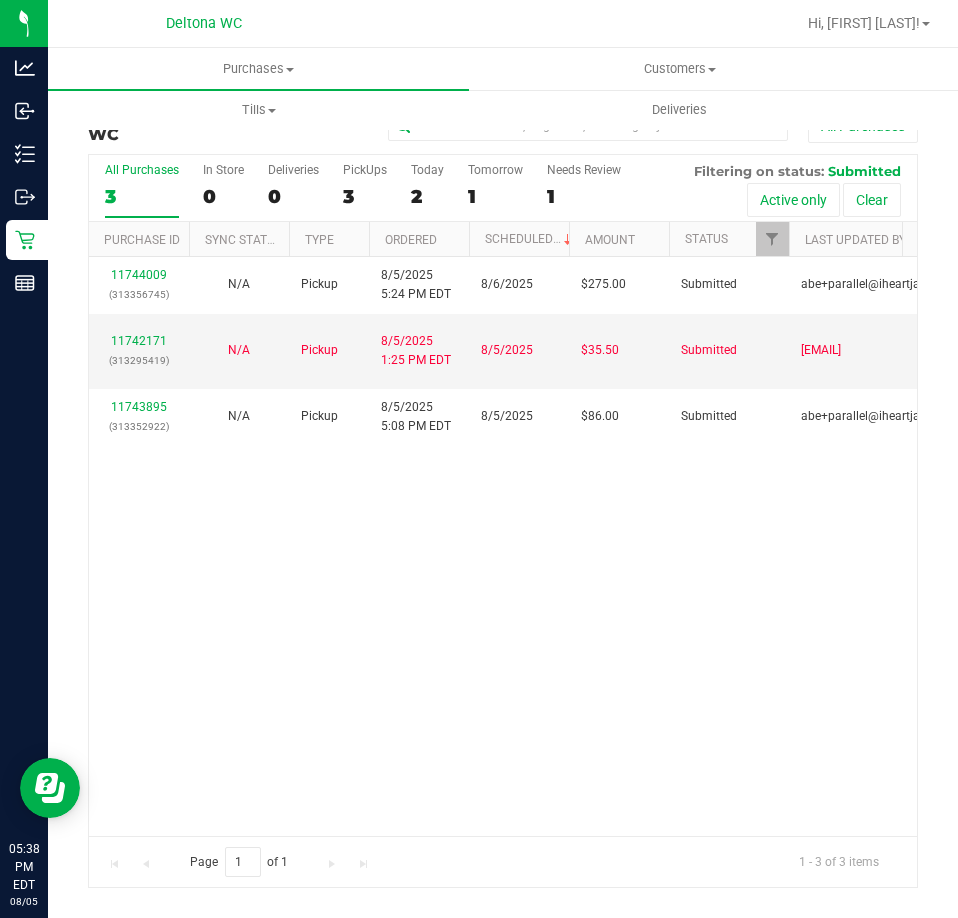 click on "11744009
(313356745)
N/A
Pickup 8/5/2025 5:24 PM EDT 8/6/2025
$275.00
Submitted abe+parallel@iheartjane.com
11742171
(313295419)
N/A
Pickup 8/5/2025 1:25 PM EDT 8/5/2025
$35.50
Submitted alperez@liveparallel.com
11743895
(313352922)
N/A
Pickup 8/5/2025 5:08 PM EDT 8/5/2025
$86.00
Submitted abe+parallel@iheartjane.com" at bounding box center (503, 546) 